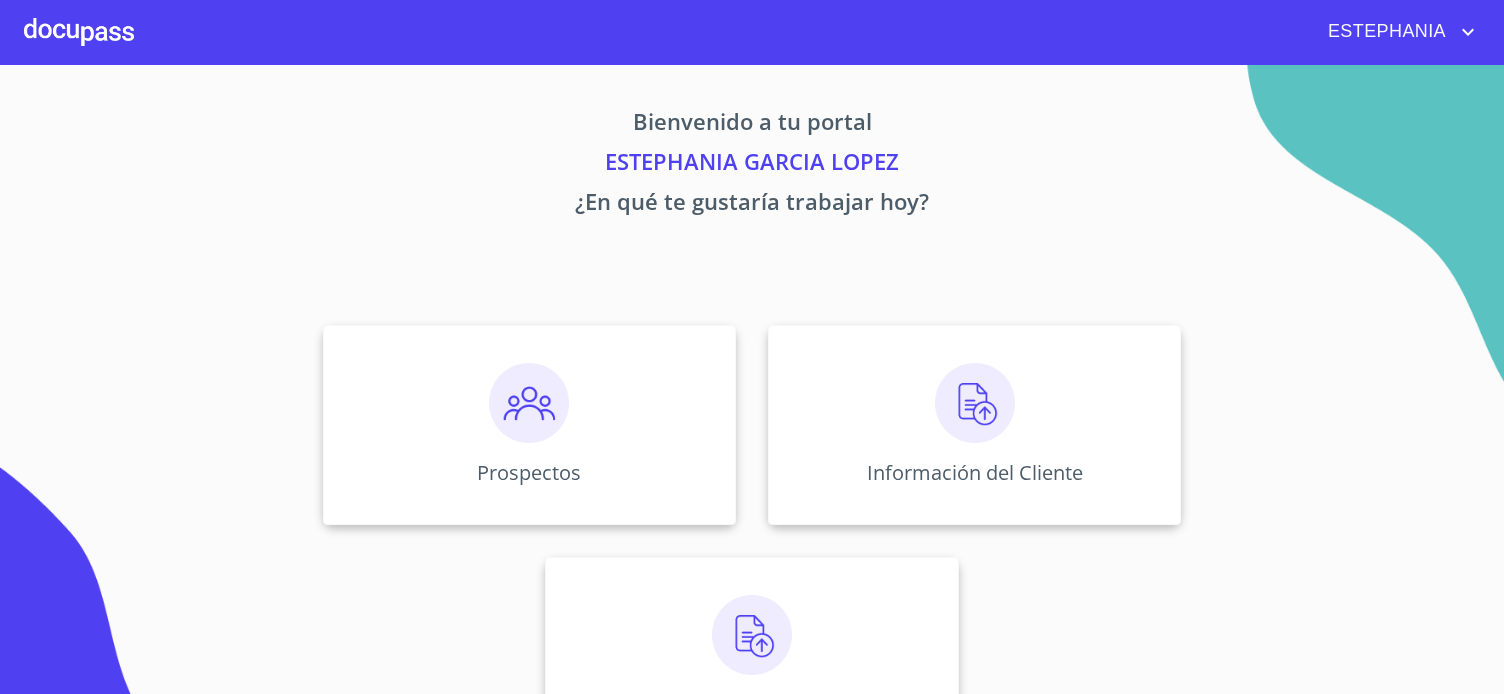 scroll, scrollTop: 0, scrollLeft: 0, axis: both 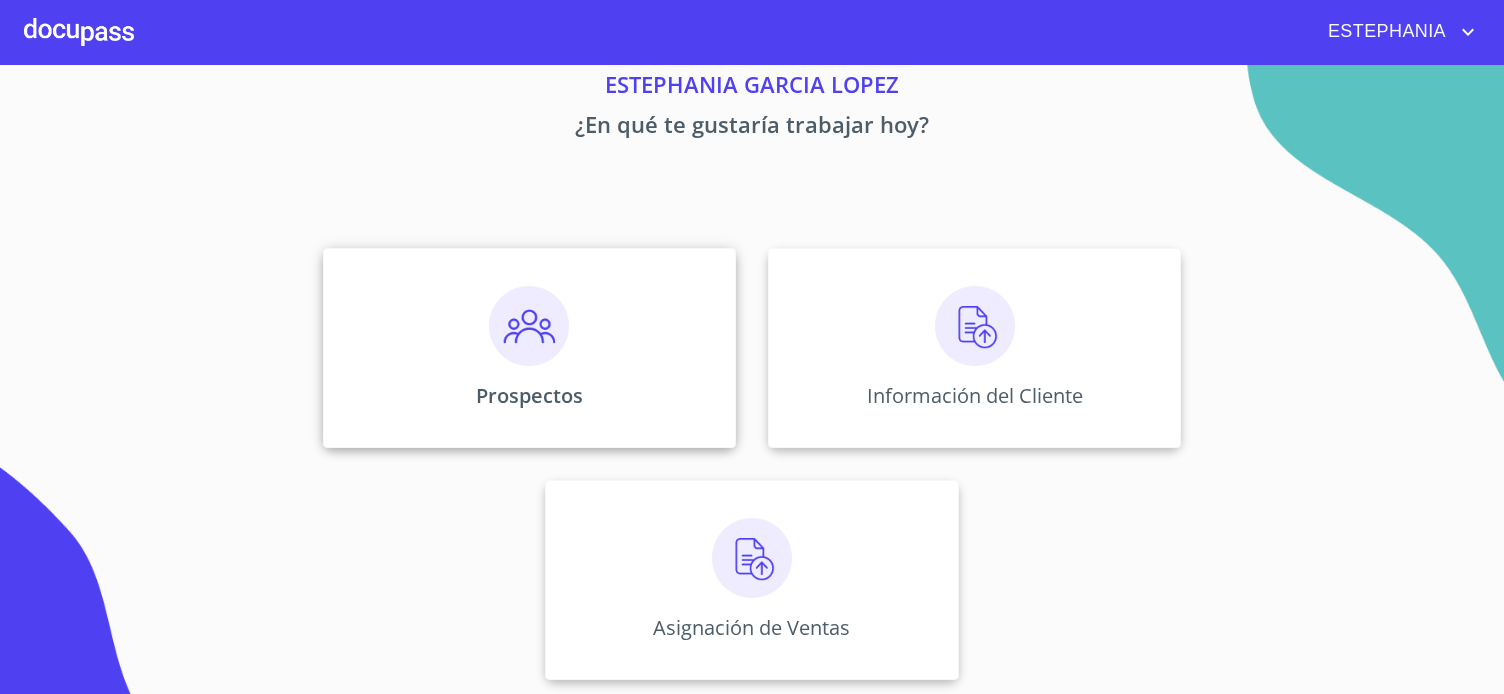 click on "Prospectos" at bounding box center [529, 395] 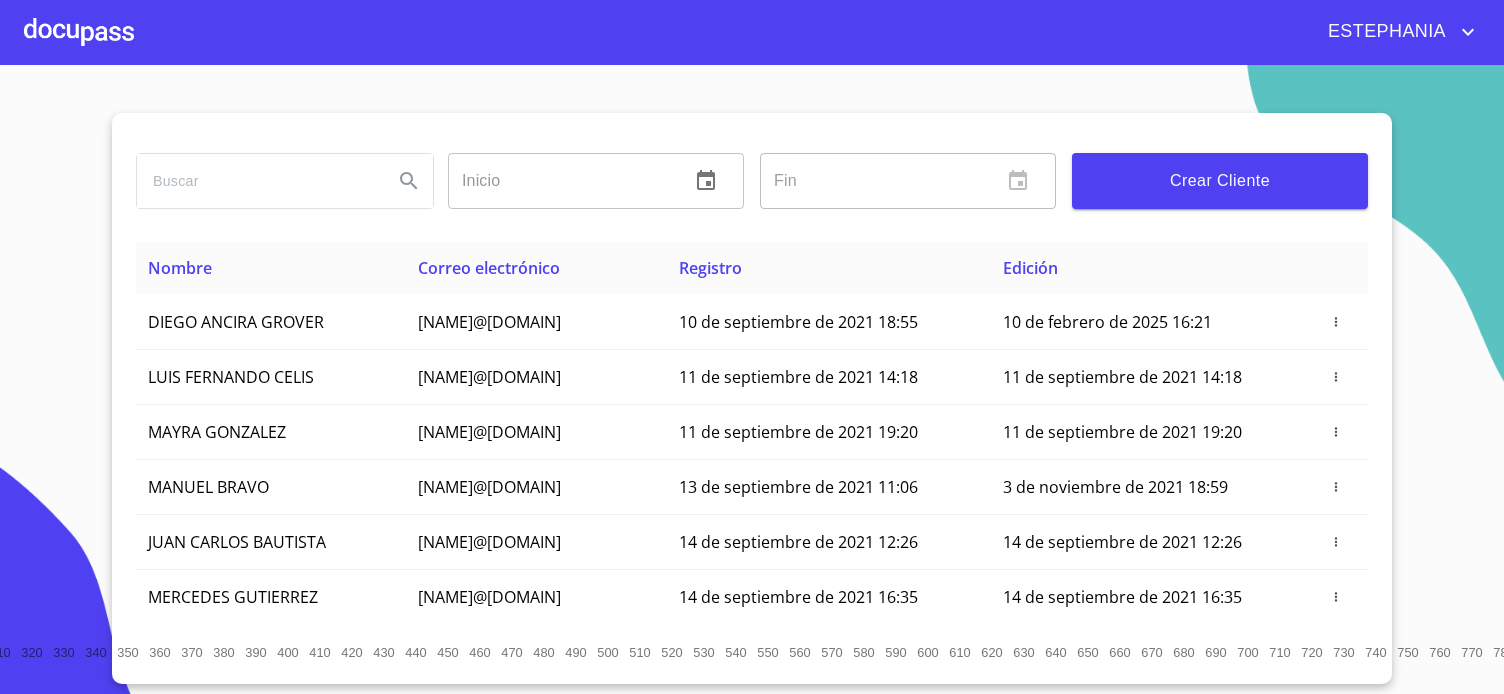 click at bounding box center (257, 181) 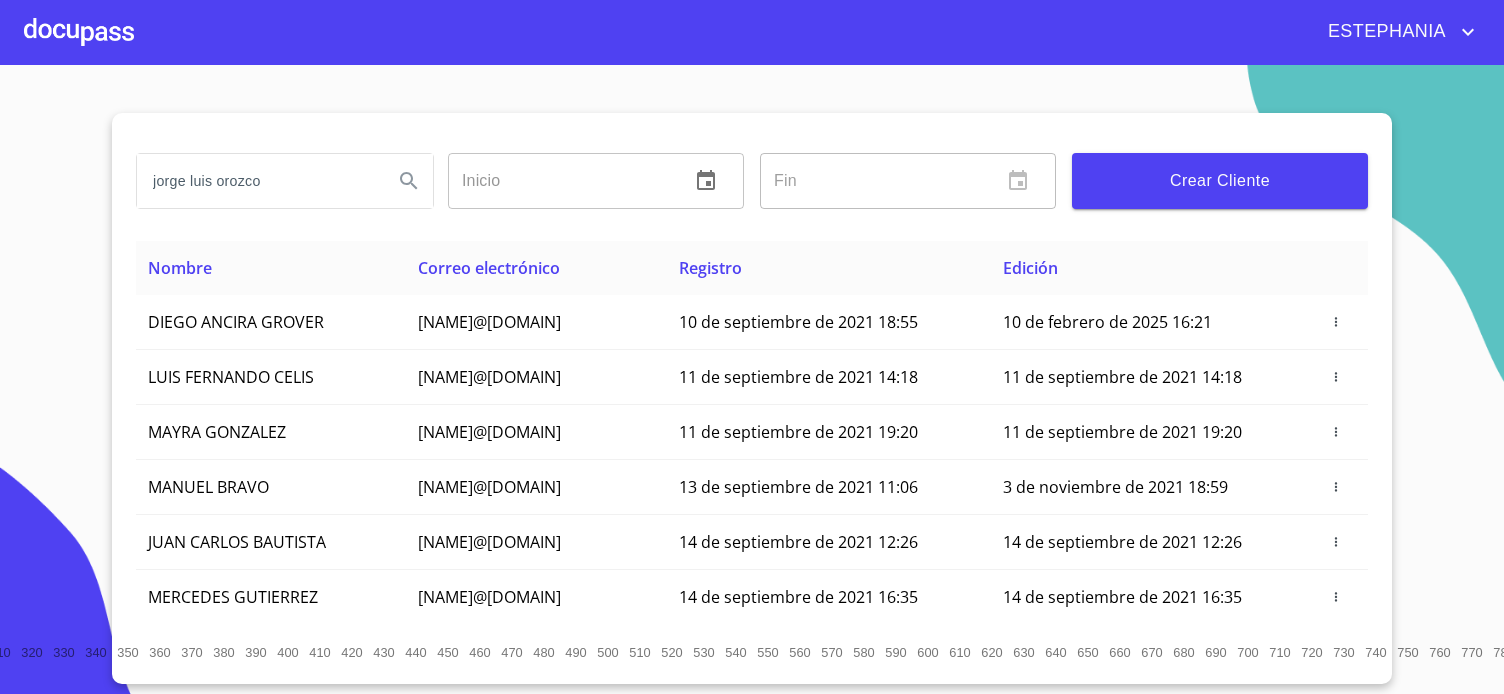 type on "jorge luis orozco" 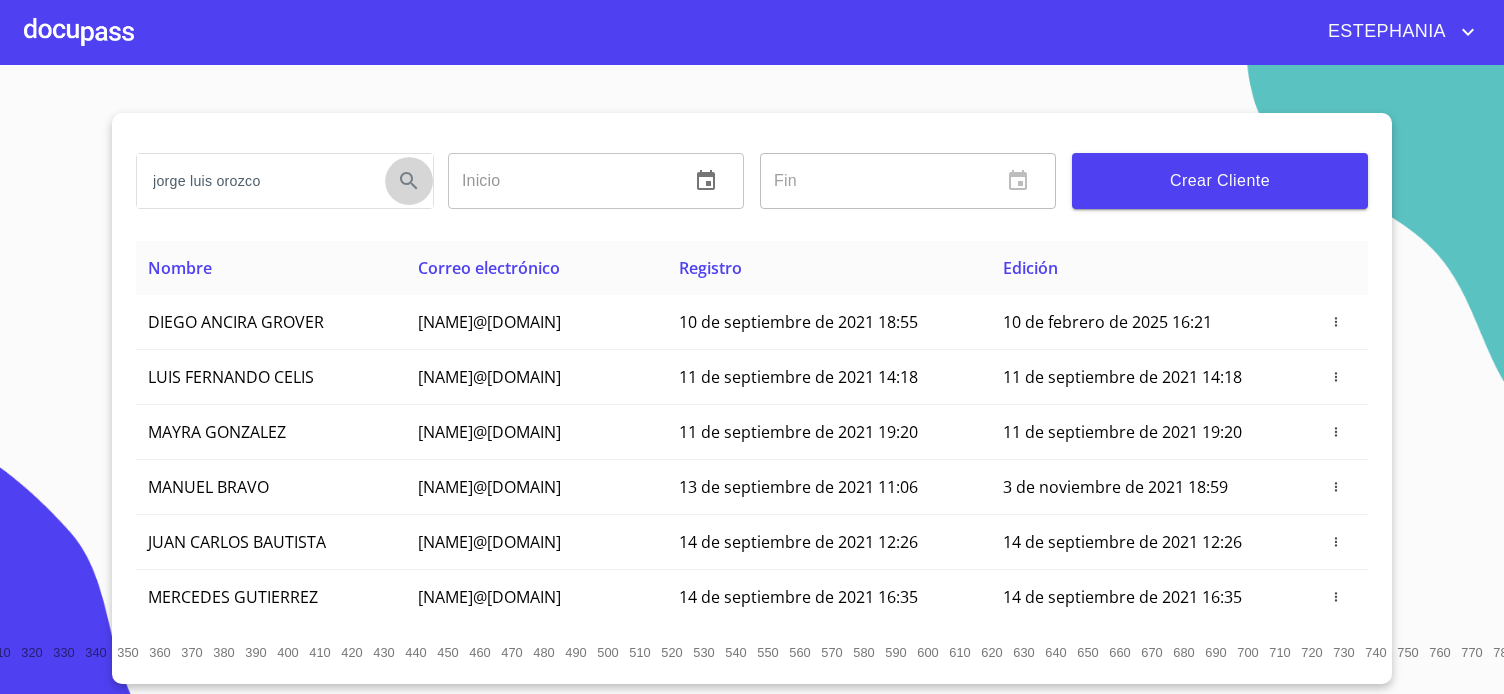 click 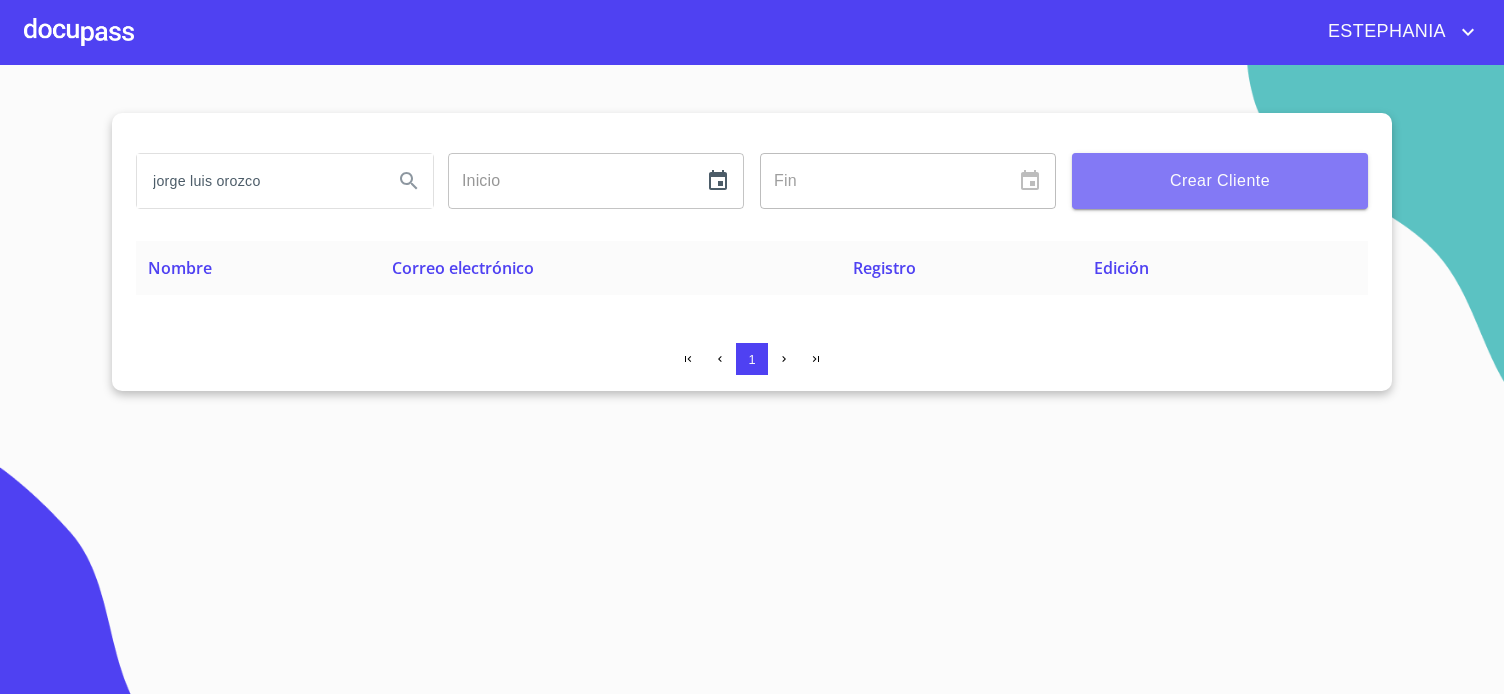 click on "Crear Cliente" at bounding box center [1220, 181] 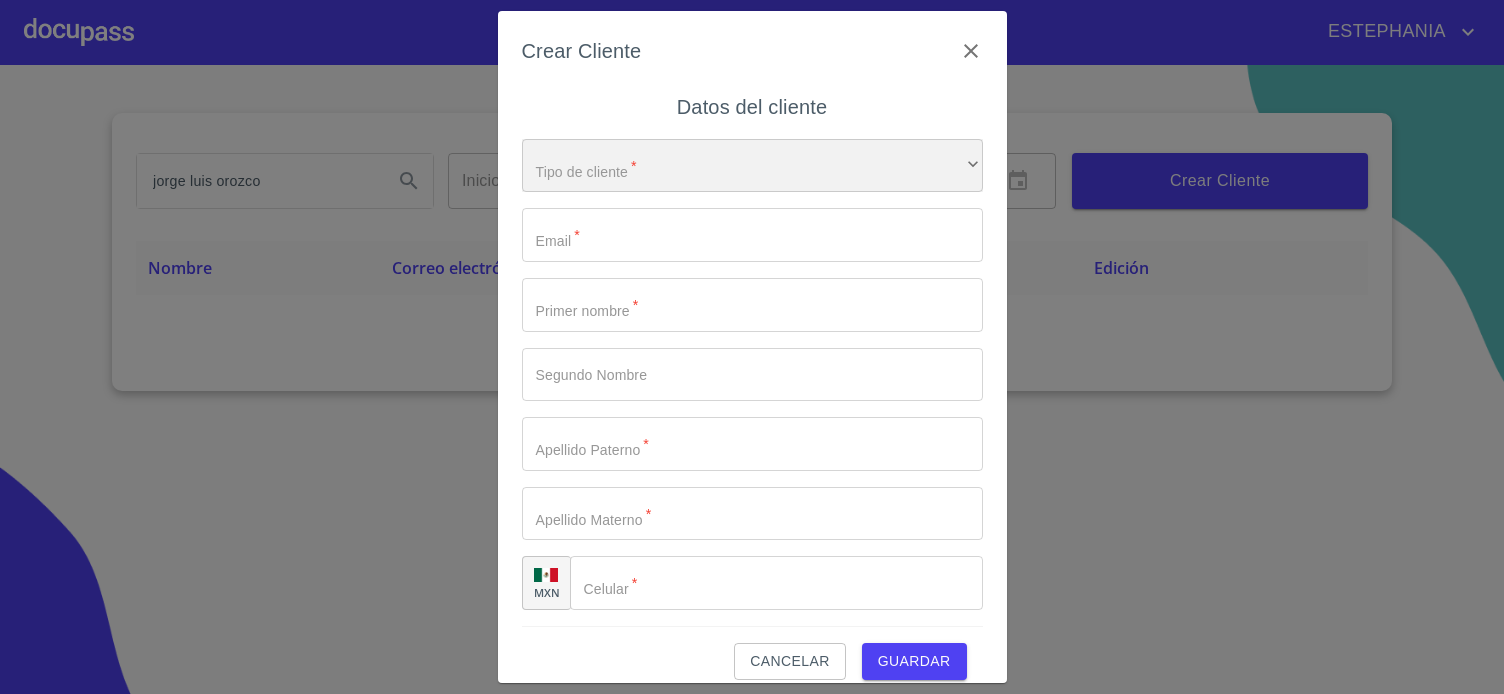 click on "​" at bounding box center [752, 166] 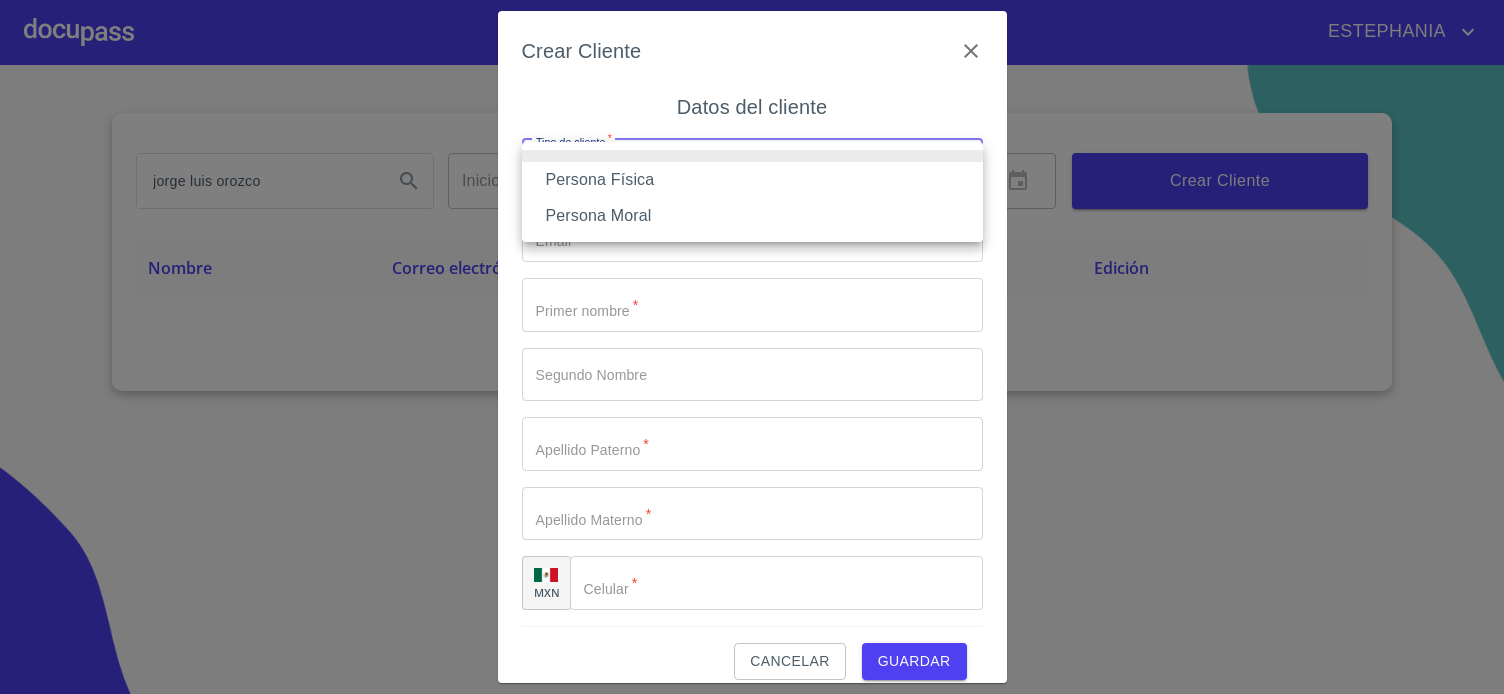 click on "Persona Física" at bounding box center [752, 180] 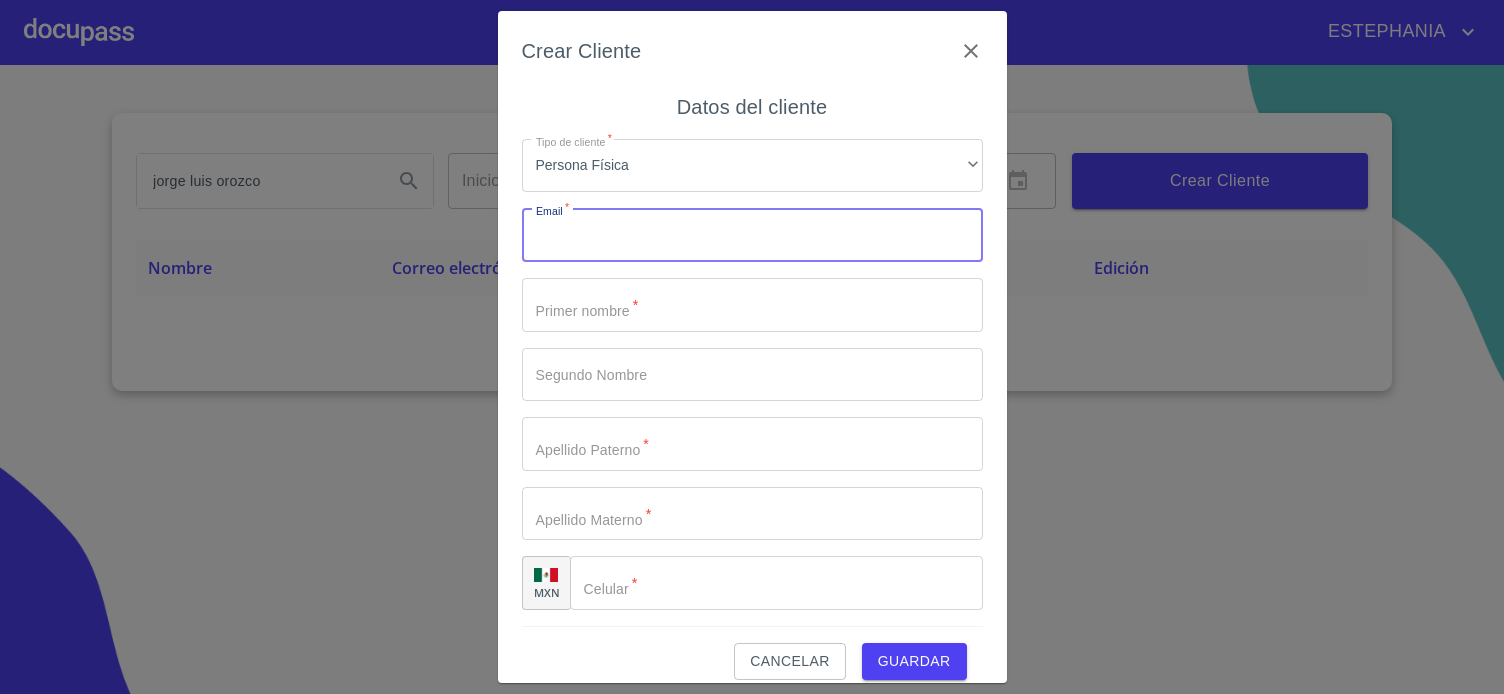 click on "Tipo de cliente   *" at bounding box center (752, 235) 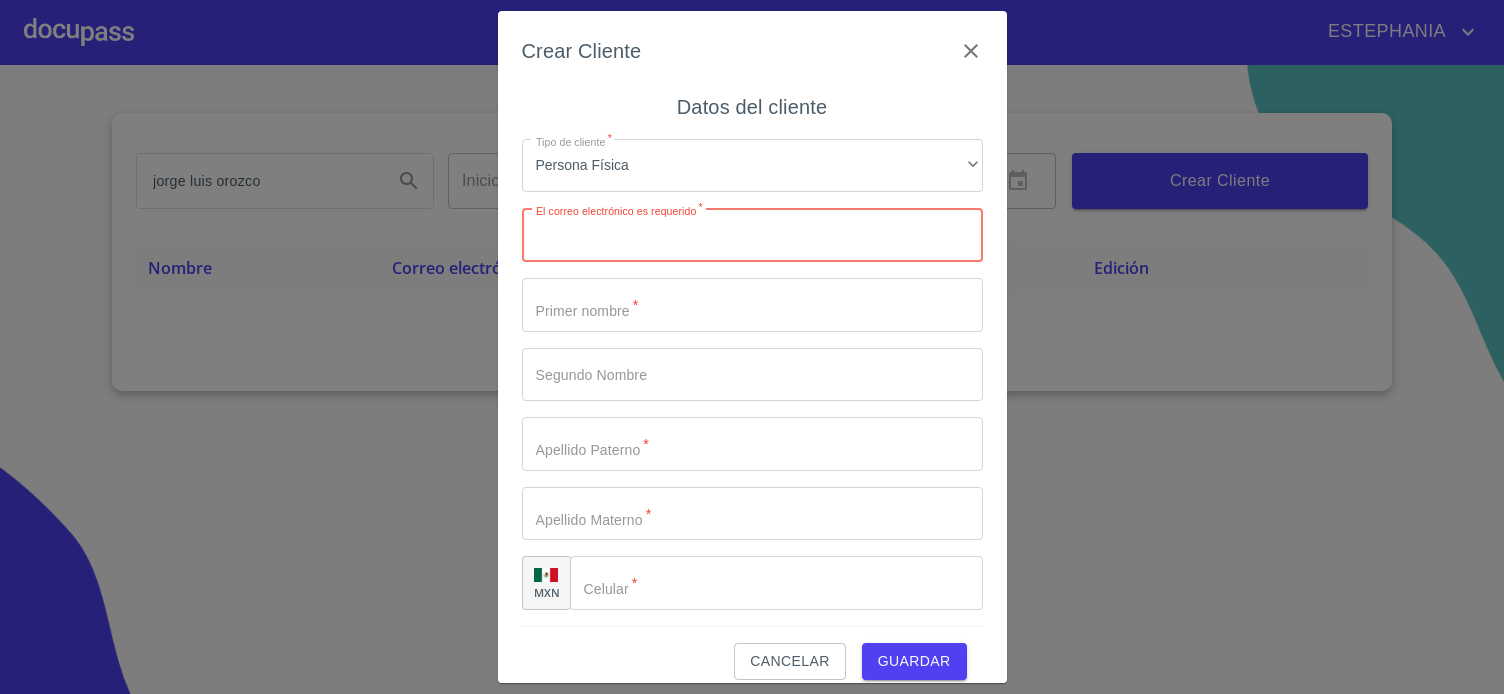 paste on "[NAME]@[DOMAIN]" 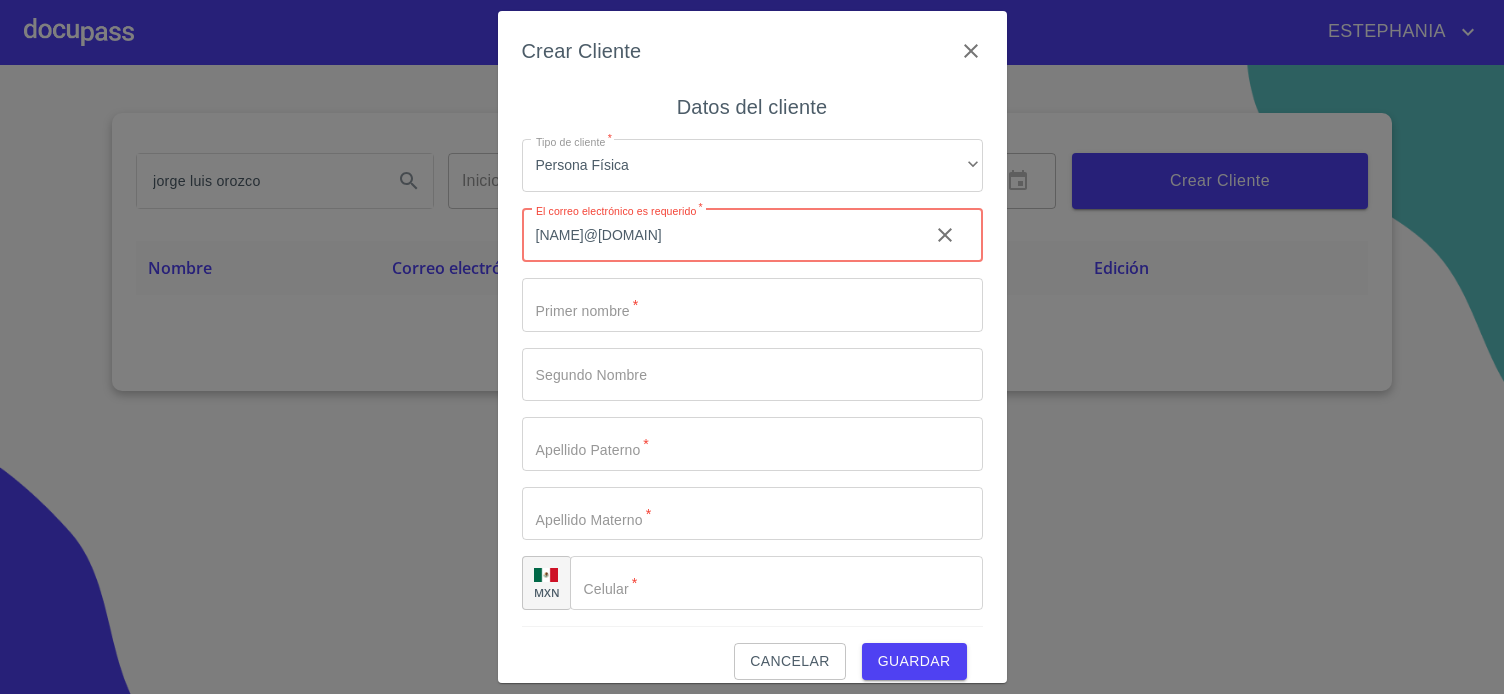 type on "[NAME]@[DOMAIN]" 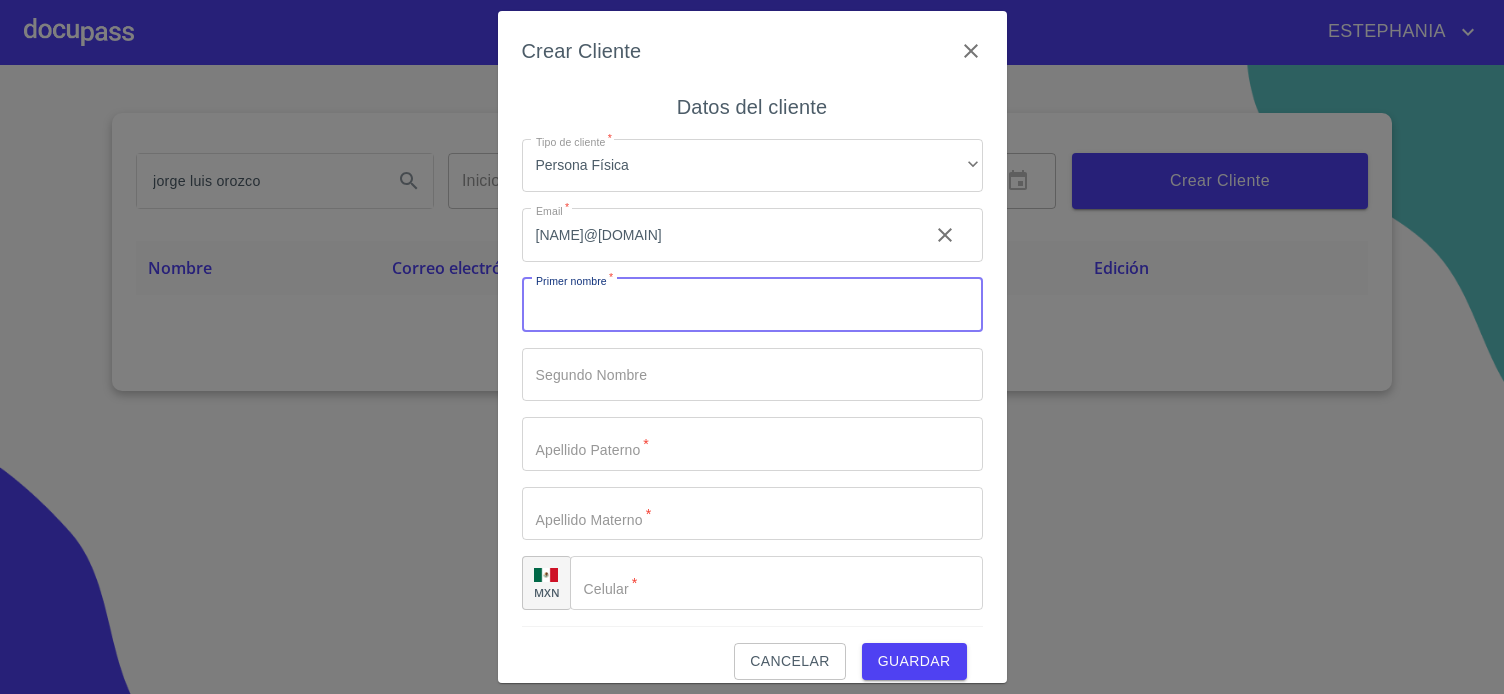 click on "Tipo de cliente   *" at bounding box center [752, 305] 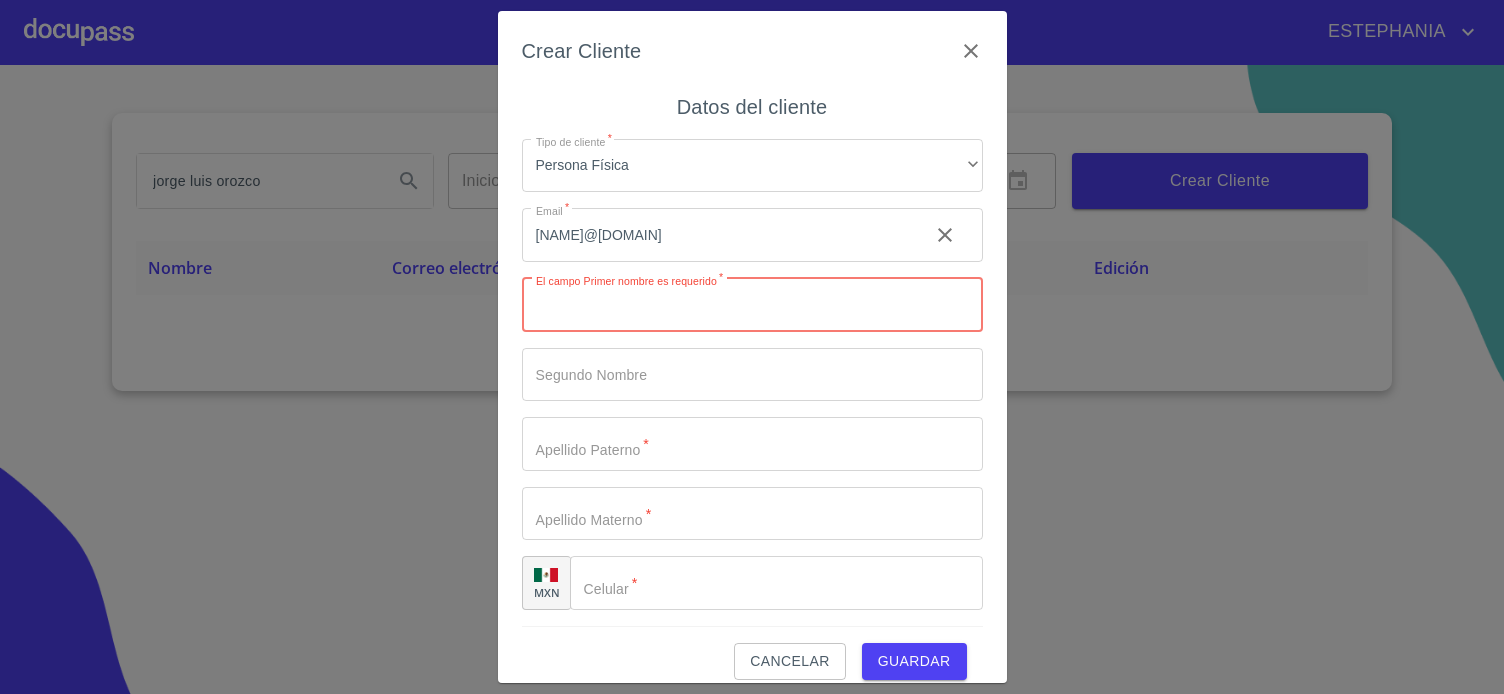 paste on "JORGE LUIS" 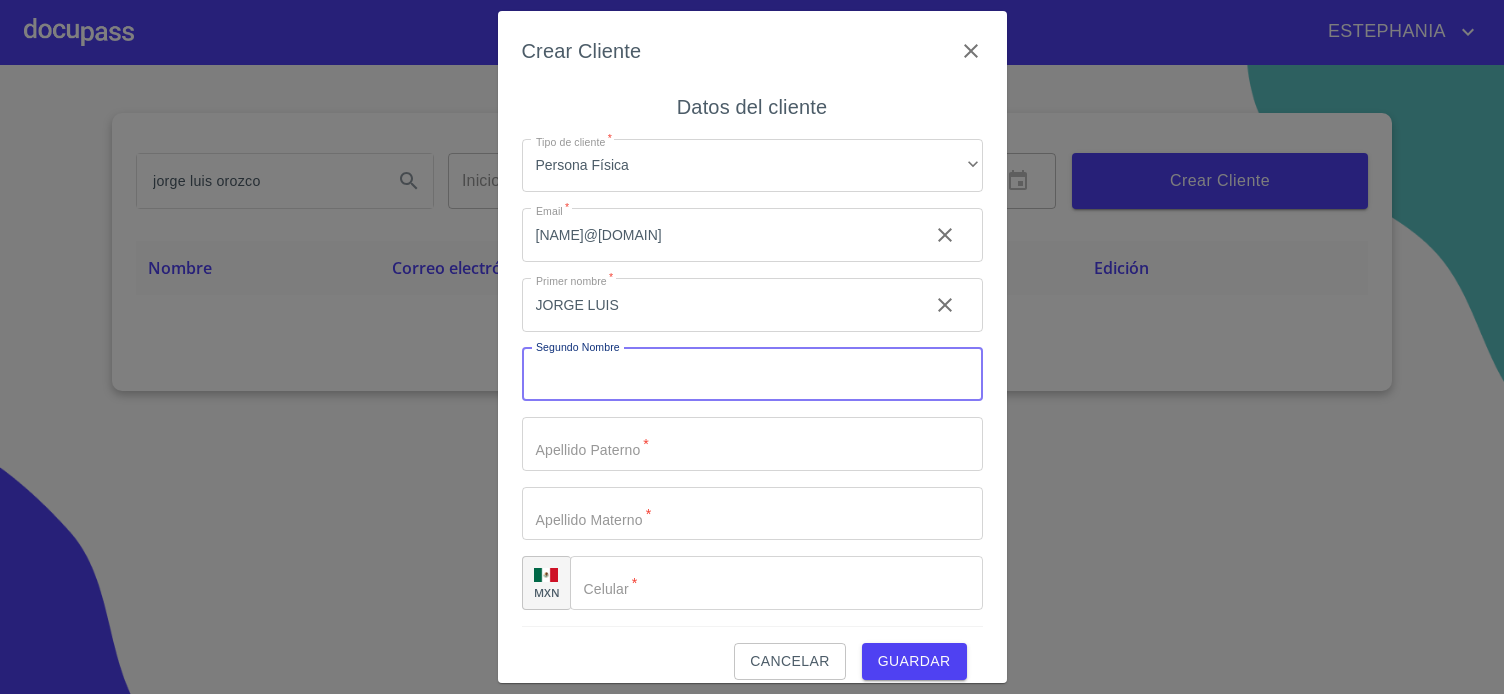 click on "Tipo de cliente   *" at bounding box center [752, 375] 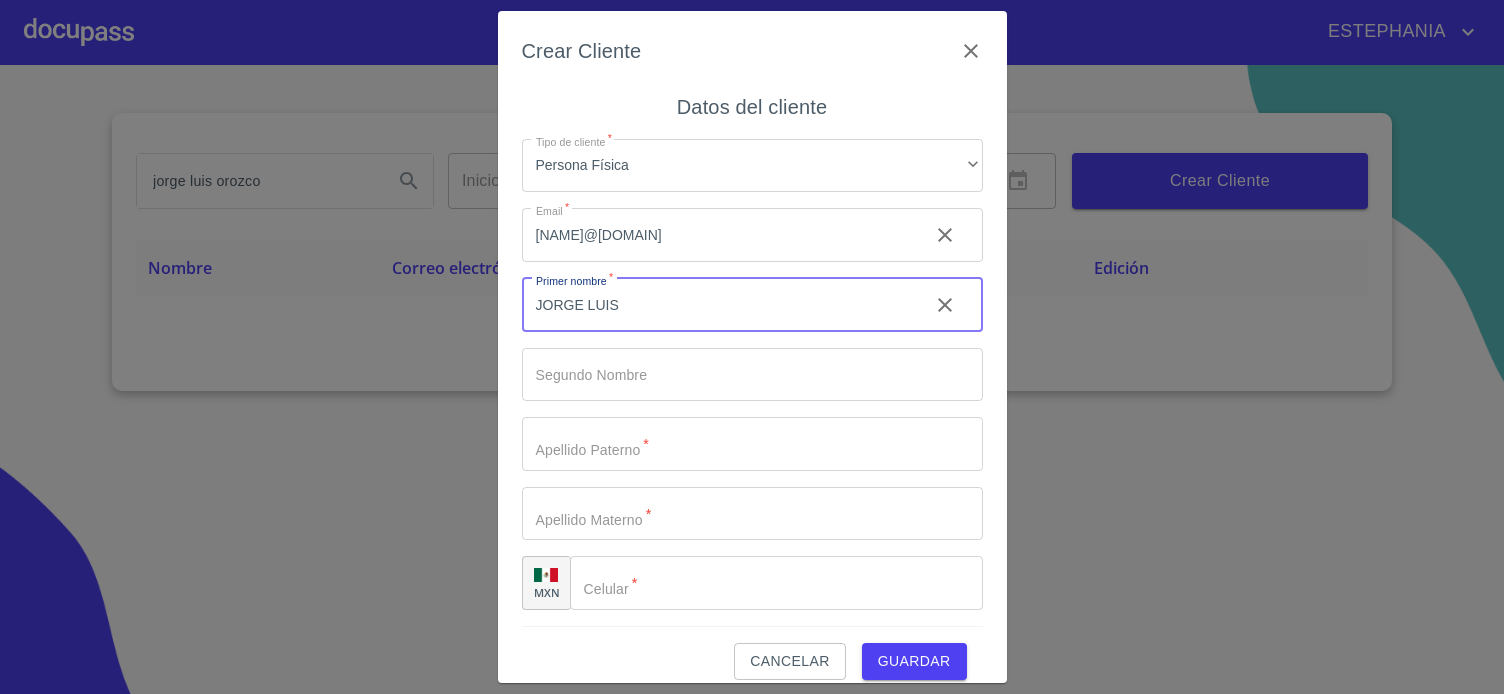 drag, startPoint x: 591, startPoint y: 305, endPoint x: 629, endPoint y: 304, distance: 38.013157 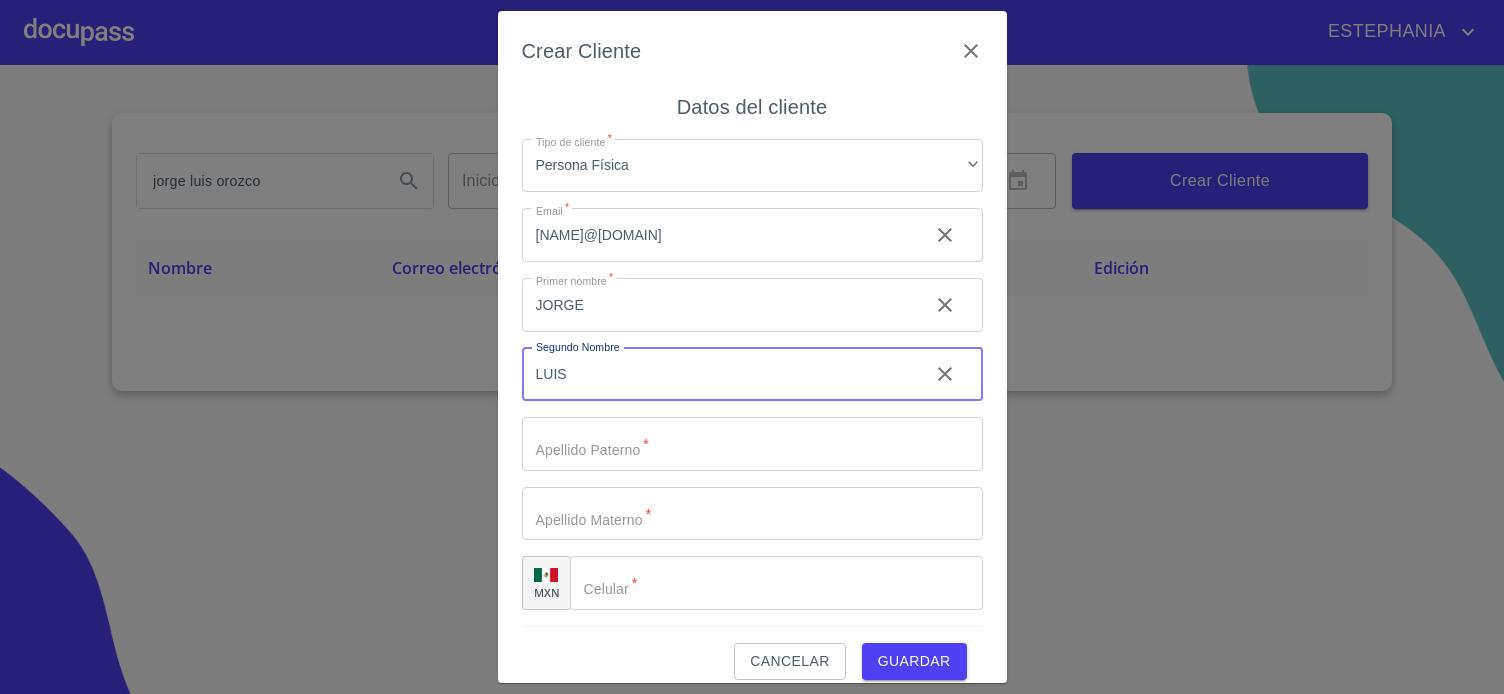 type on "LUIS" 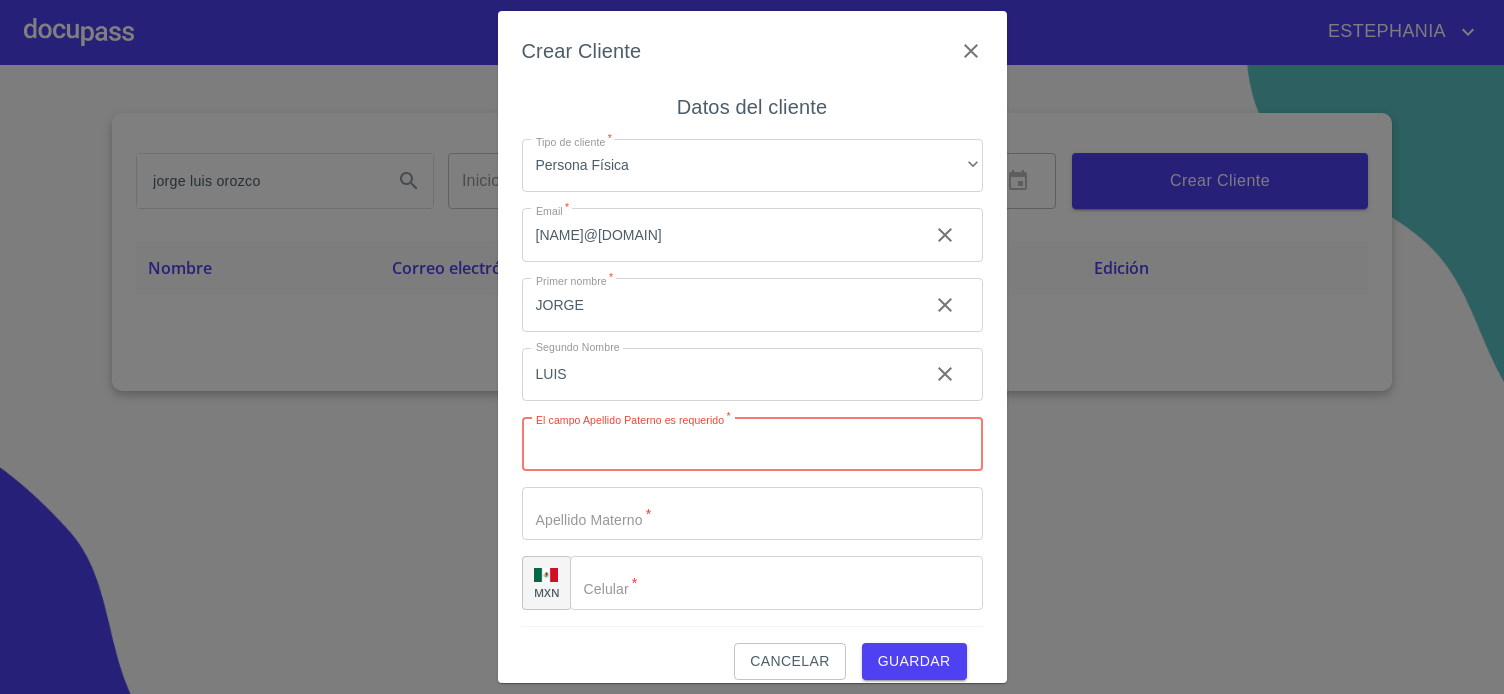 paste on "OROZCO HERNANDEZ" 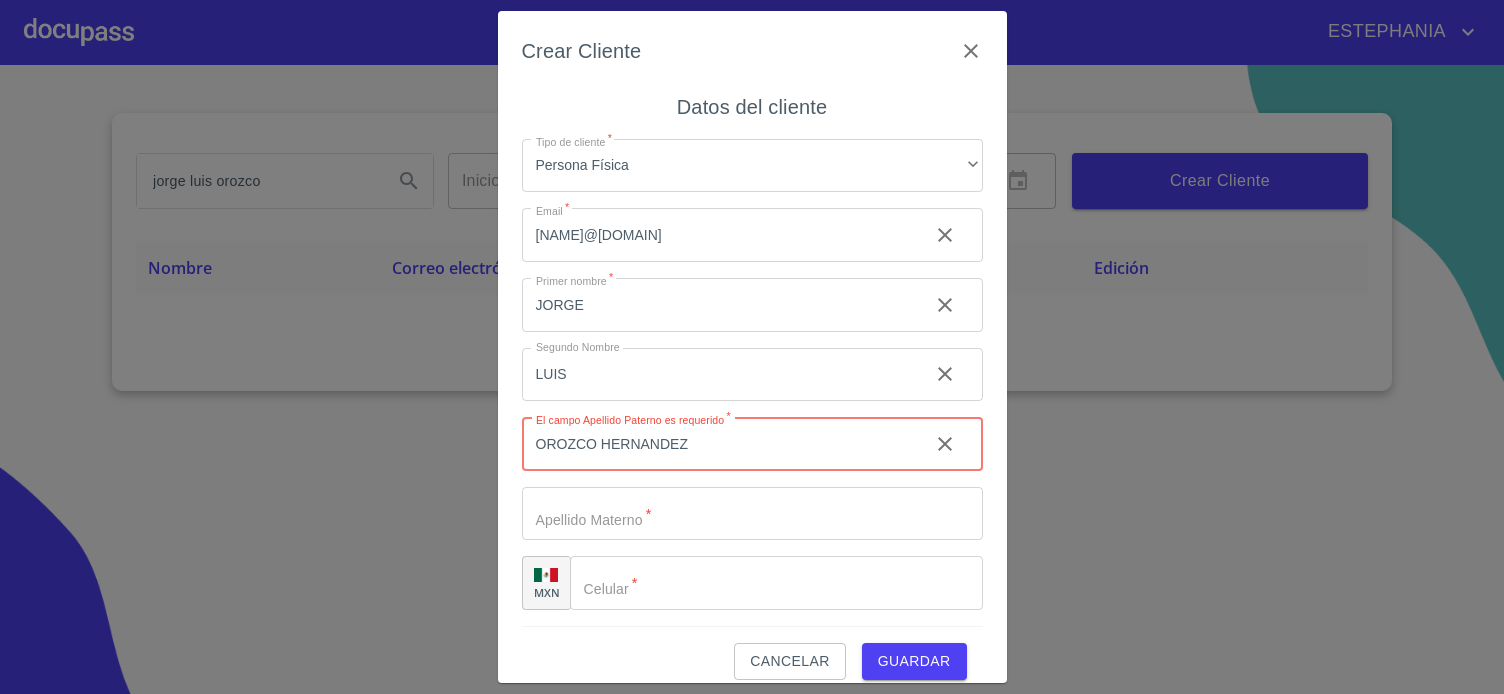 drag, startPoint x: 602, startPoint y: 437, endPoint x: 707, endPoint y: 435, distance: 105.01904 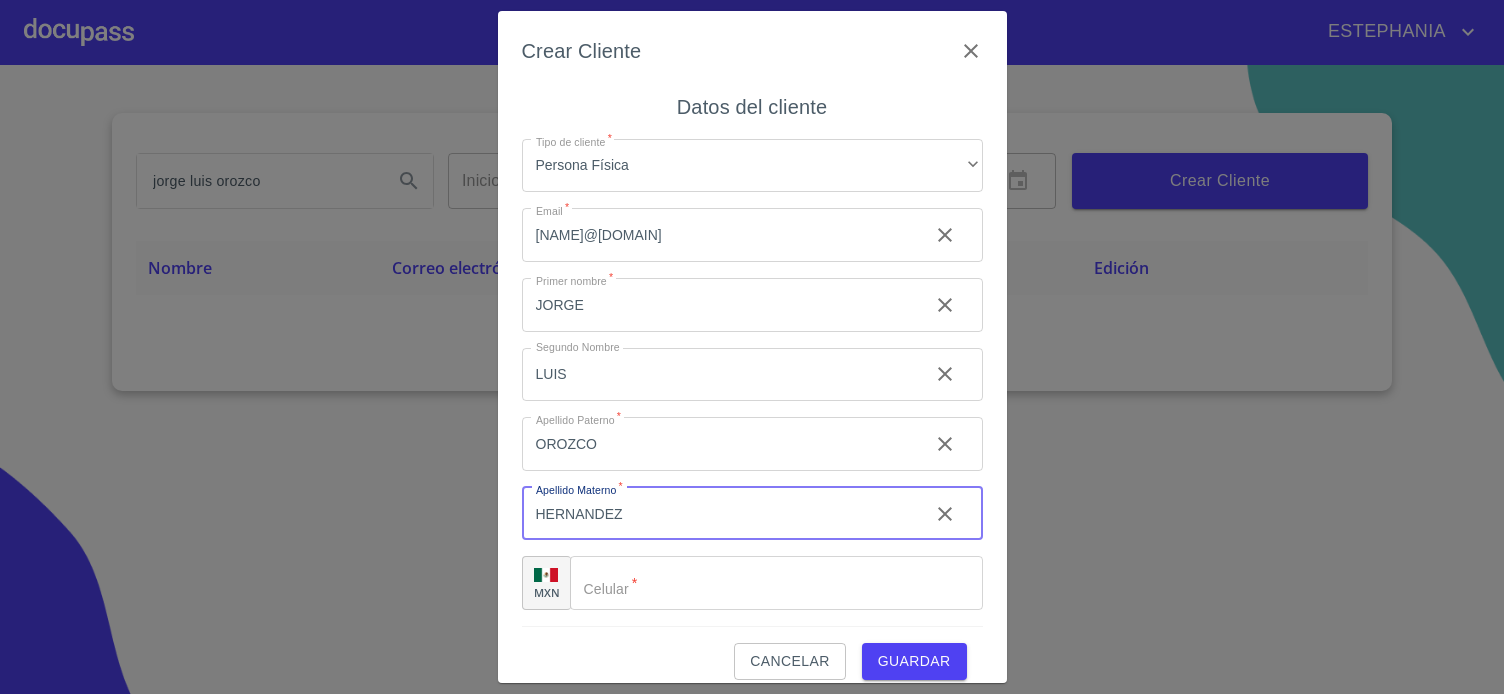 type on "HERNANDEZ" 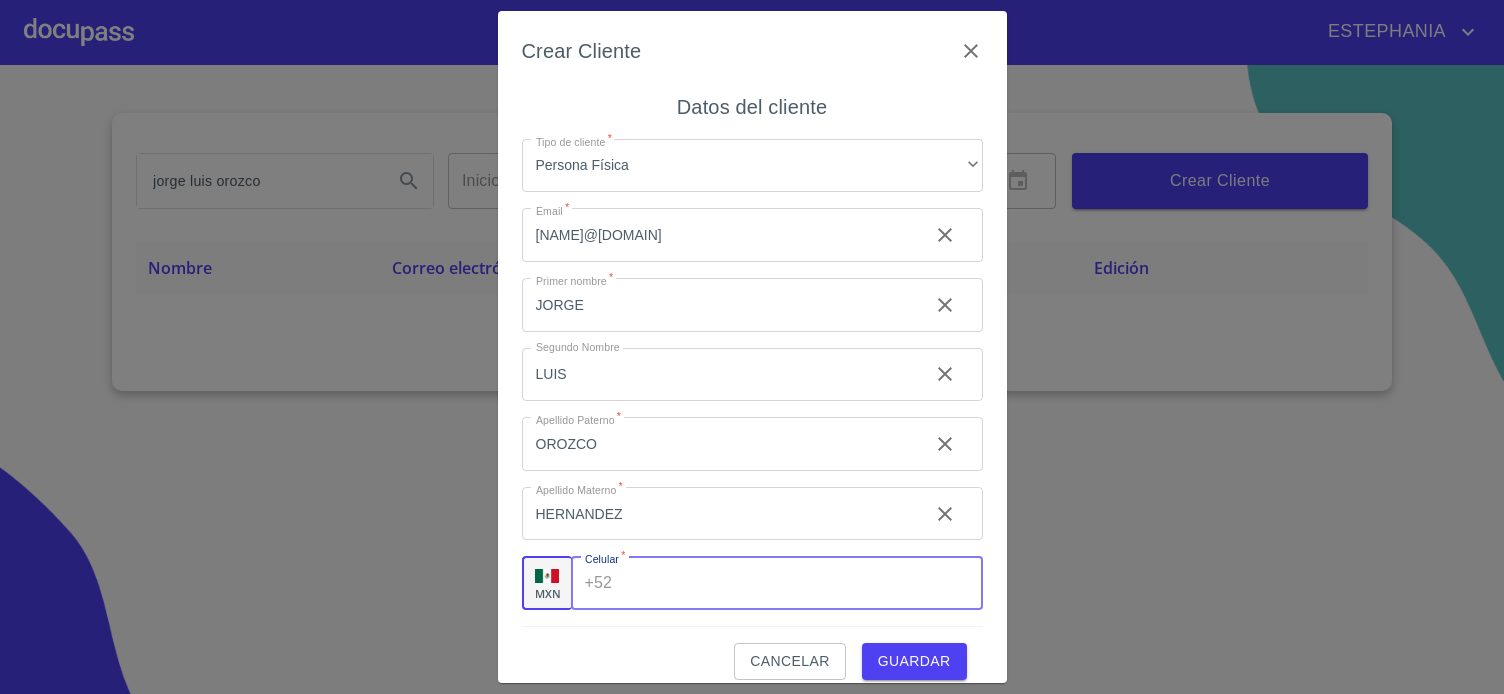 click on "Tipo de cliente   *" at bounding box center [801, 583] 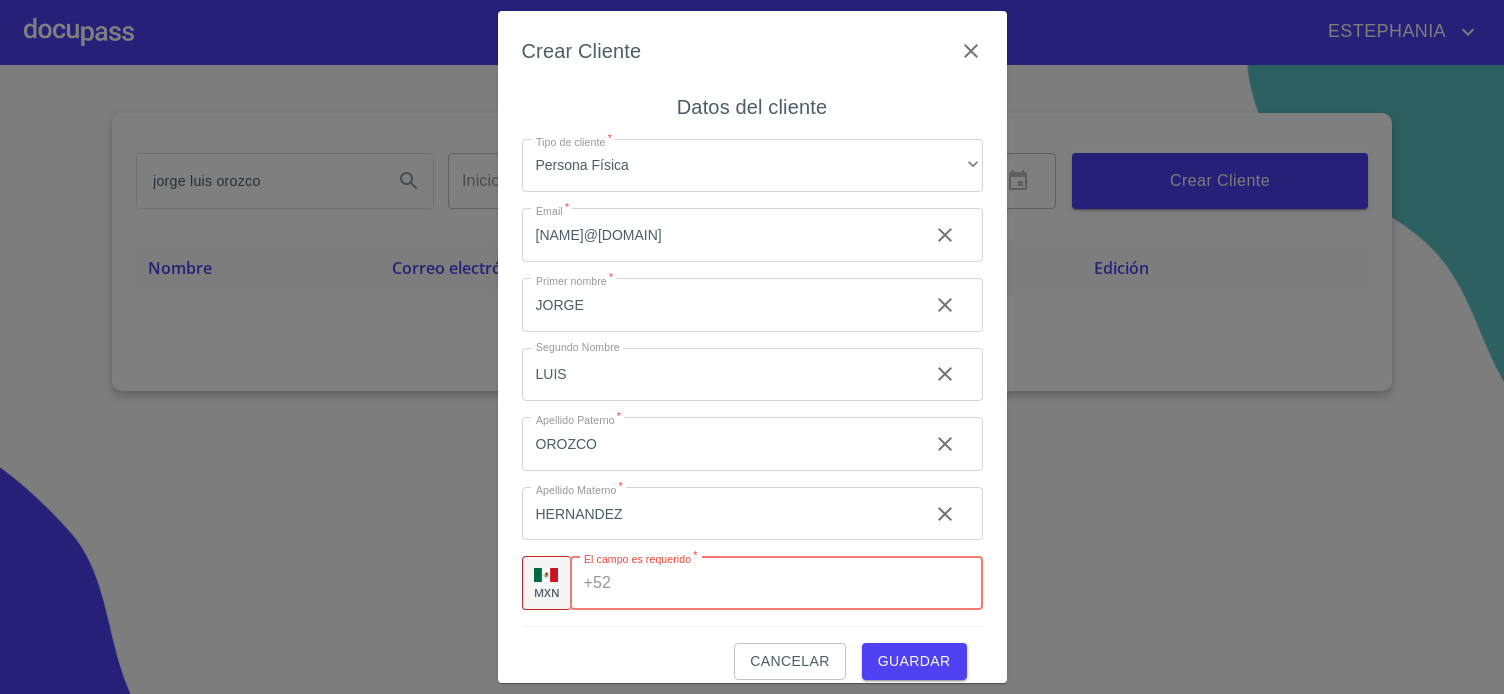 paste on "[PHONE]" 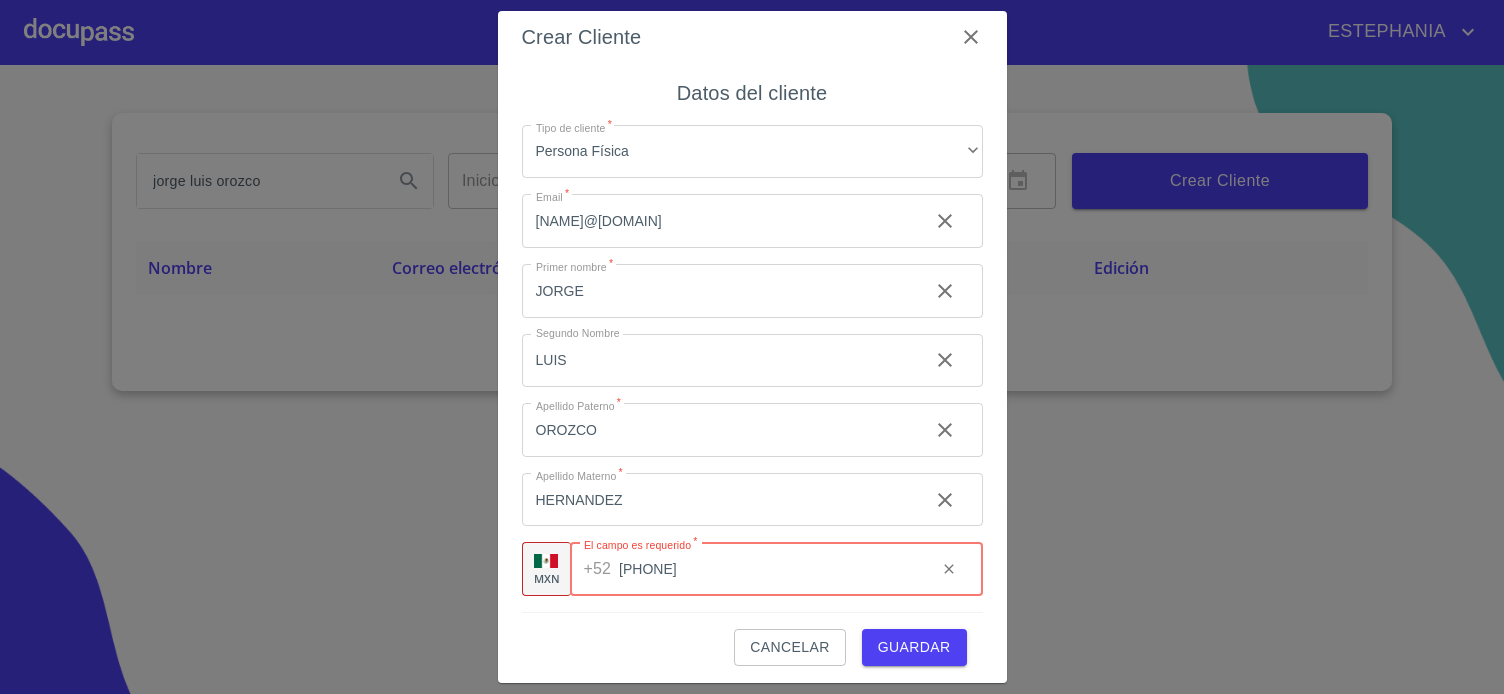 scroll, scrollTop: 20, scrollLeft: 0, axis: vertical 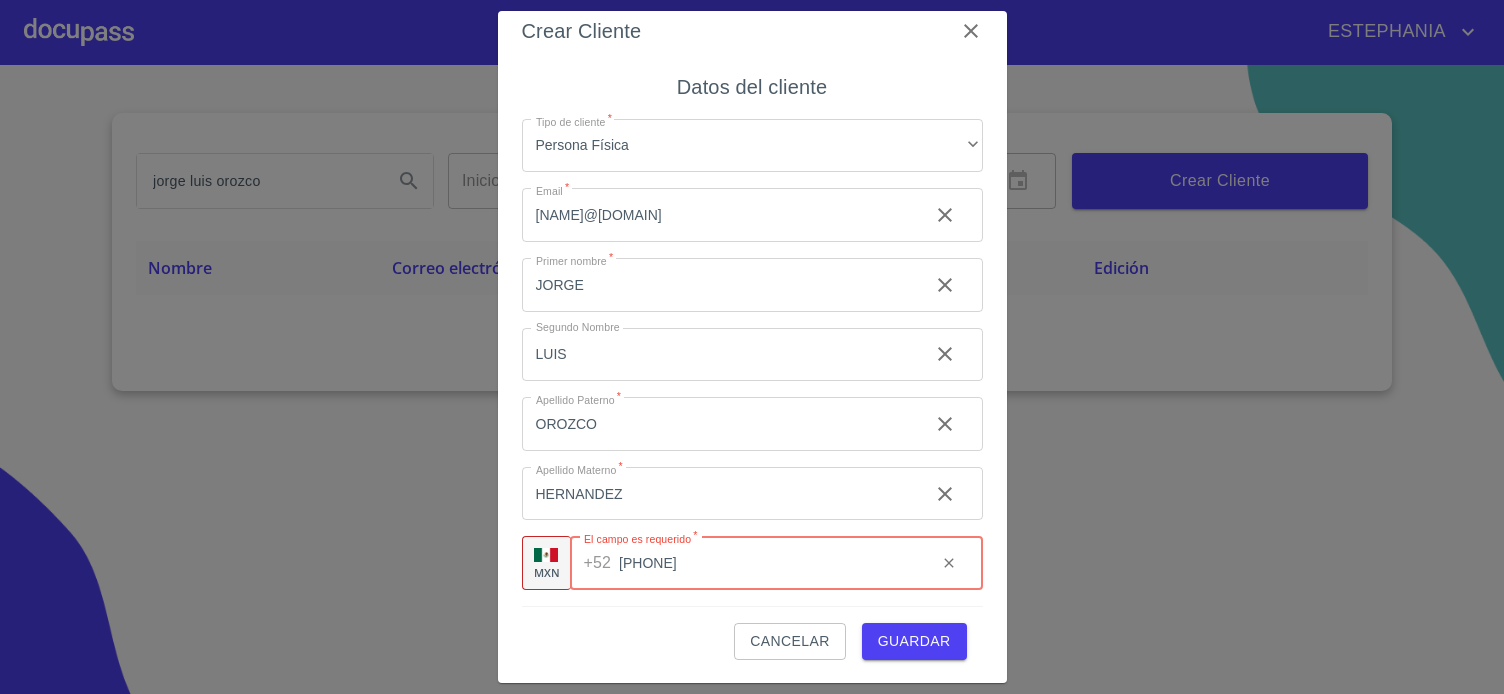 type on "[PHONE]" 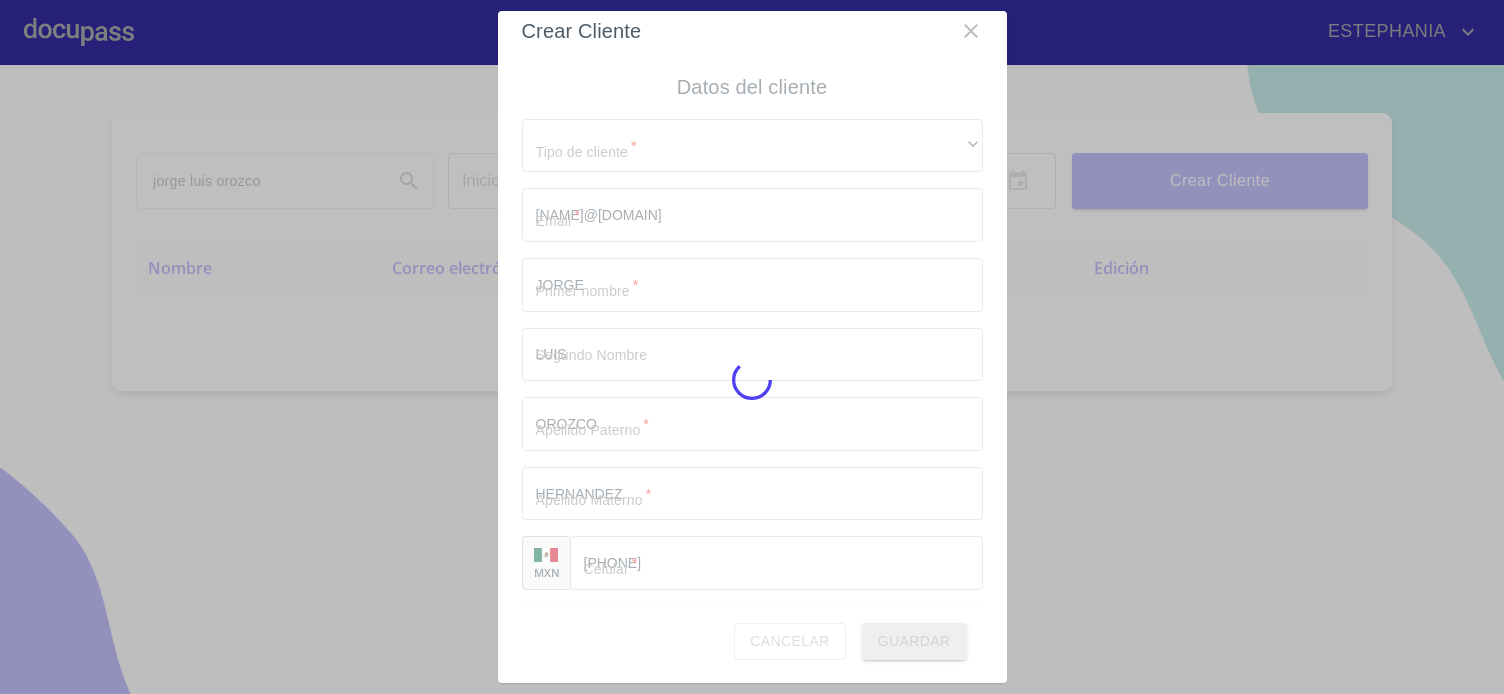 type 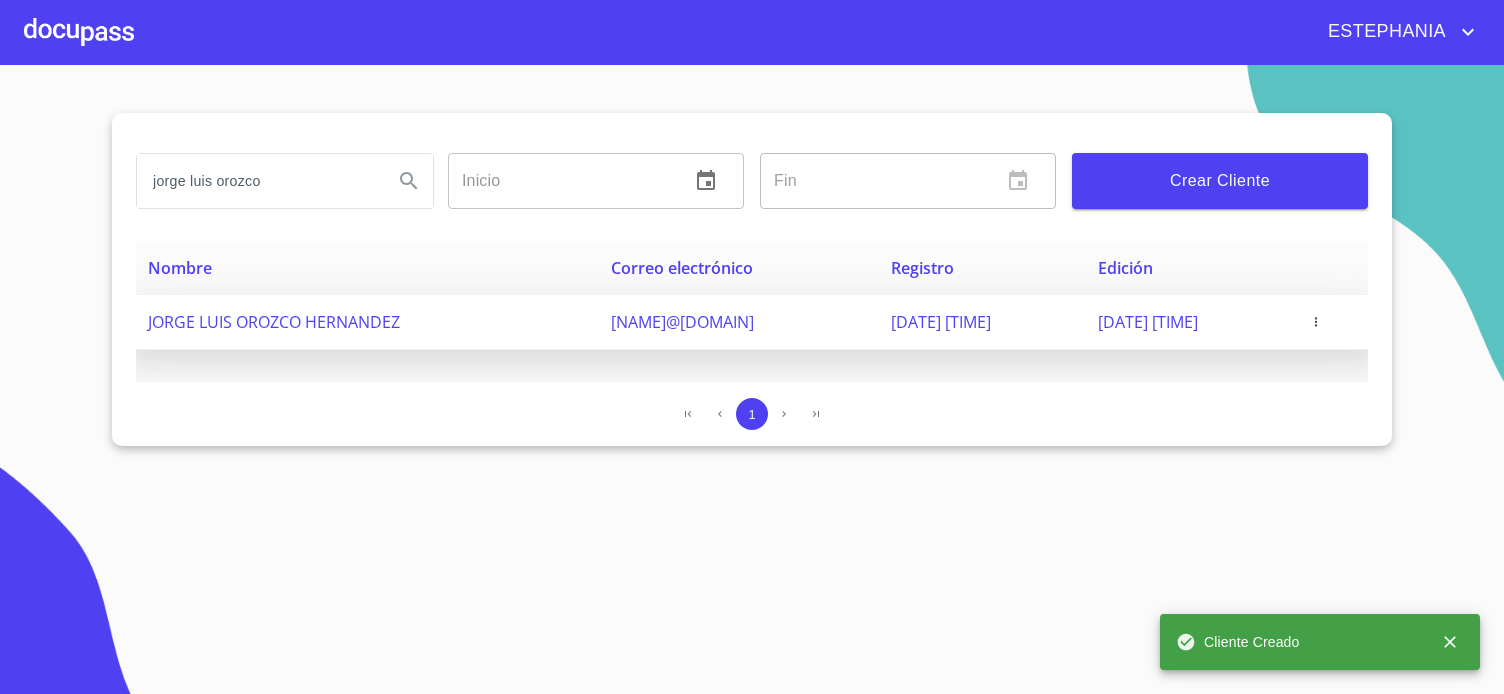 click on "JORGE  LUIS OROZCO  HERNANDEZ" at bounding box center (274, 322) 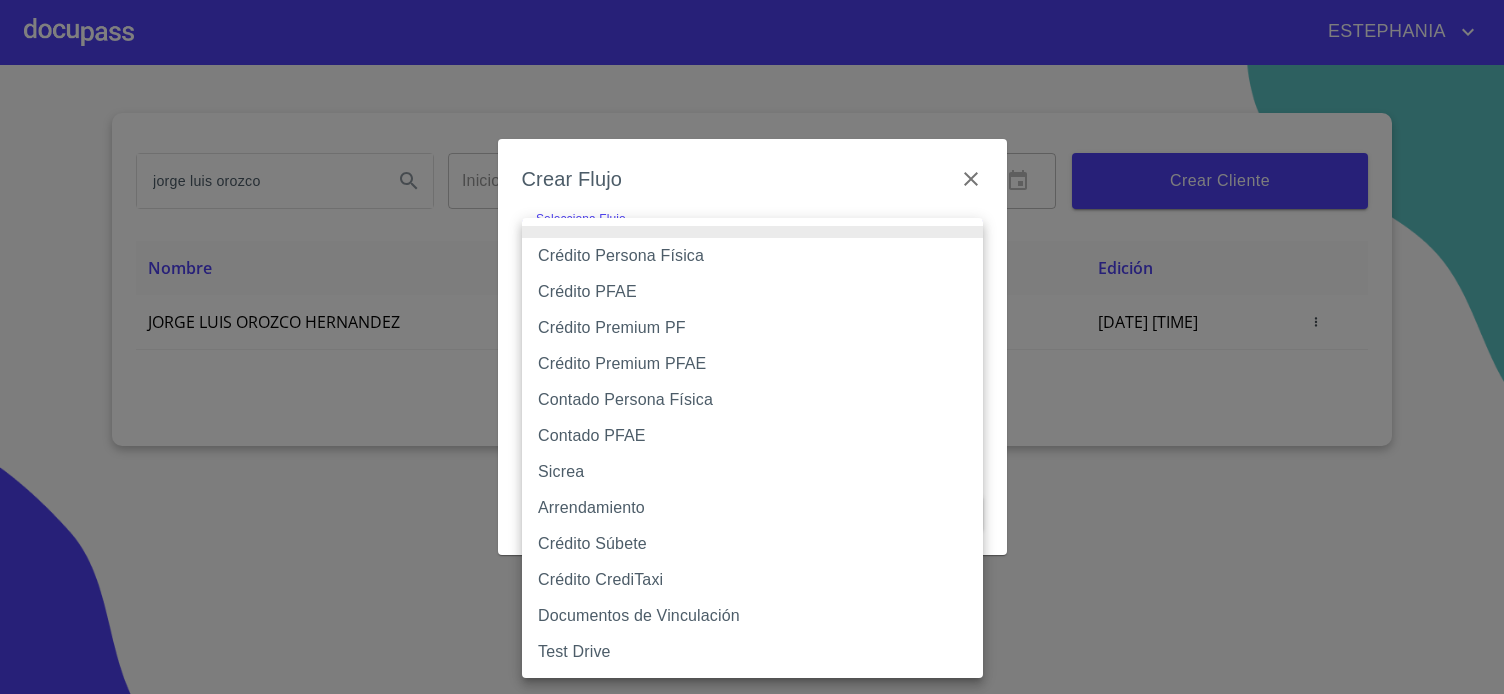 click on "ESTEPHANIA jorge luis orozco Inicio ​ Fin ​ Crear Cliente Nombre   Correo electrónico   Registro   Edición     JORGE  LUIS OROZCO  HERNANDEZ [EMAIL] [DATE] [TIME] [DATE] [TIME] 1
Salir Crear Flujo Selecciona Flujo Selecciona Flujo Datos del pedido Marca   * Otros ​ Año   * ​ ​ Modelo   * ​ Color   * ​ No. Pedido ​ No. Serial ​ Cancelar Guardar 2024 2023 2022 2021 2020 2019 2018 2017 2016 2015 2014 2013 2012" at bounding box center (752, 347) 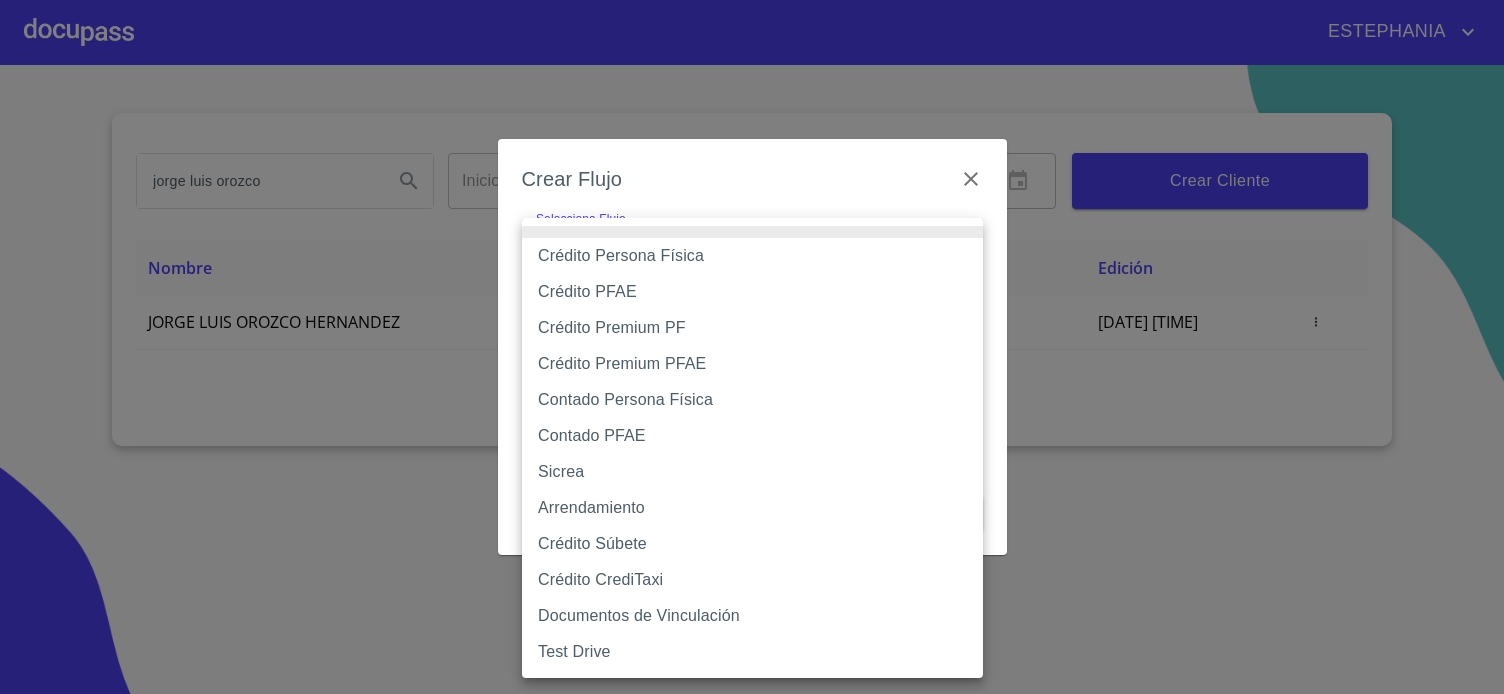 type on "623996b2ffbf160bd6e2ac1f" 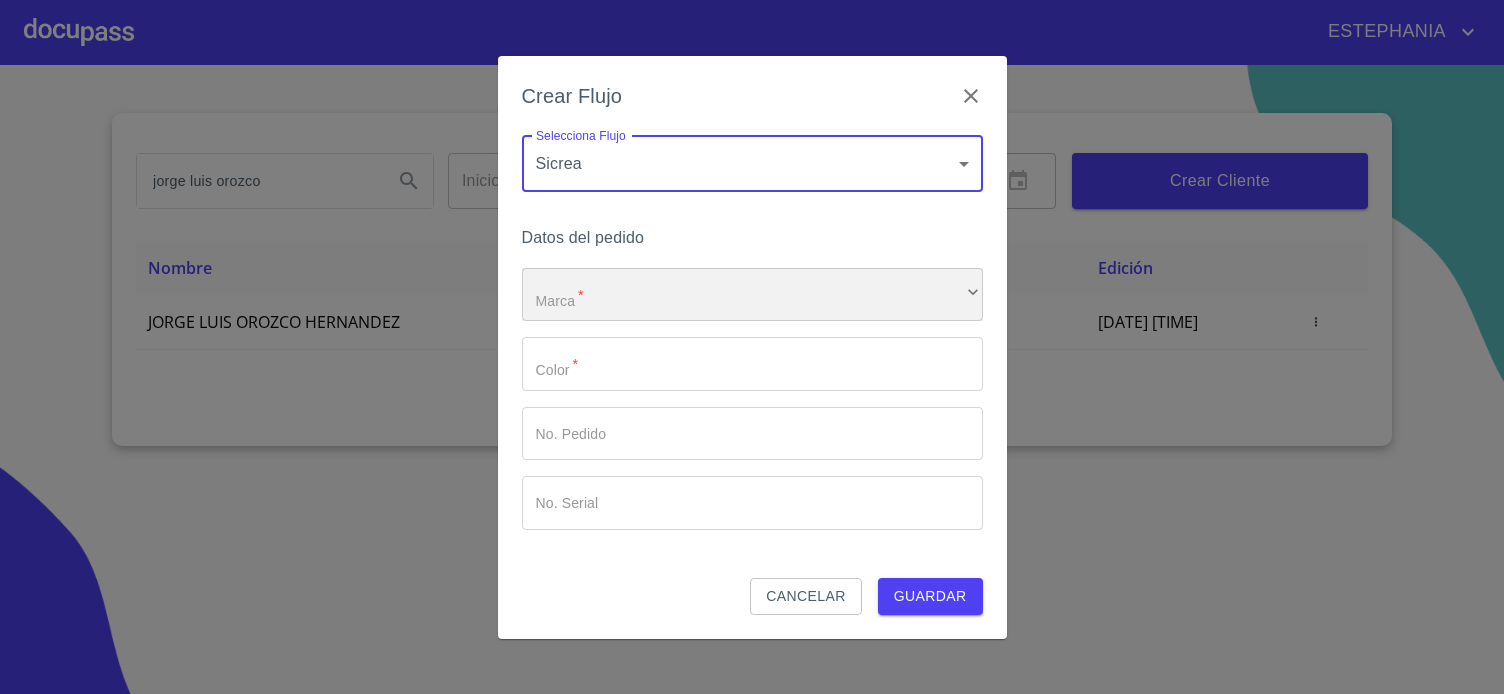 click on "​" at bounding box center [752, 295] 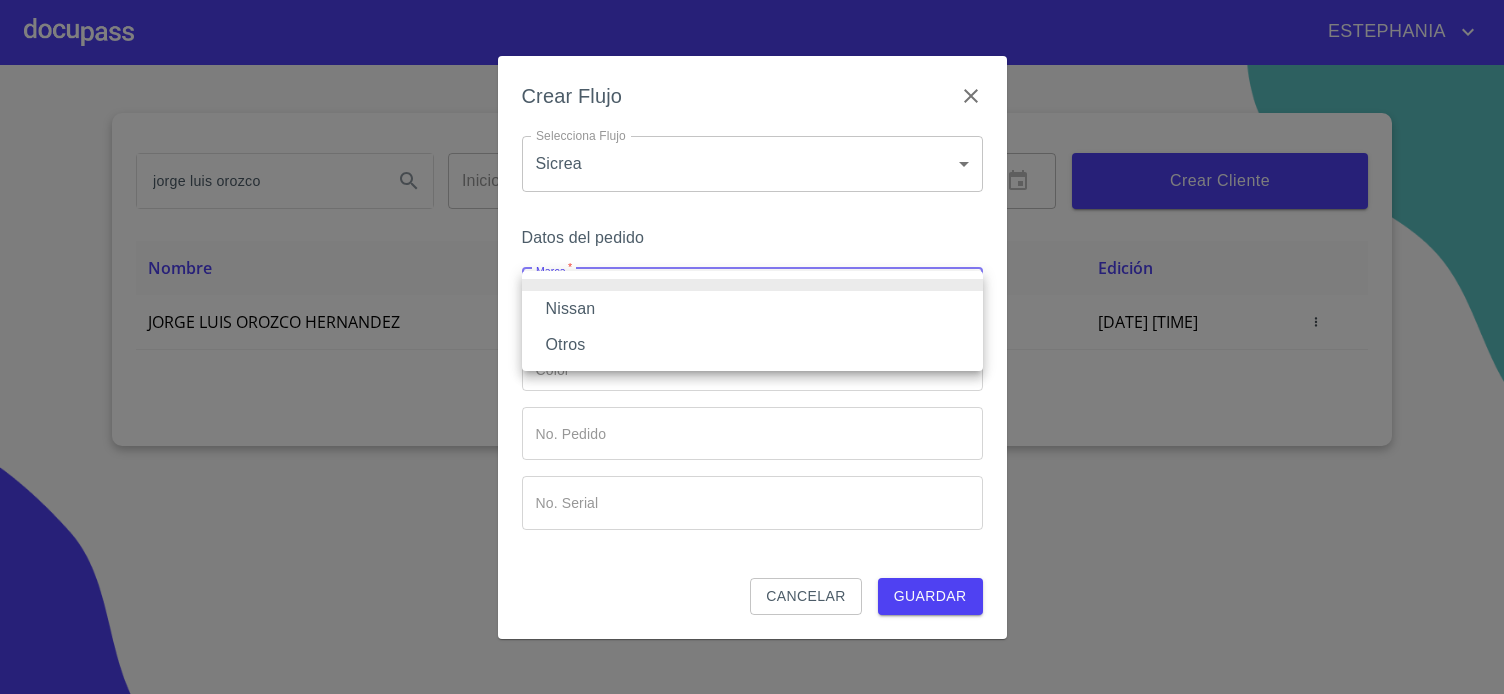 click on "Otros" at bounding box center [752, 345] 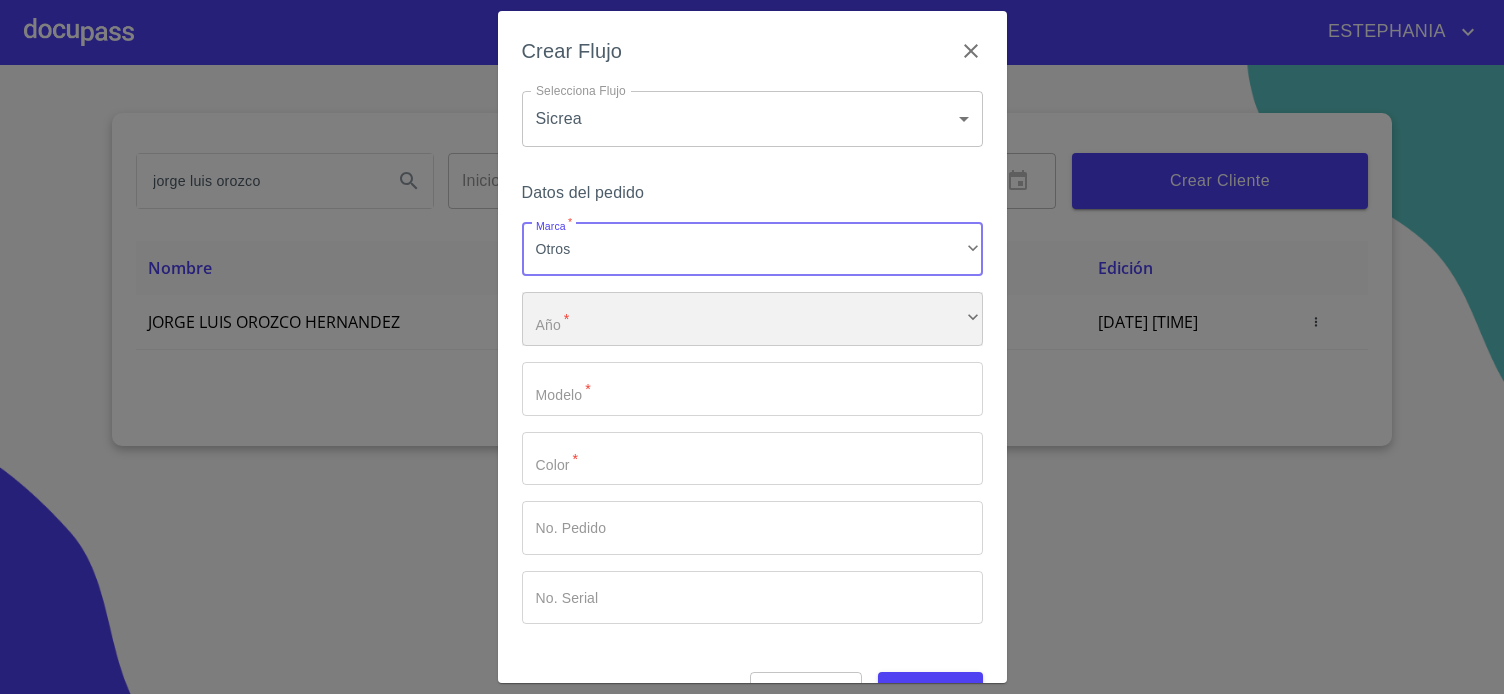 click on "​" at bounding box center [752, 319] 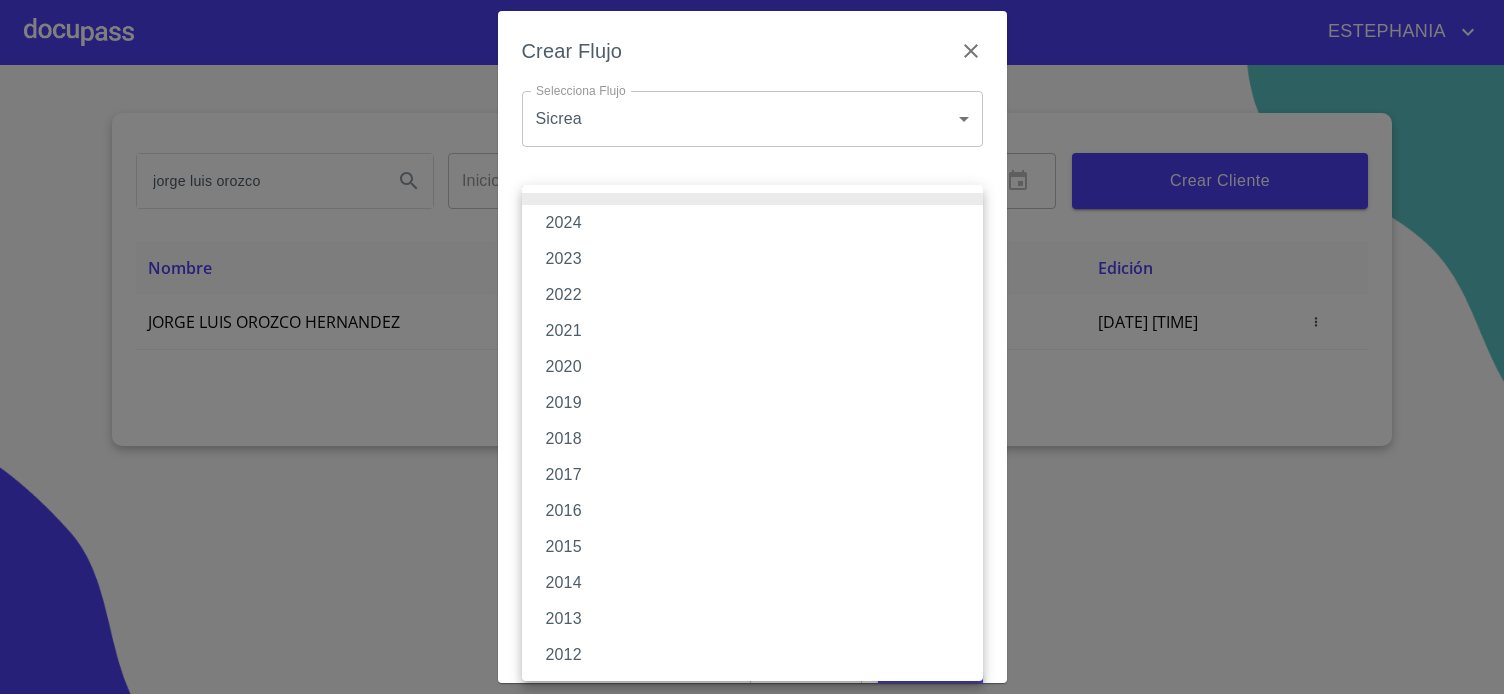 click at bounding box center (752, 347) 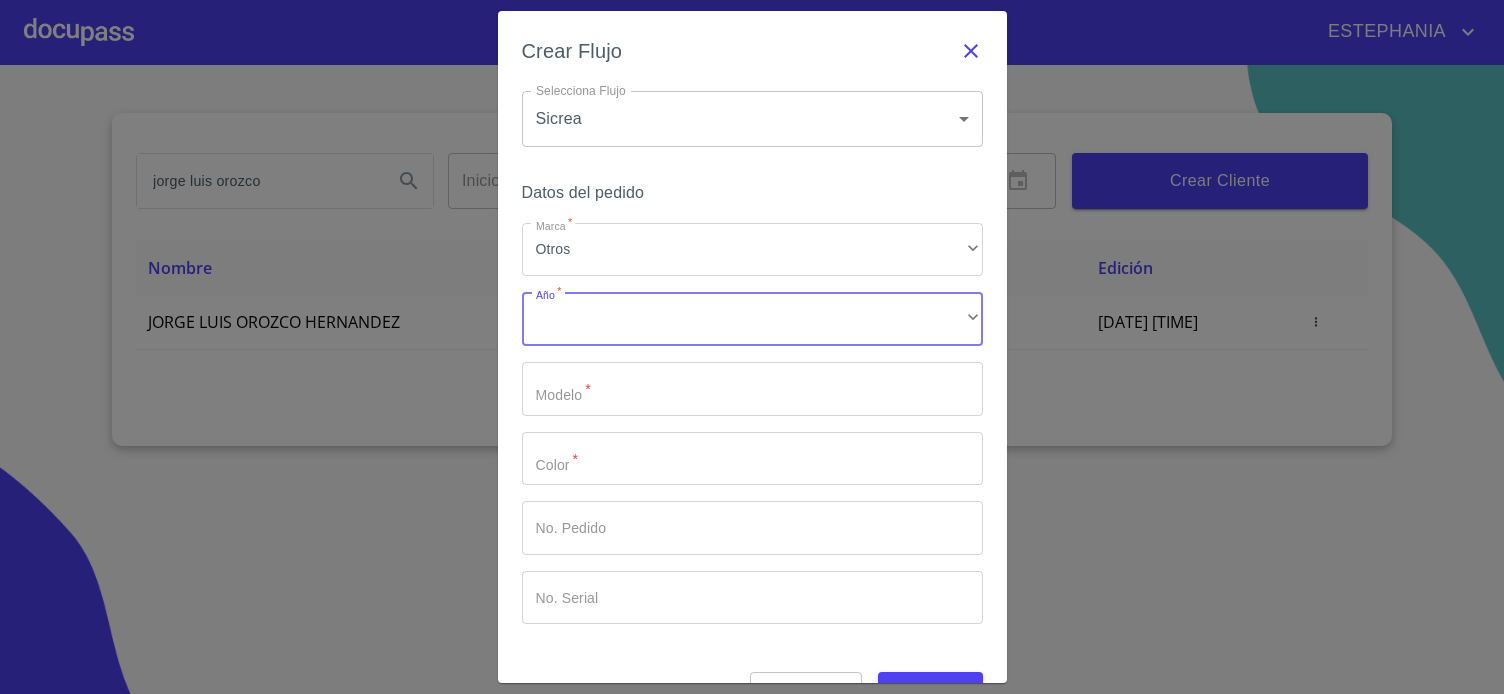 click 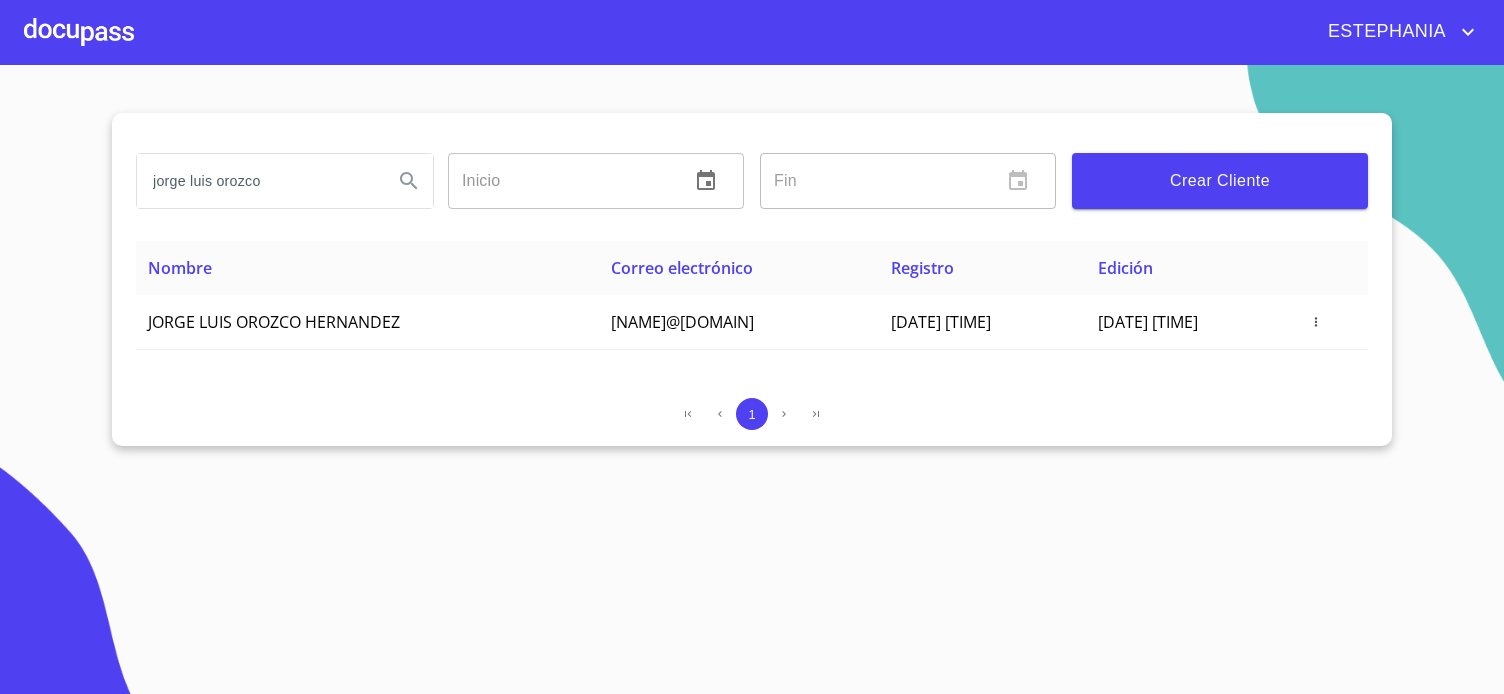 click on "jorge luis orozco Inicio ​ Fin ​ Crear Cliente Nombre   Correo electrónico   Registro   Edición     JORGE  LUIS OROZCO  HERNANDEZ jorge.23pive@gmail.com 6 de agosto de 2025 11:07 6 de agosto de 2025 11:07 1" at bounding box center (752, 379) 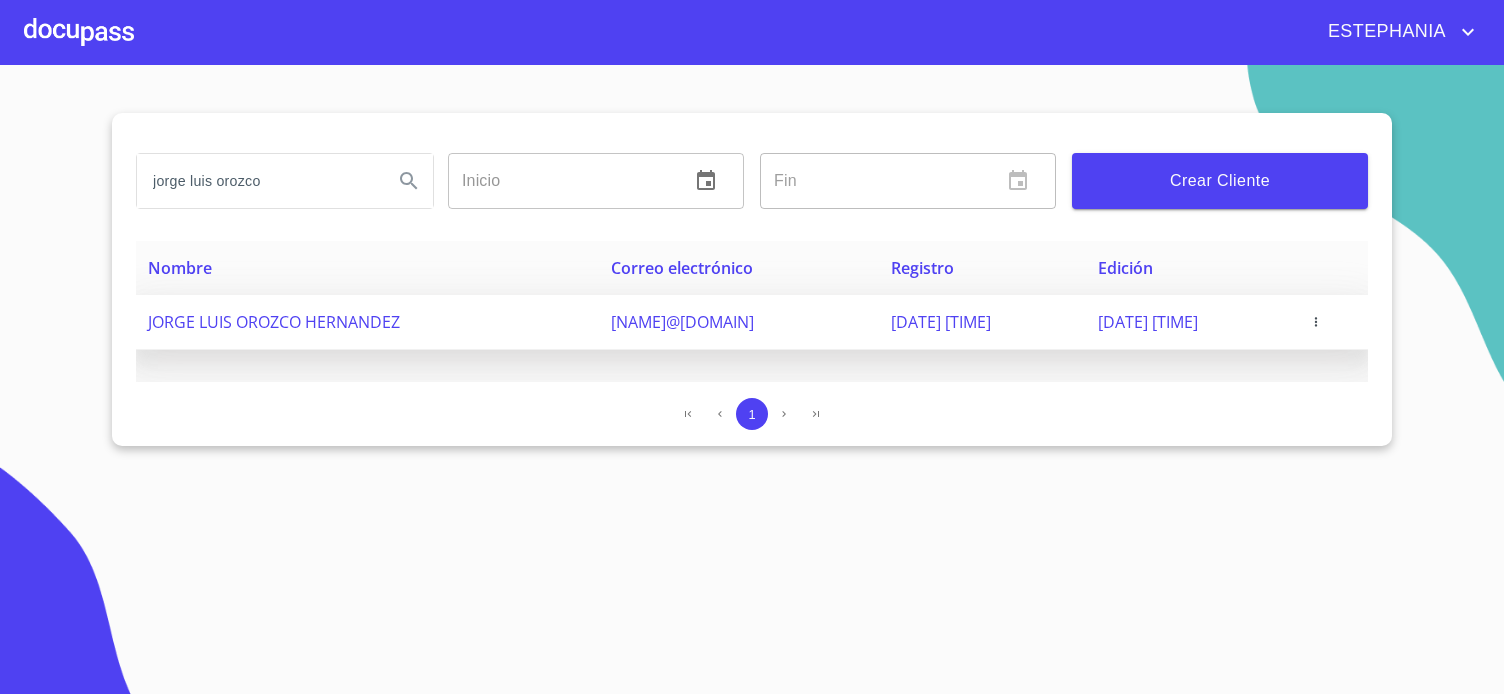 click on "JORGE  LUIS OROZCO  HERNANDEZ" at bounding box center (274, 322) 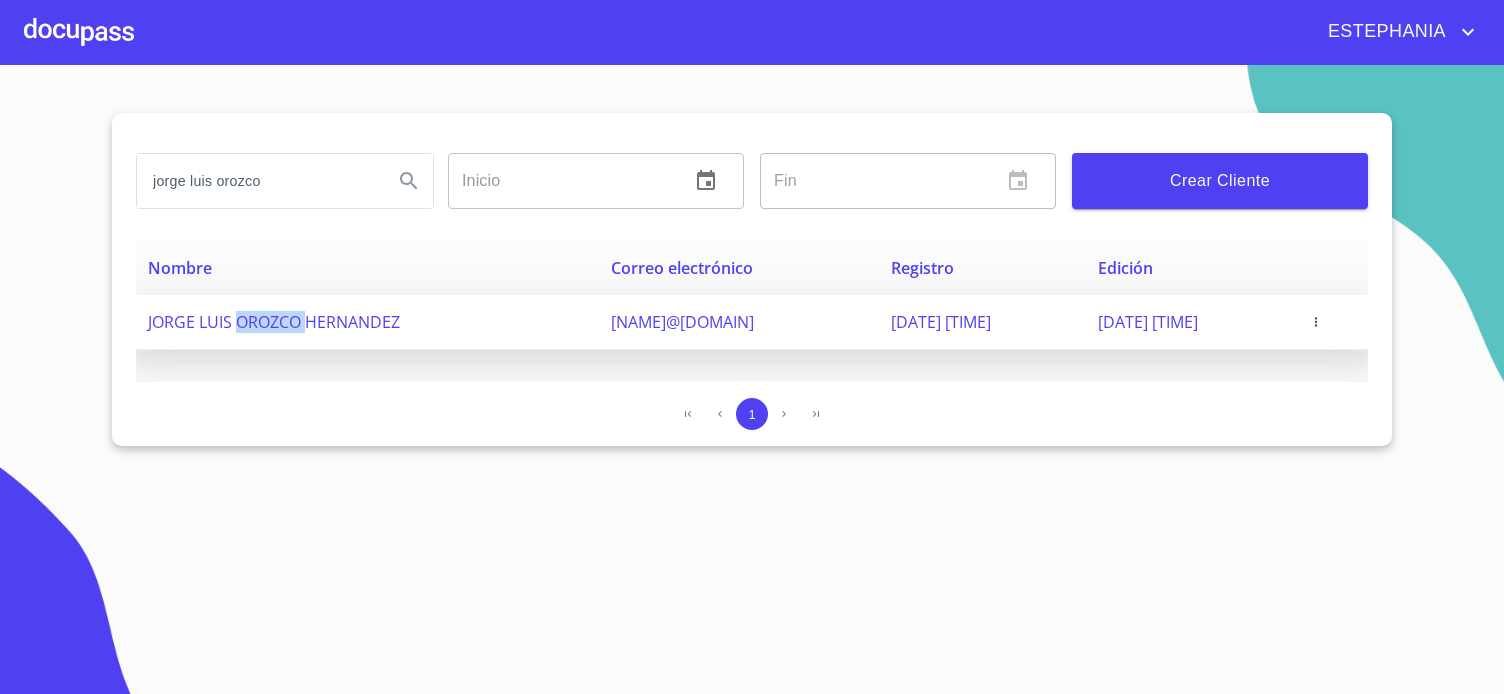 click on "JORGE  LUIS OROZCO  HERNANDEZ" at bounding box center [274, 322] 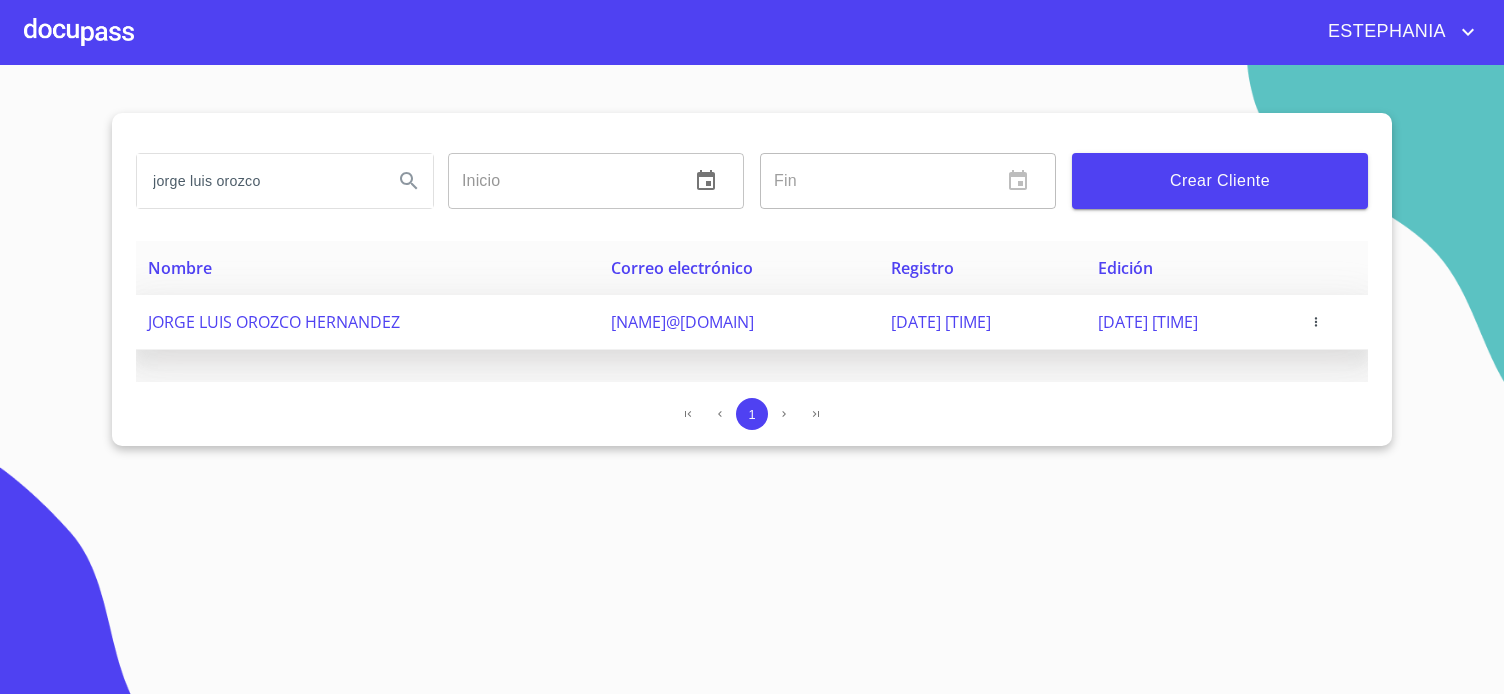 click on "JORGE  LUIS OROZCO  HERNANDEZ" at bounding box center [274, 322] 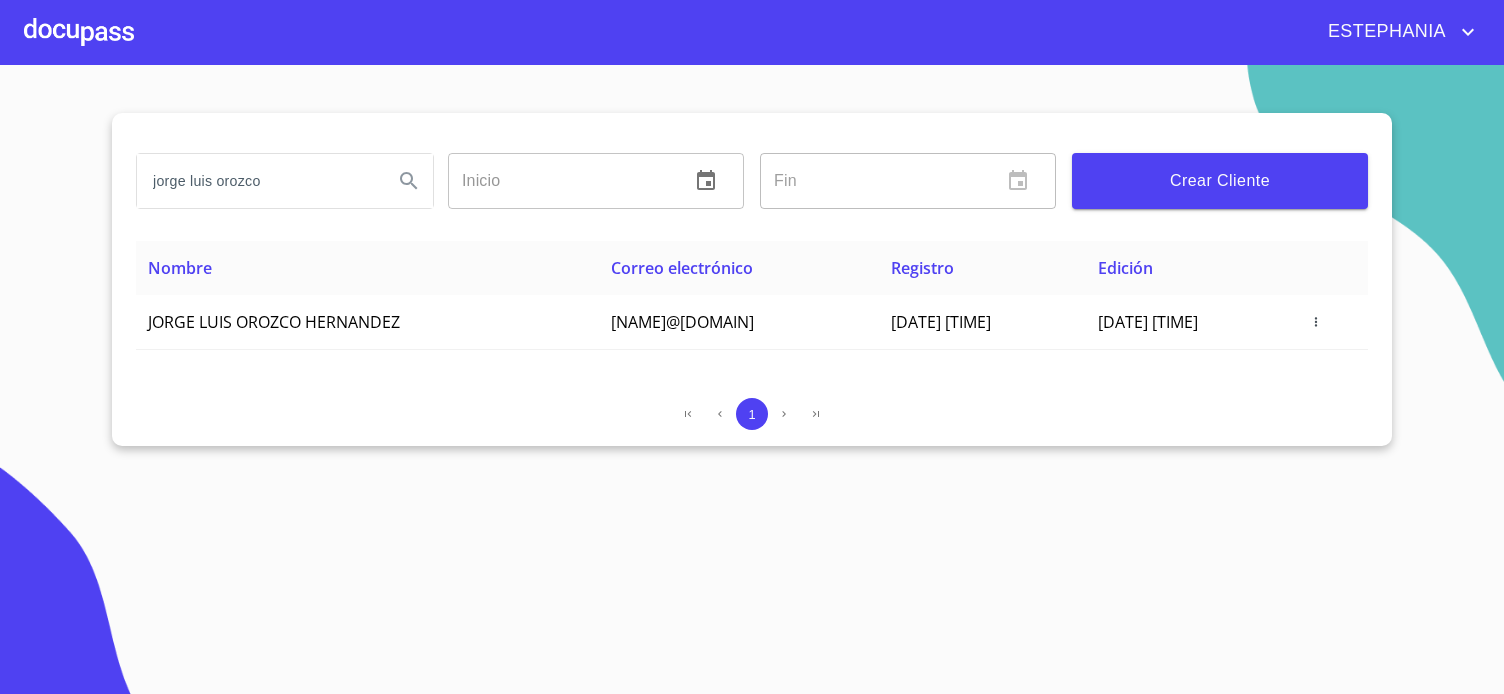 click on "jorge luis orozco Inicio ​ Fin ​ Crear Cliente Nombre   Correo electrónico   Registro   Edición     JORGE  LUIS OROZCO  HERNANDEZ jorge.23pive@gmail.com 6 de agosto de 2025 11:07 6 de agosto de 2025 11:07 1" at bounding box center (752, 379) 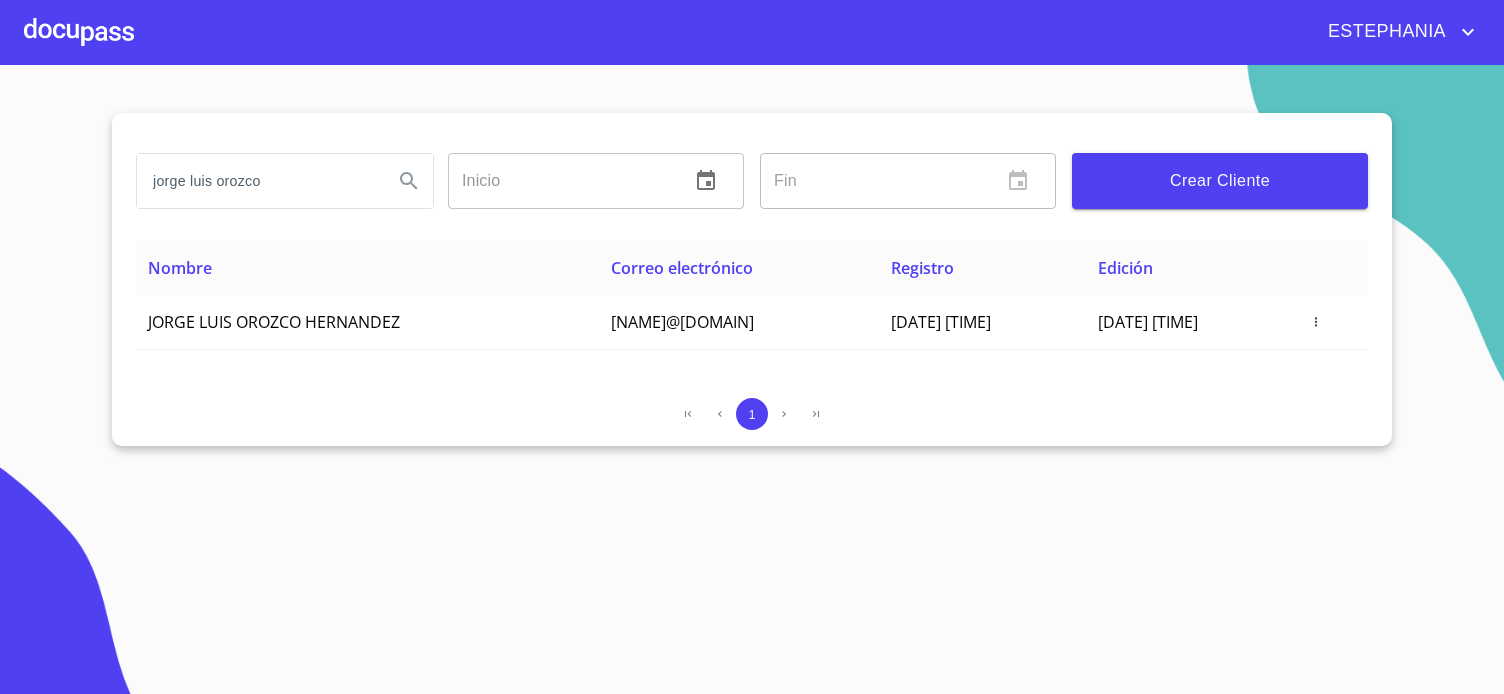 click at bounding box center (79, 32) 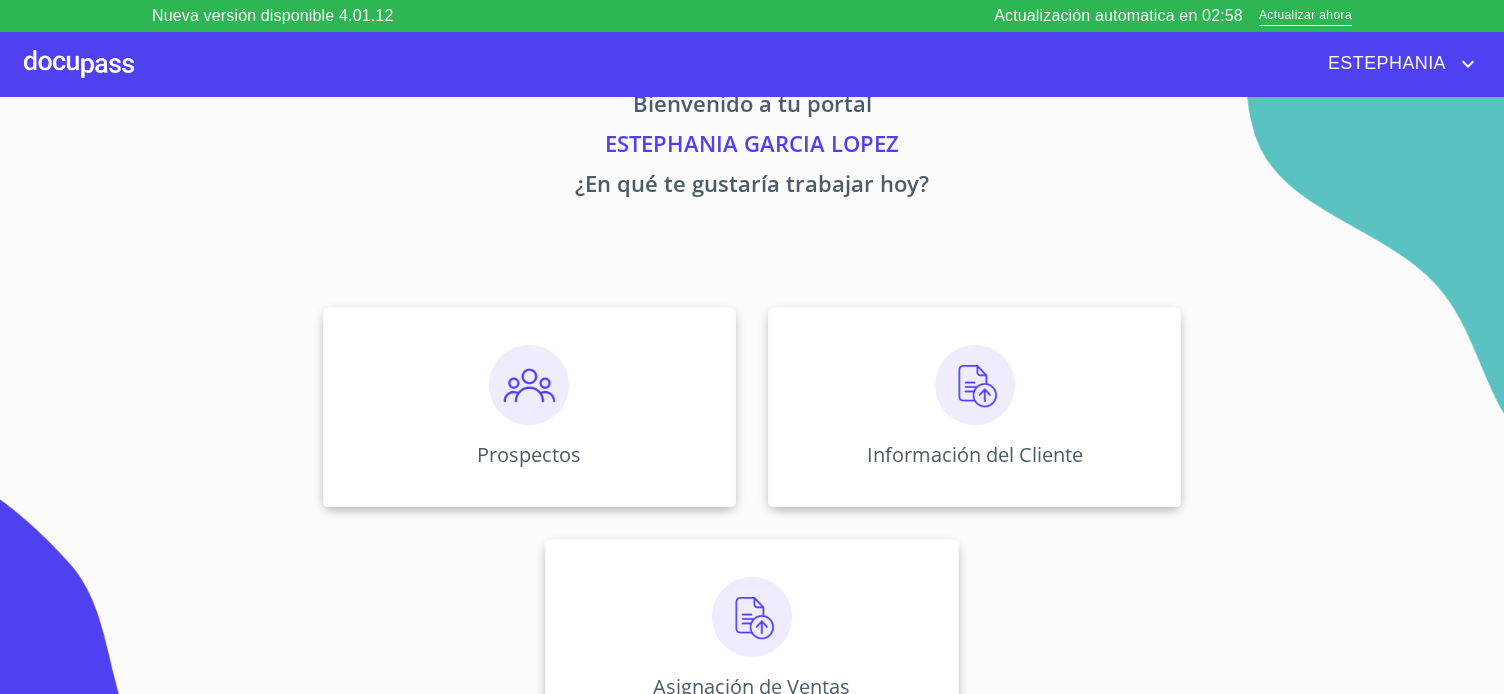 scroll, scrollTop: 77, scrollLeft: 0, axis: vertical 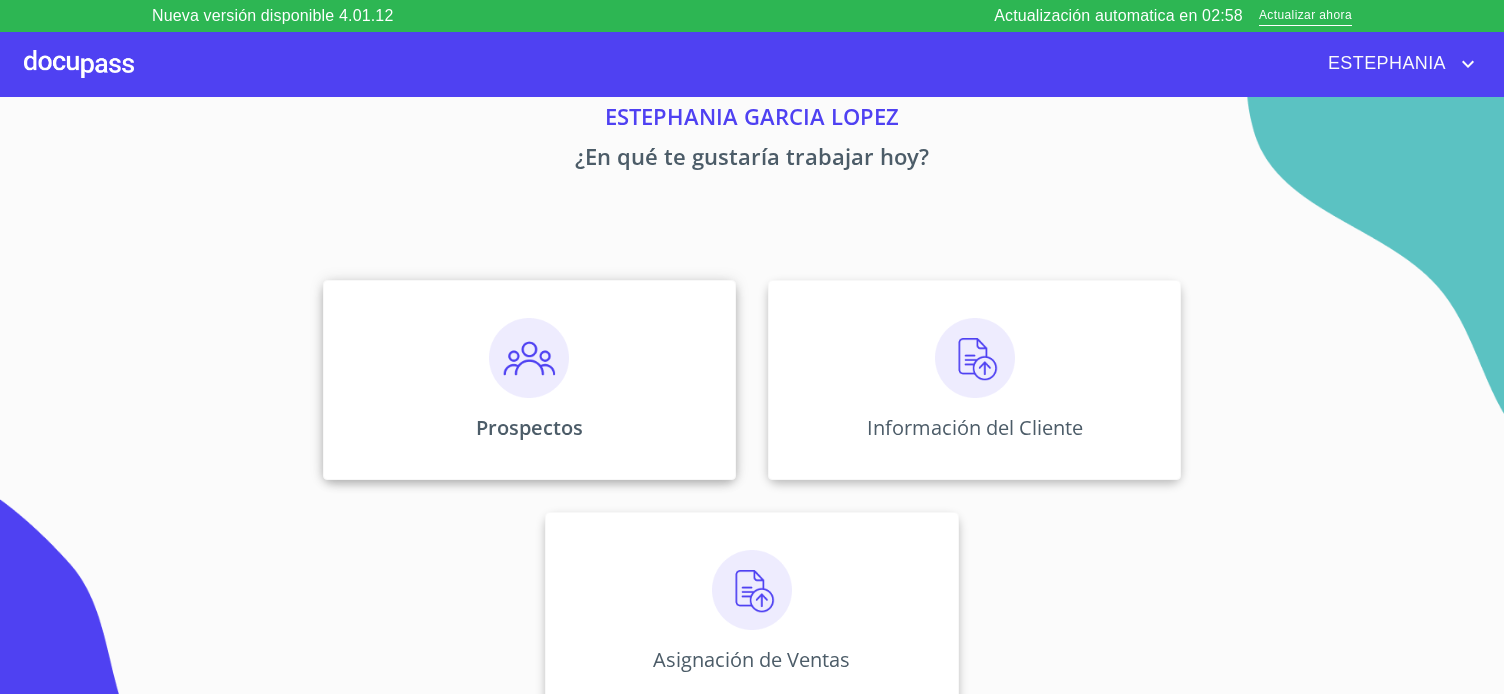 click on "Prospectos" at bounding box center [529, 380] 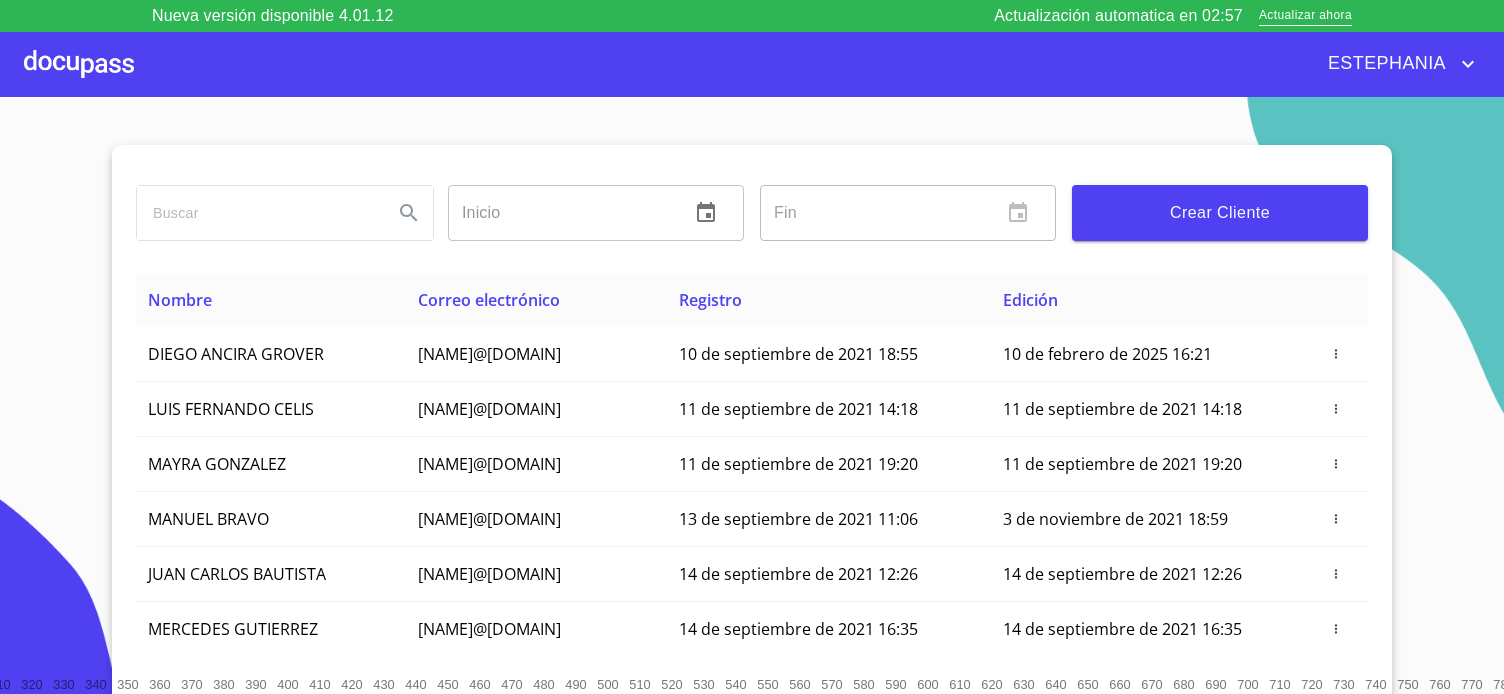 click at bounding box center (257, 213) 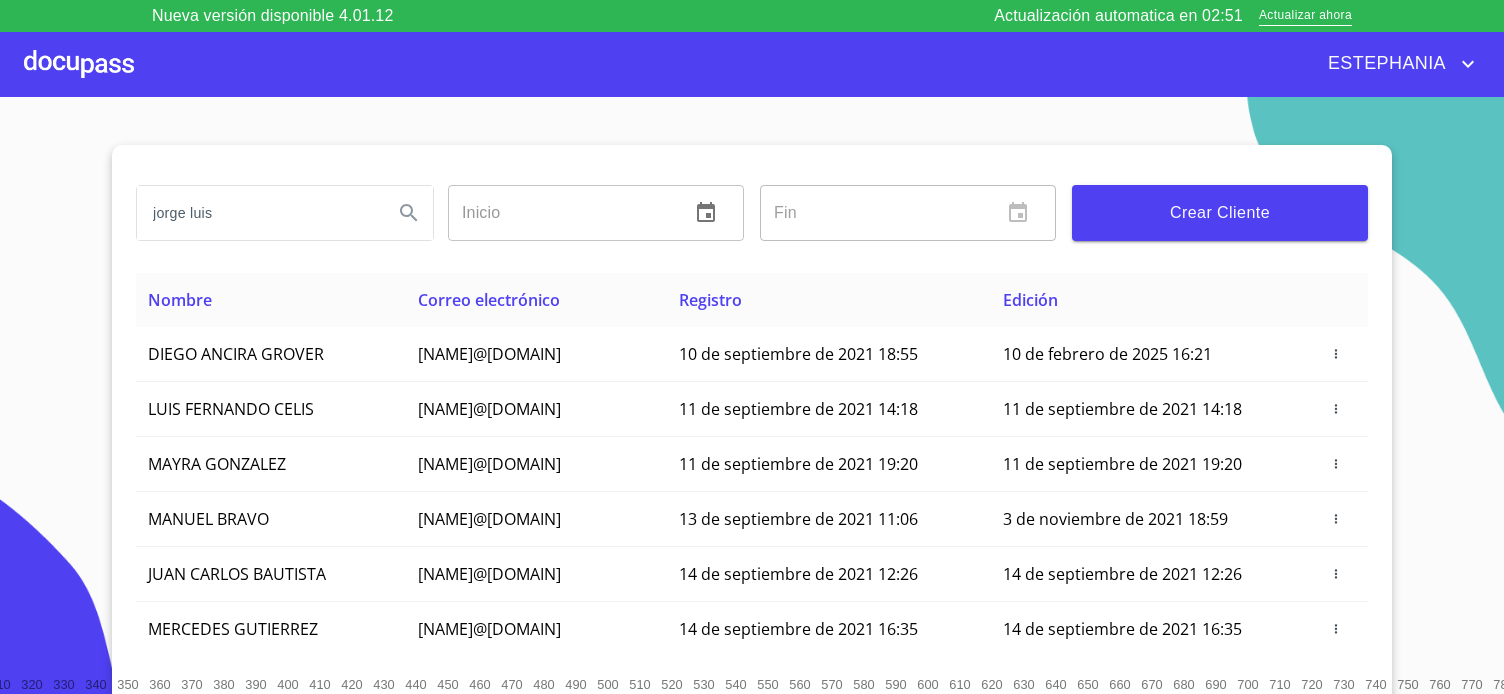 click 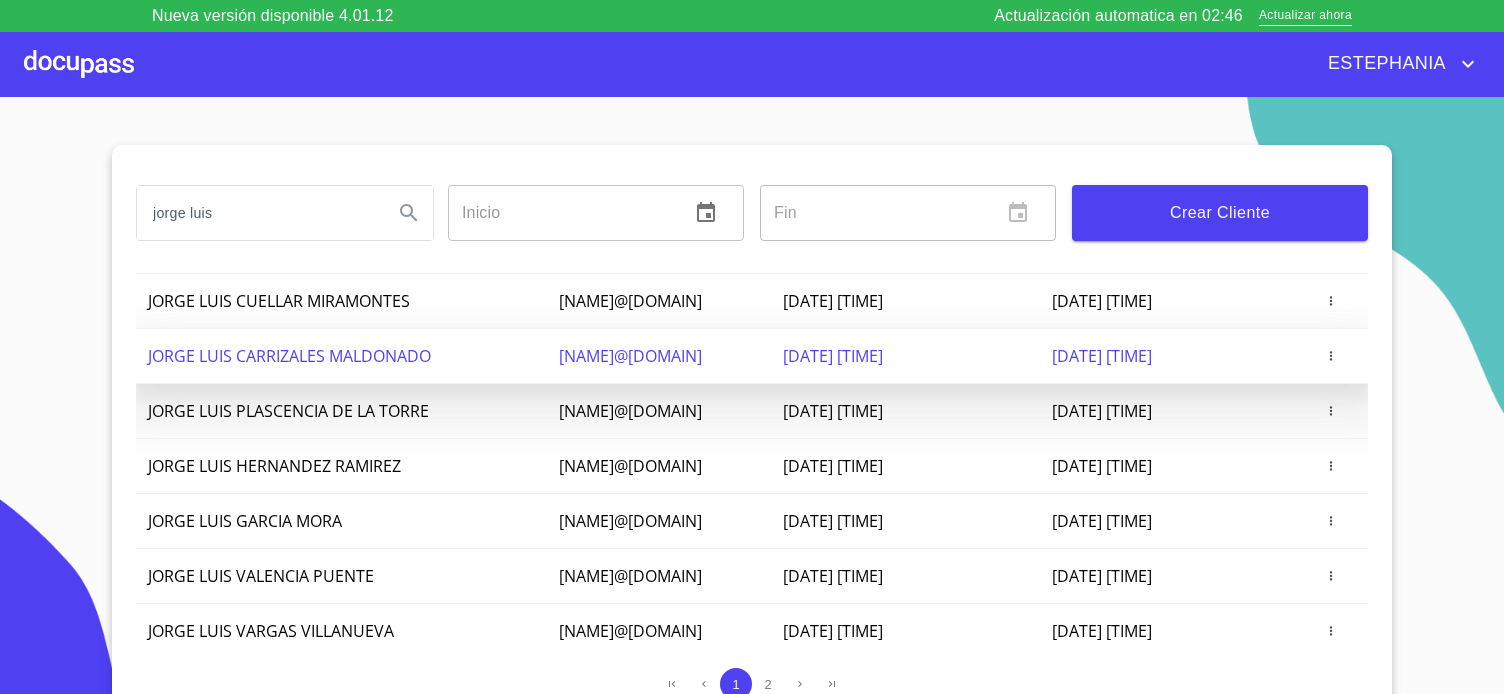 scroll, scrollTop: 253, scrollLeft: 0, axis: vertical 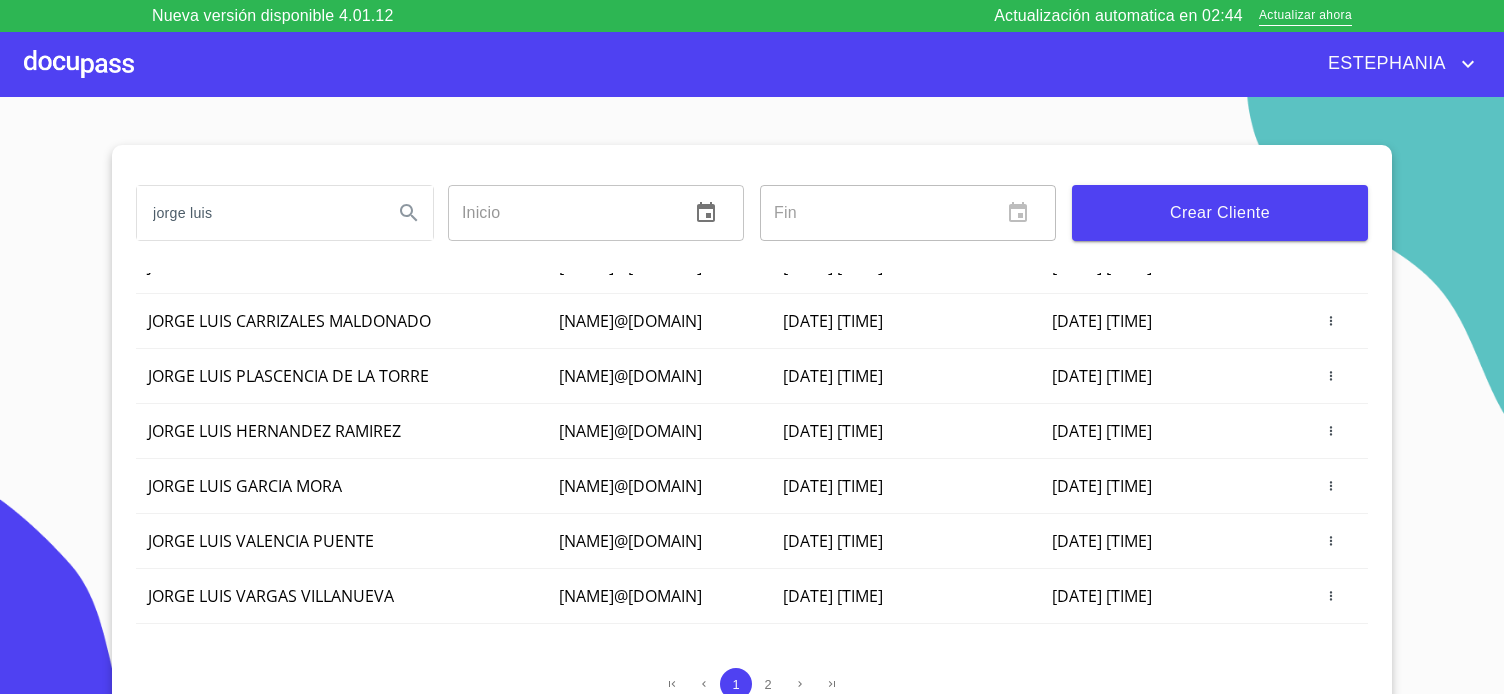 click on "jorge luis" at bounding box center (257, 213) 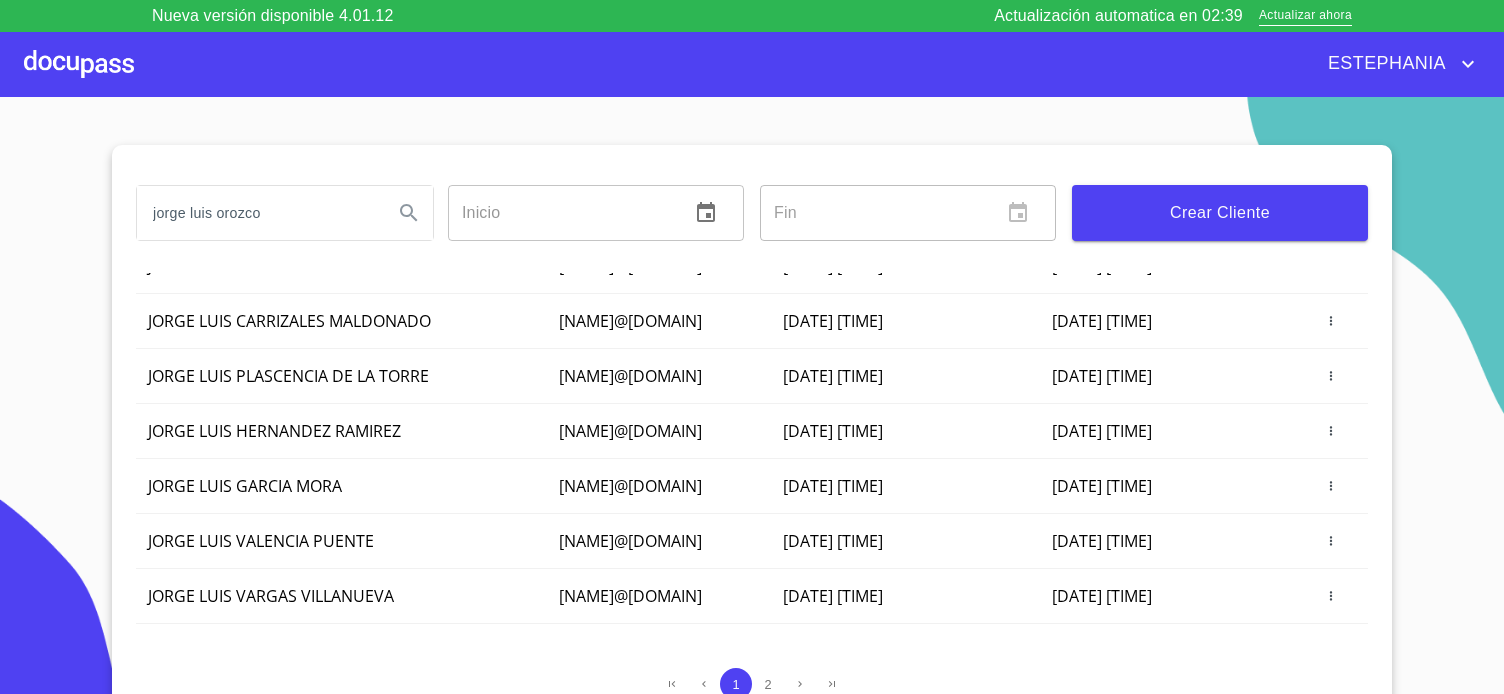 type on "jorge luis orozco" 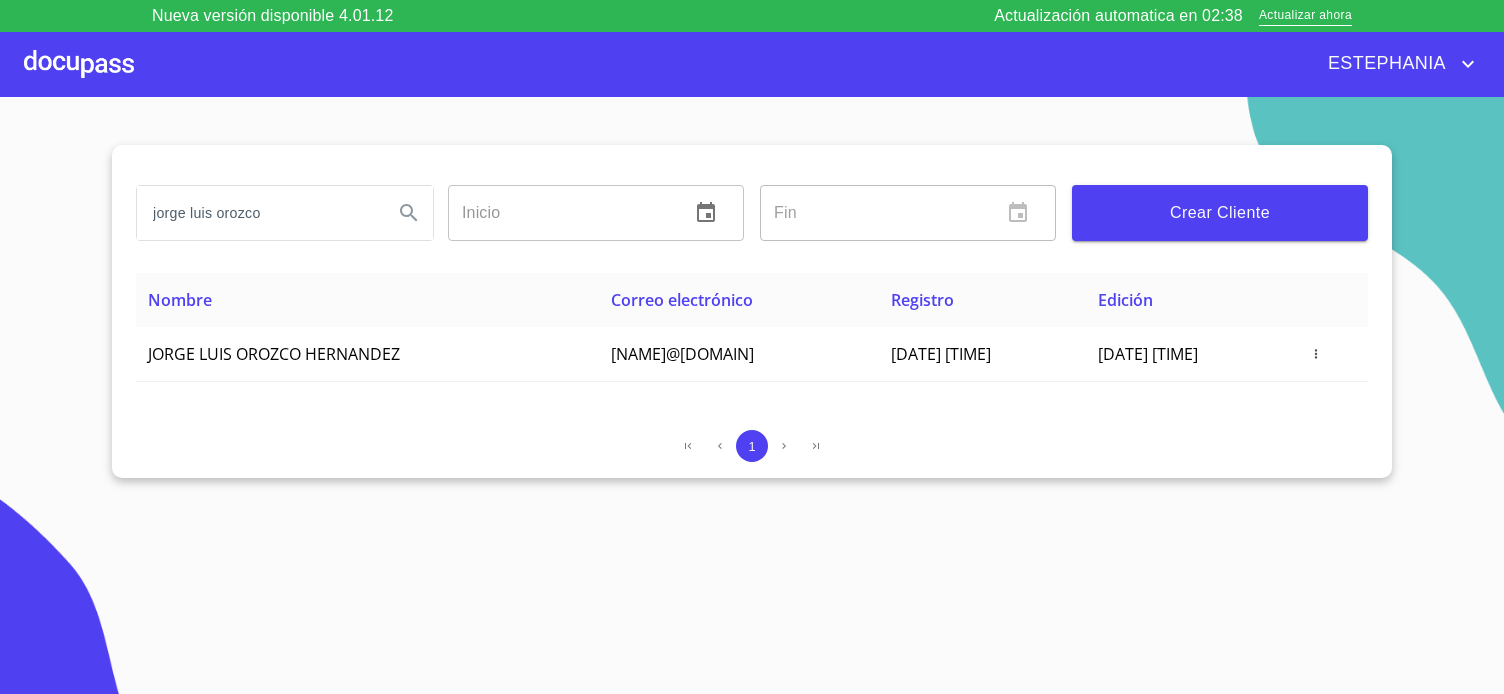scroll, scrollTop: 0, scrollLeft: 0, axis: both 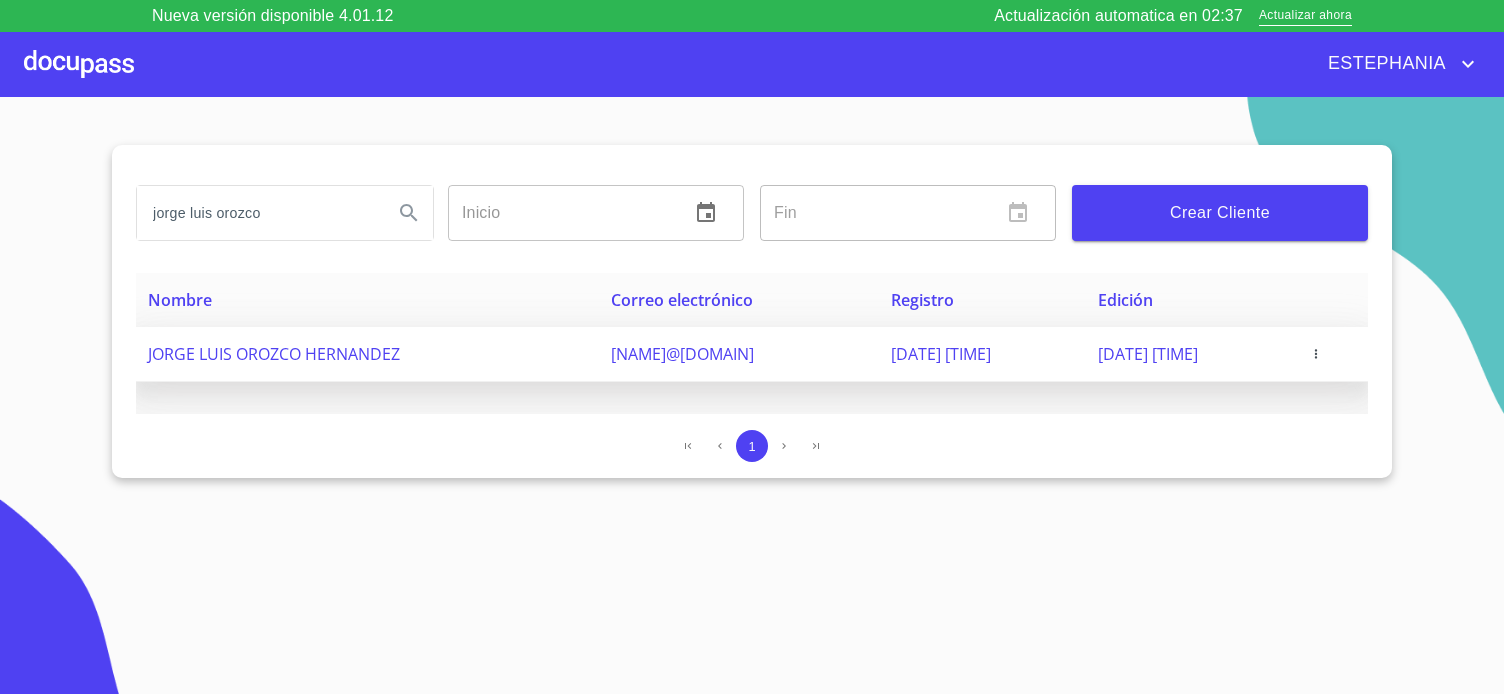 click on "JORGE  LUIS OROZCO  HERNANDEZ" at bounding box center [274, 354] 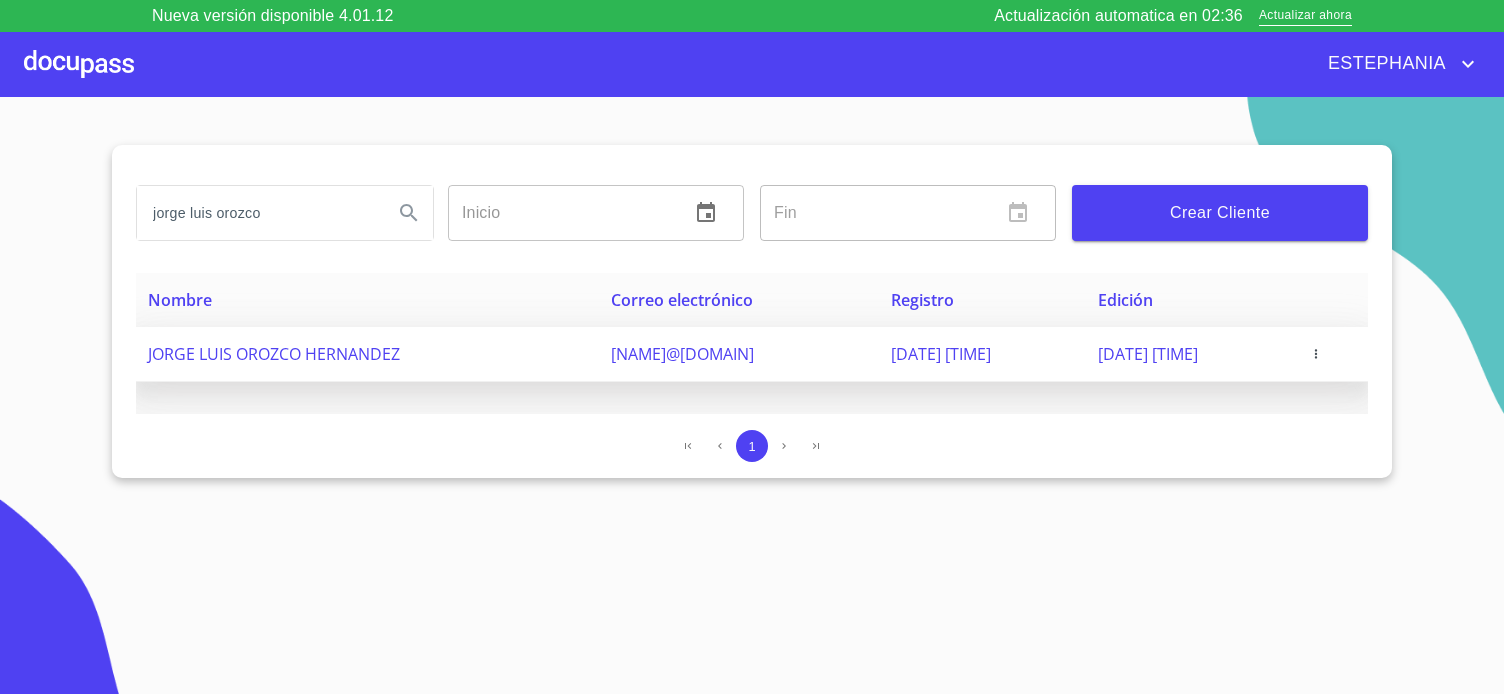 click on "[DATE]" at bounding box center (983, 354) 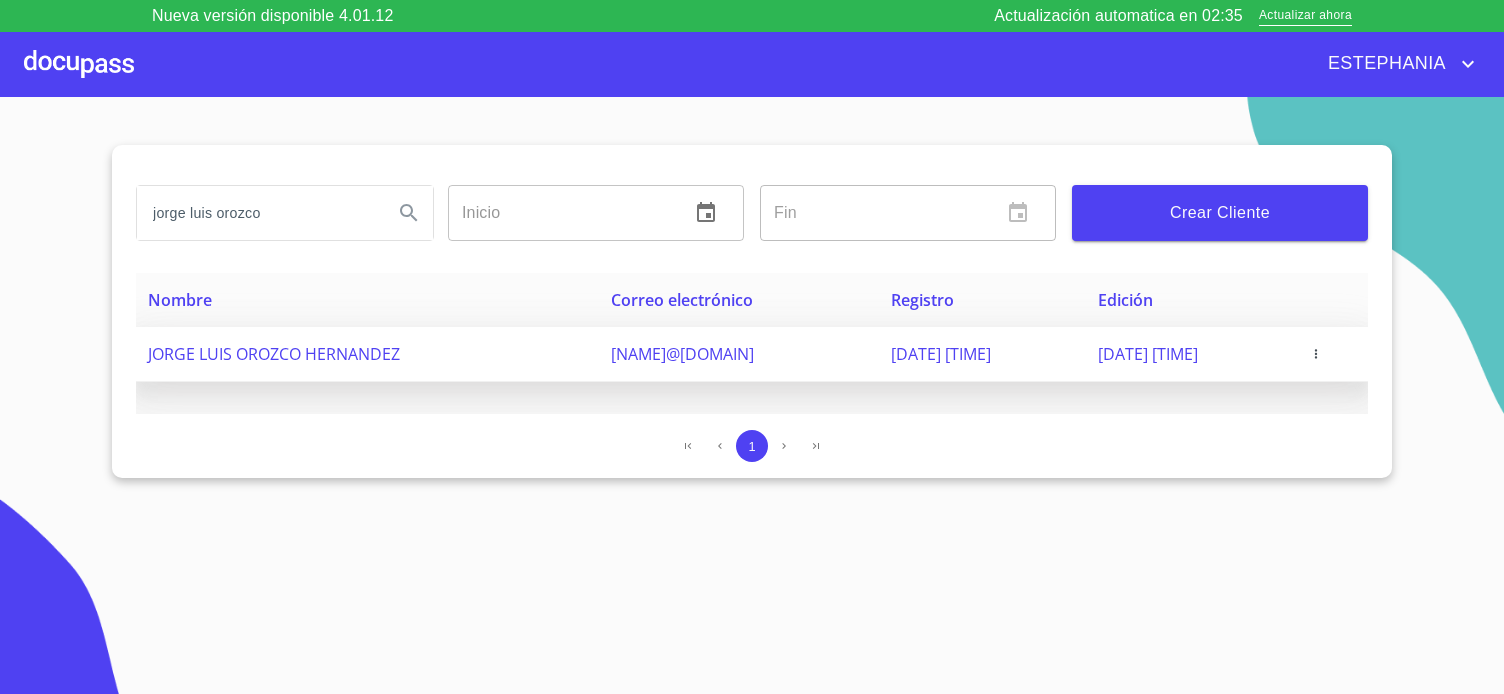 click 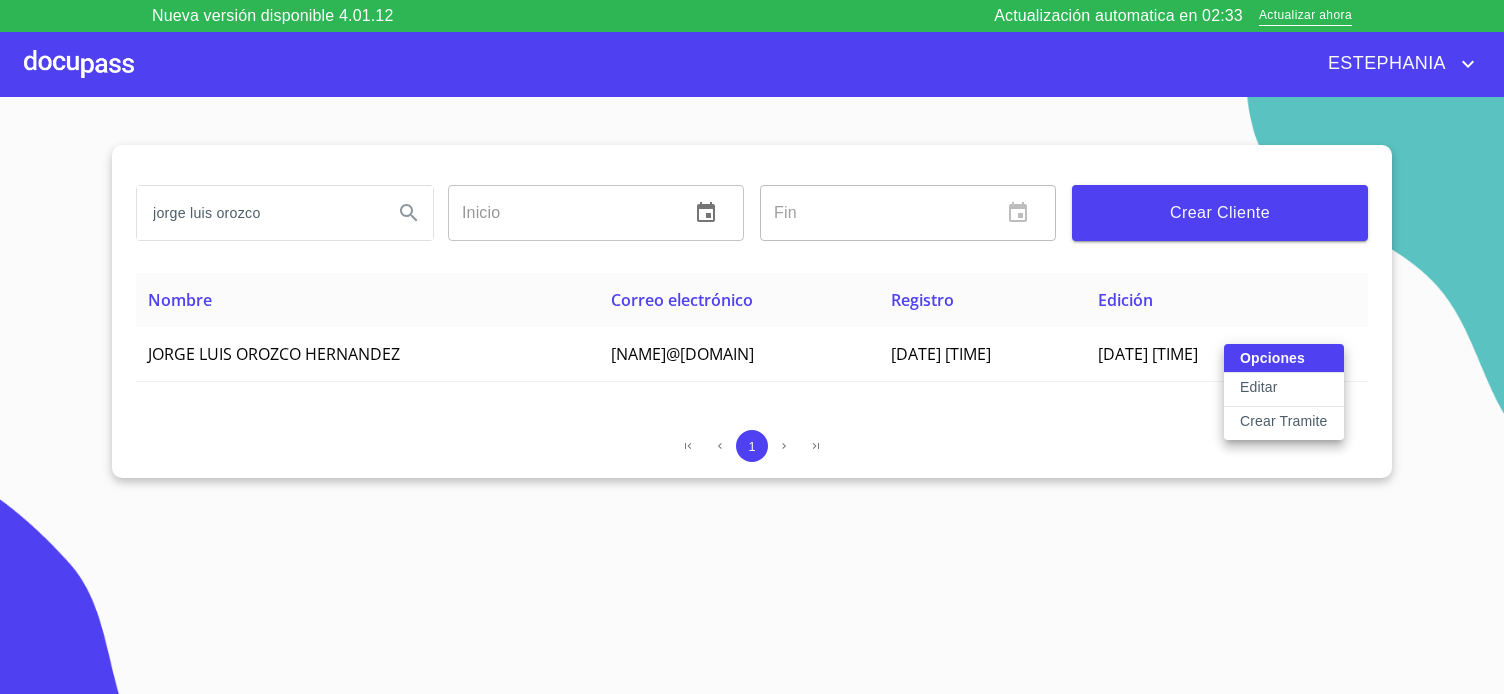 click at bounding box center (752, 347) 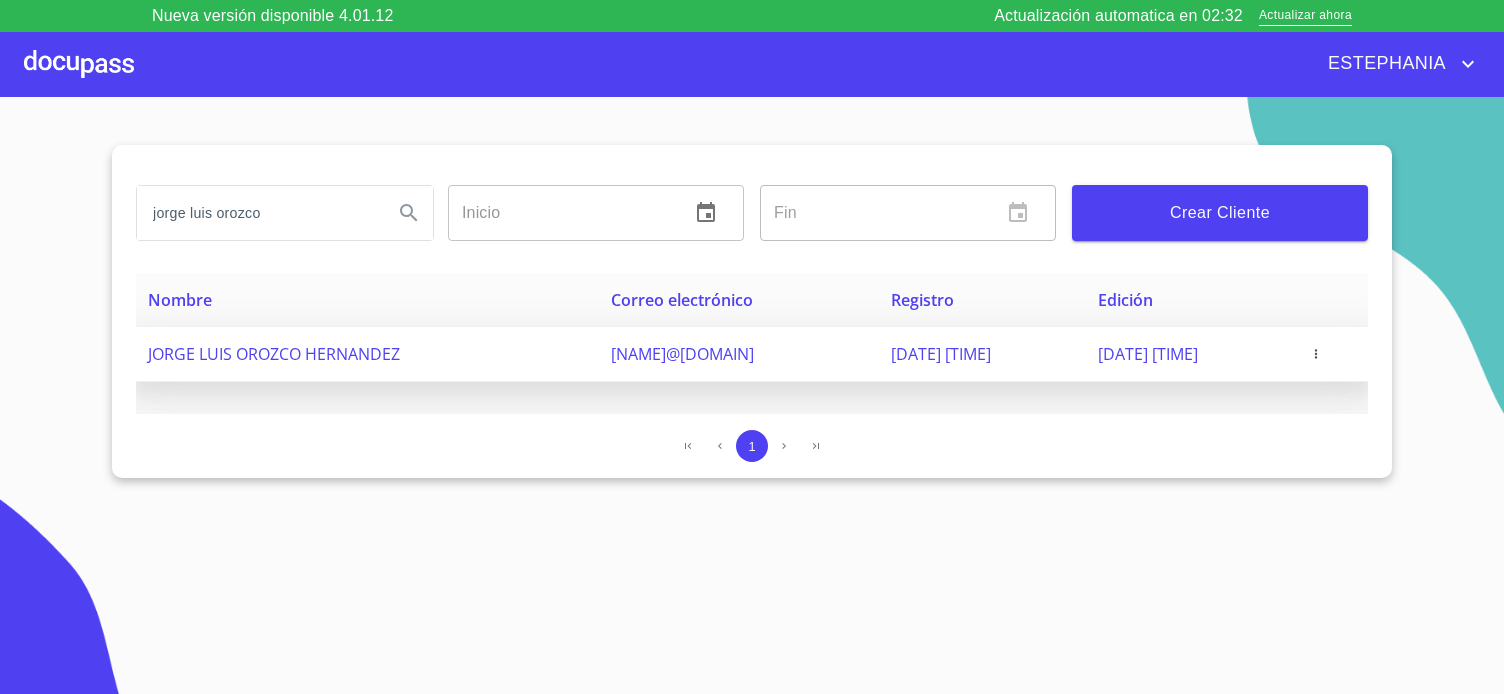 click on "JORGE  LUIS OROZCO  HERNANDEZ" at bounding box center (274, 354) 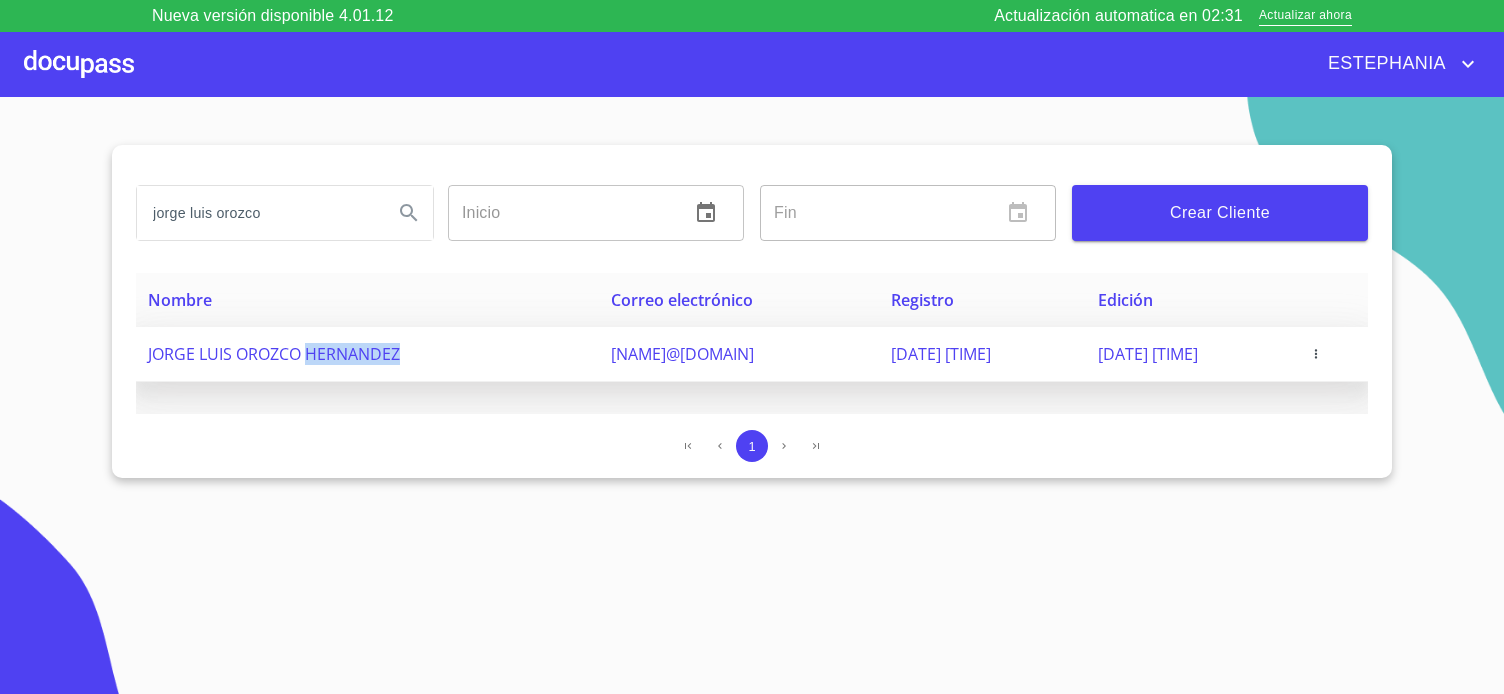 click on "JORGE  LUIS OROZCO  HERNANDEZ" at bounding box center [274, 354] 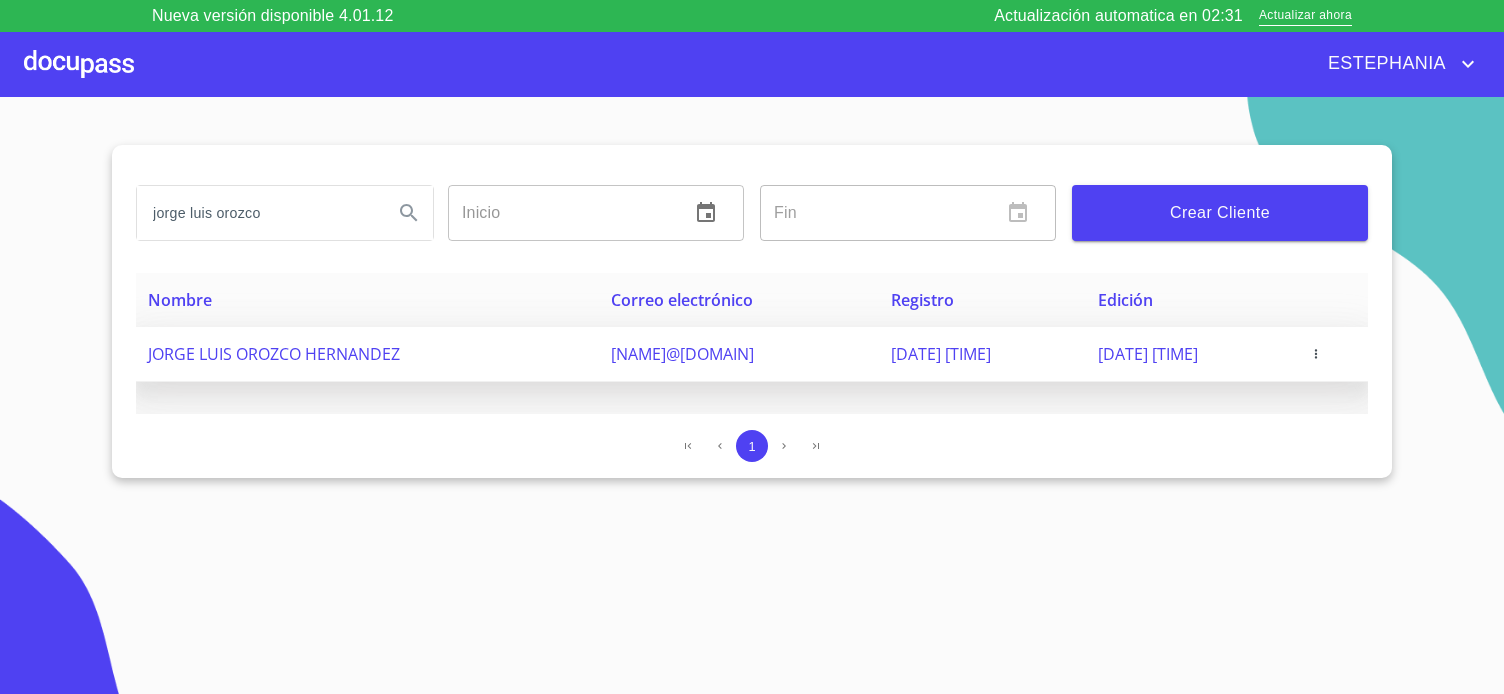 click on "JORGE  LUIS OROZCO  HERNANDEZ" at bounding box center [274, 354] 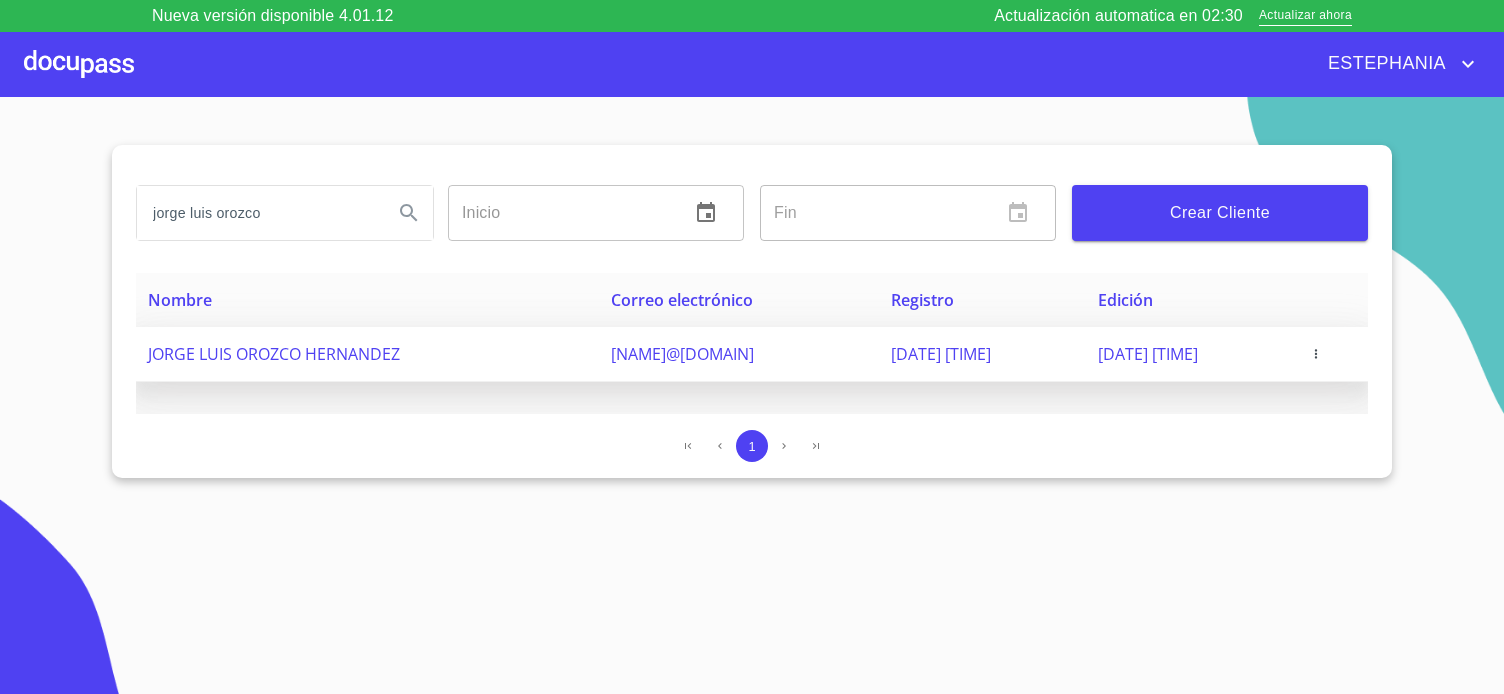 click on "JORGE  LUIS OROZCO  HERNANDEZ" at bounding box center (274, 354) 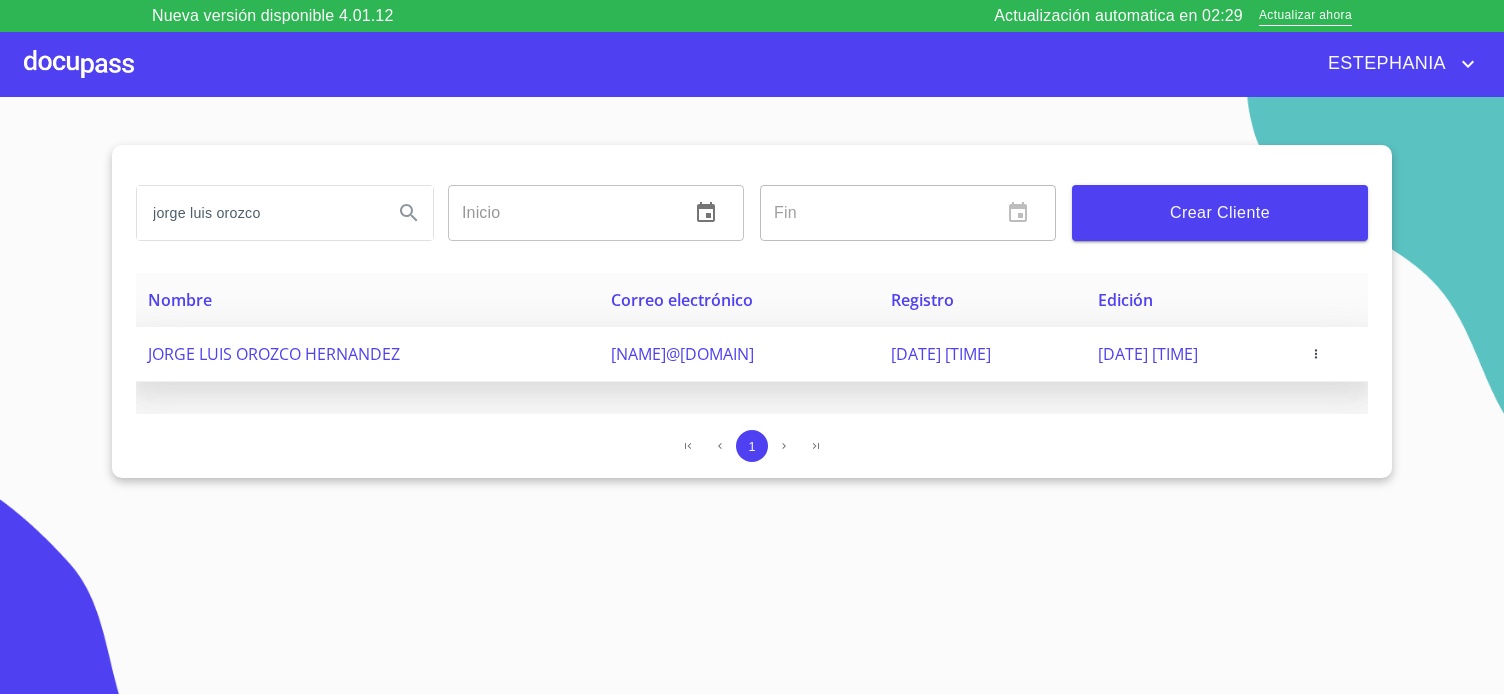 click on "[EMAIL]" at bounding box center [682, 354] 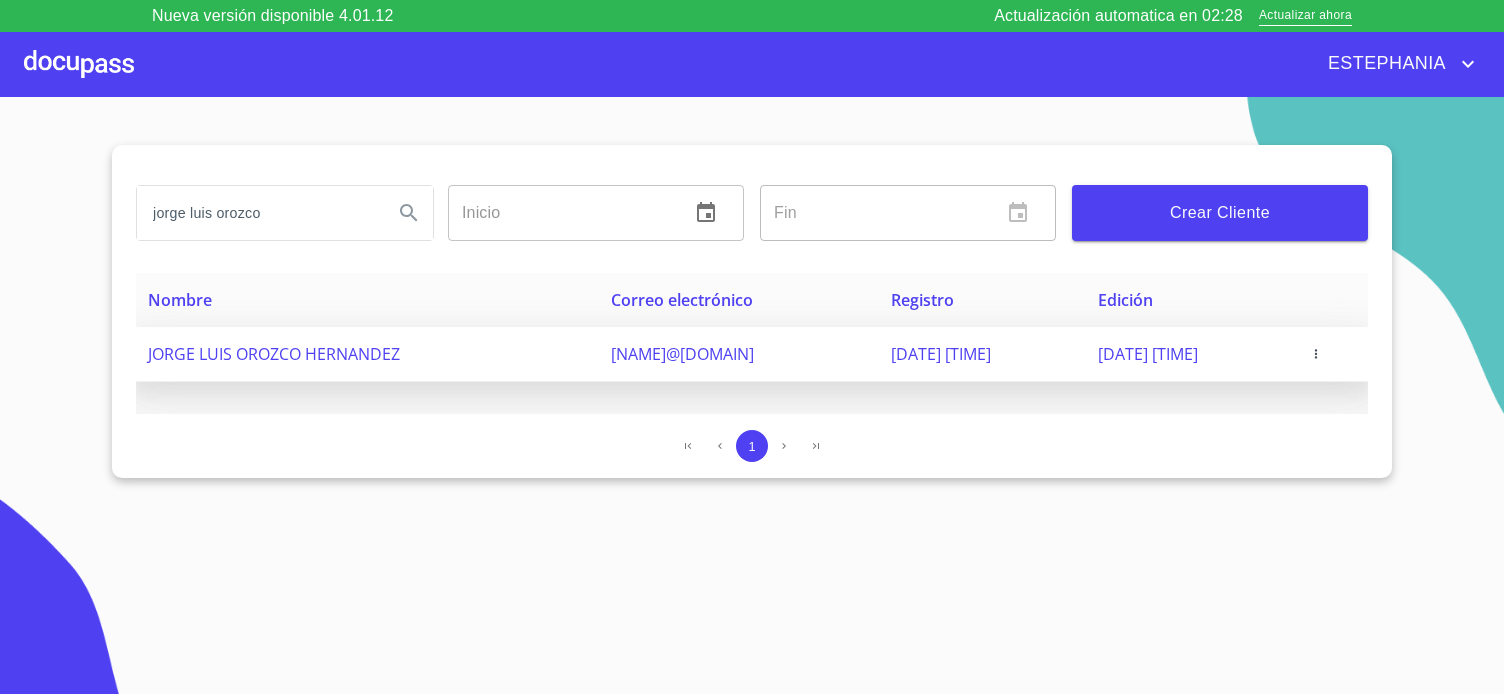 click at bounding box center (1331, 354) 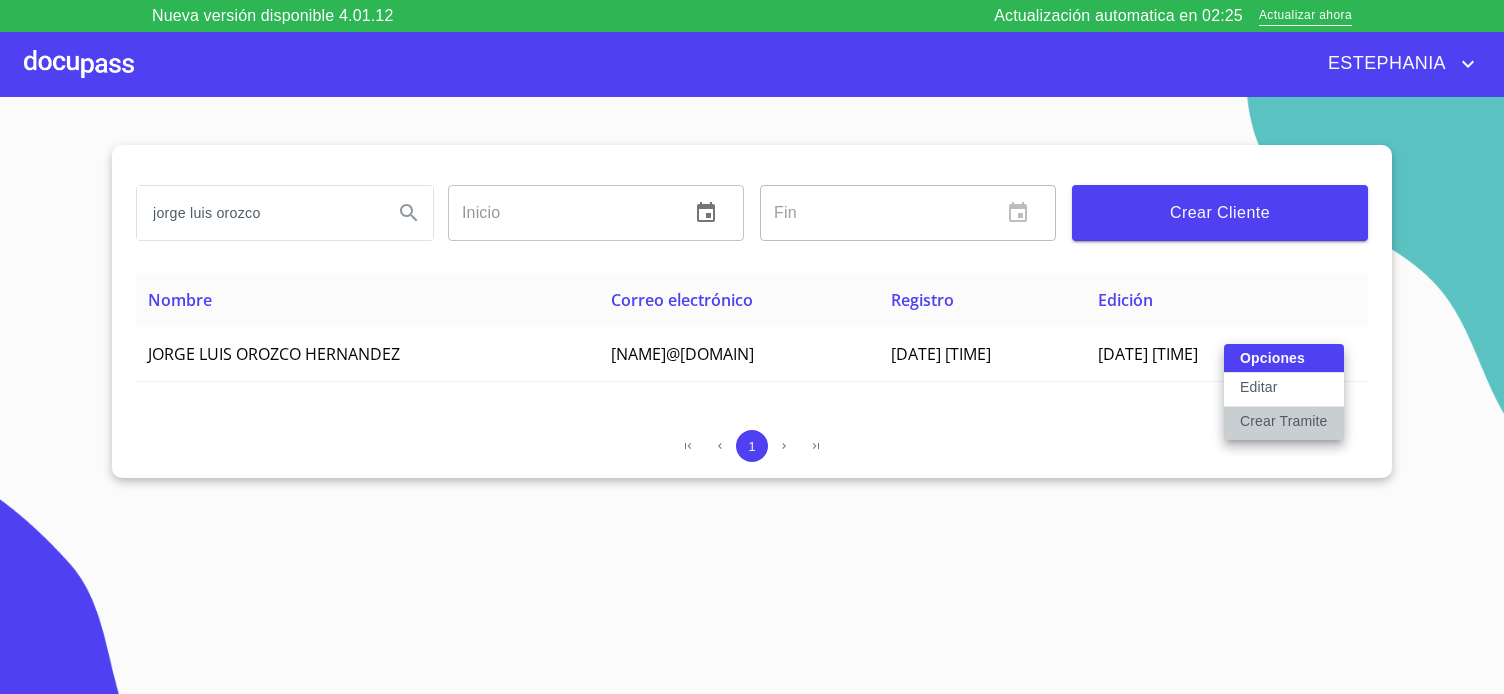 click on "Crear Tramite" at bounding box center [1284, 421] 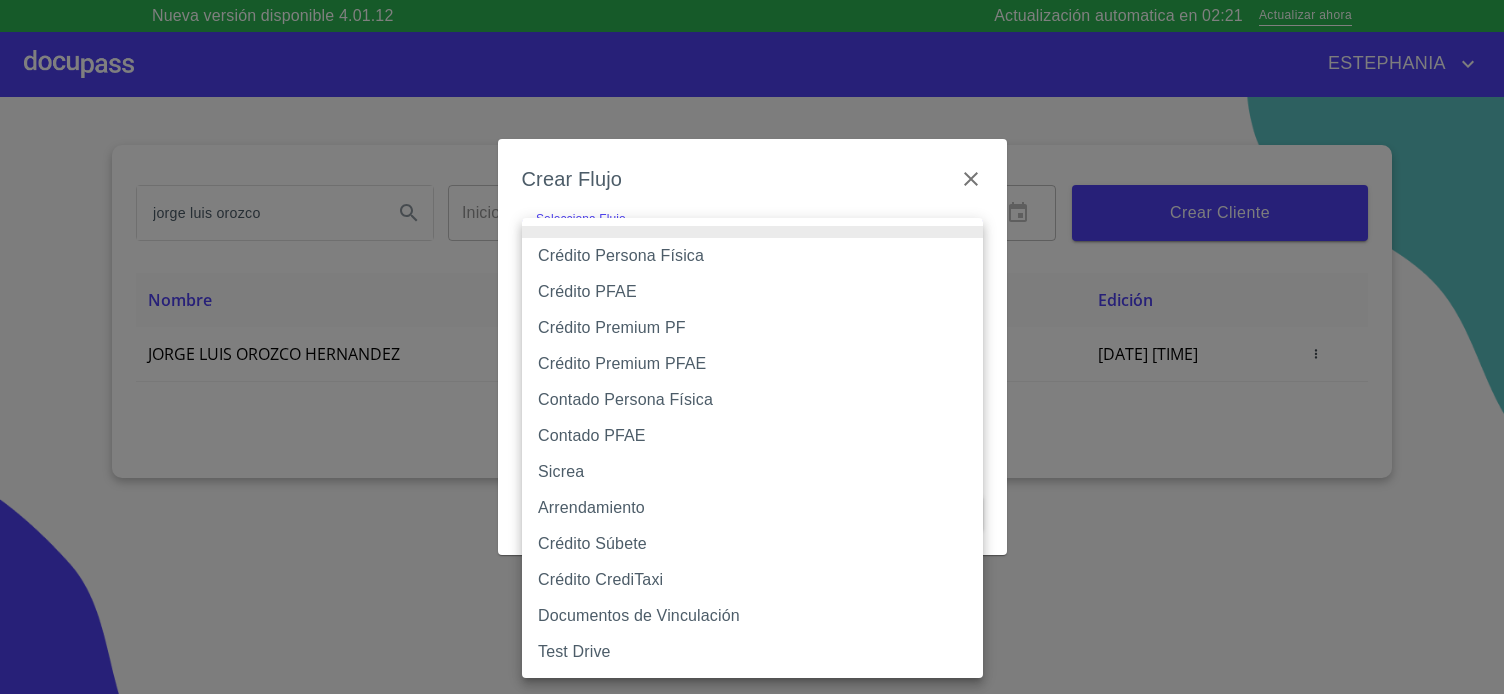 click on "Nueva versión disponible   4.01.12 Actualización automatica en   02:21 Actualizar ahora ESTEPHANIA jorge luis orozco Inicio ​ Fin ​ Crear Cliente Nombre   Correo electrónico   Registro   Edición     JORGE  LUIS OROZCO  HERNANDEZ jorge.23pive@gmail.com 6 de agosto de 2025 11:07 6 de agosto de 2025 11:07 1
Salir Crear Flujo Selecciona Flujo ​ Selecciona Flujo Cancelar Guardar Crédito Persona Física Crédito PFAE Crédito Premium PF Crédito Premium PFAE Contado Persona Física Contado PFAE Sicrea Arrendamiento Crédito Súbete Crédito CrediTaxi Documentos de Vinculación Test Drive" at bounding box center (752, 347) 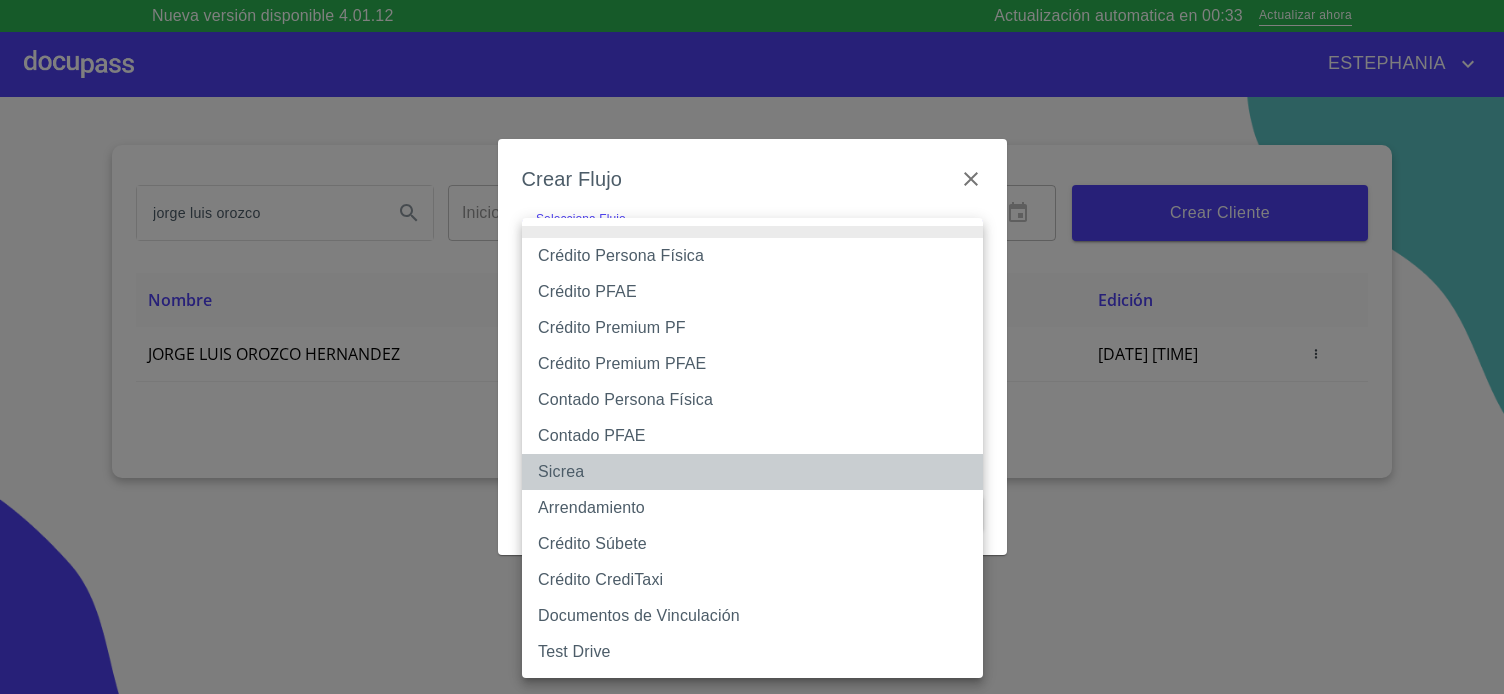 click on "Sicrea" at bounding box center (752, 472) 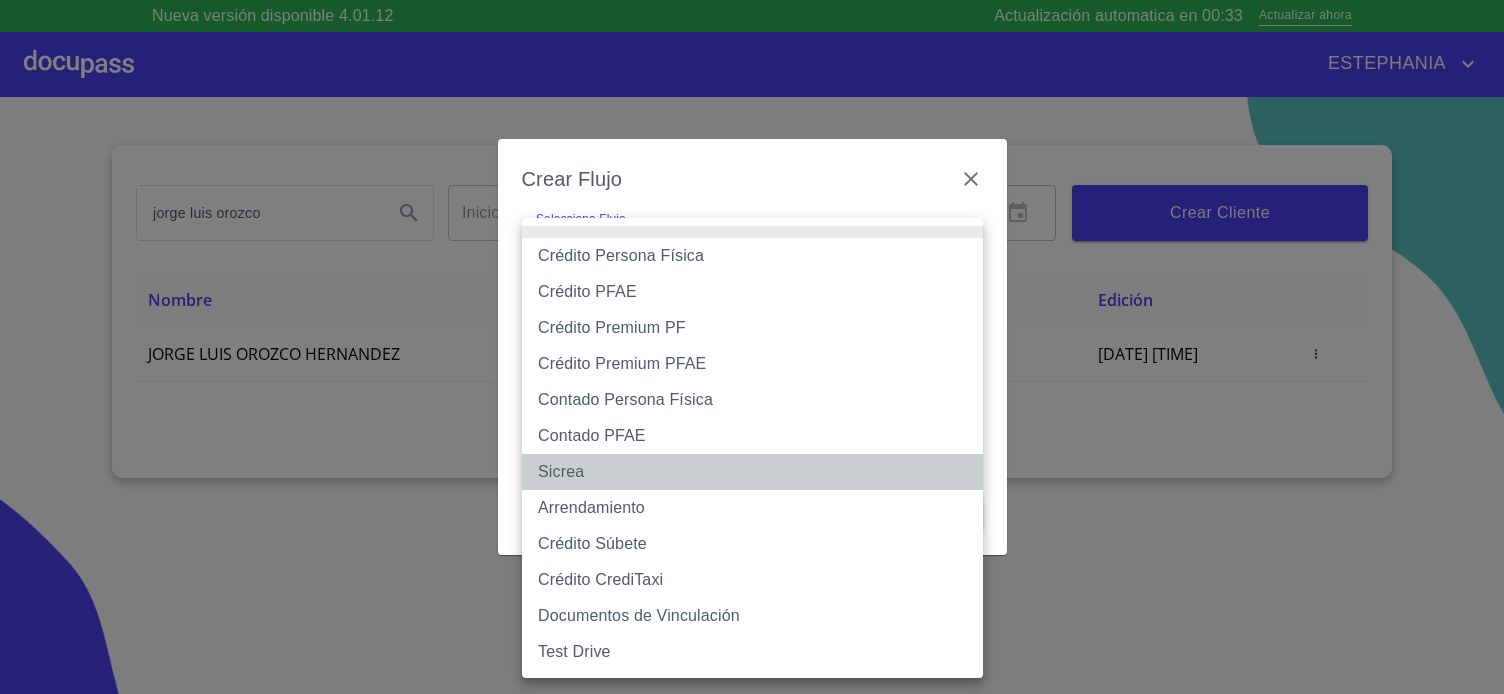type on "623996b2ffbf160bd6e2ac1f" 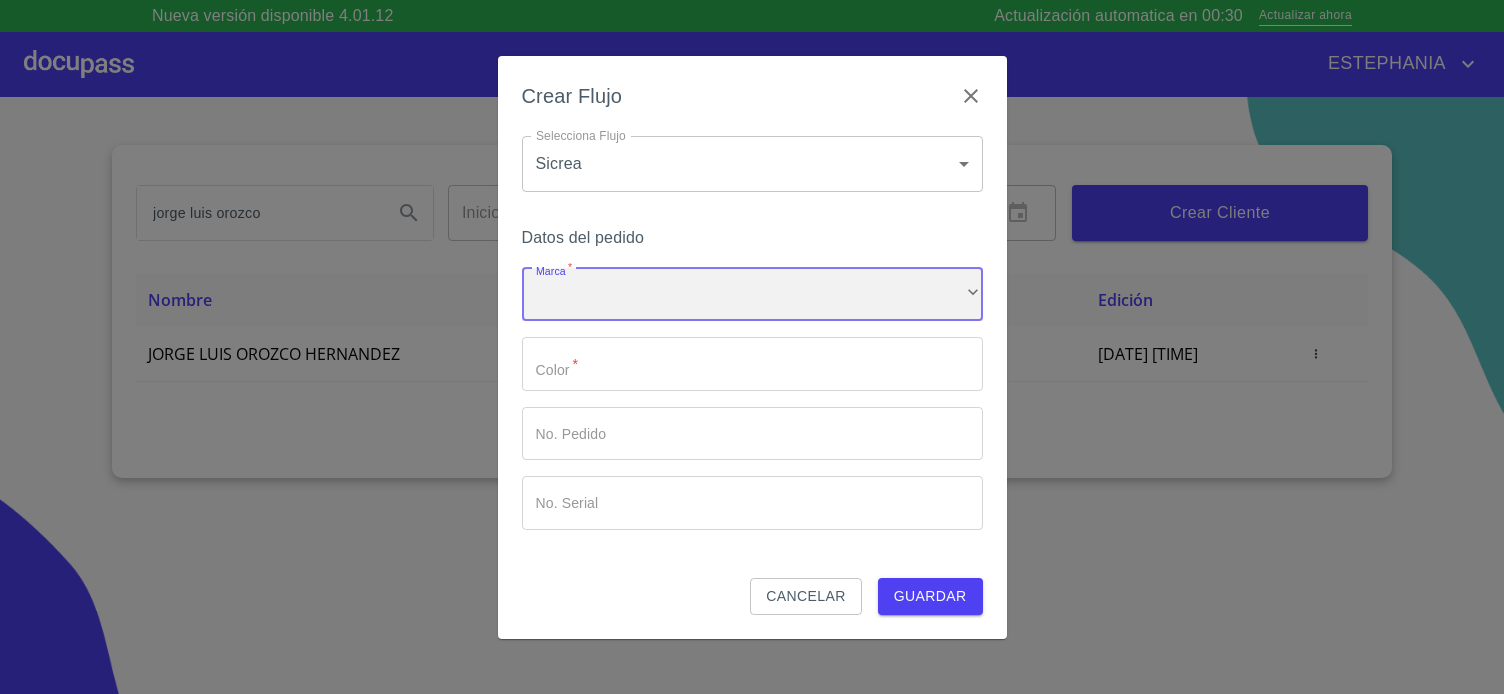 click on "​" at bounding box center [752, 295] 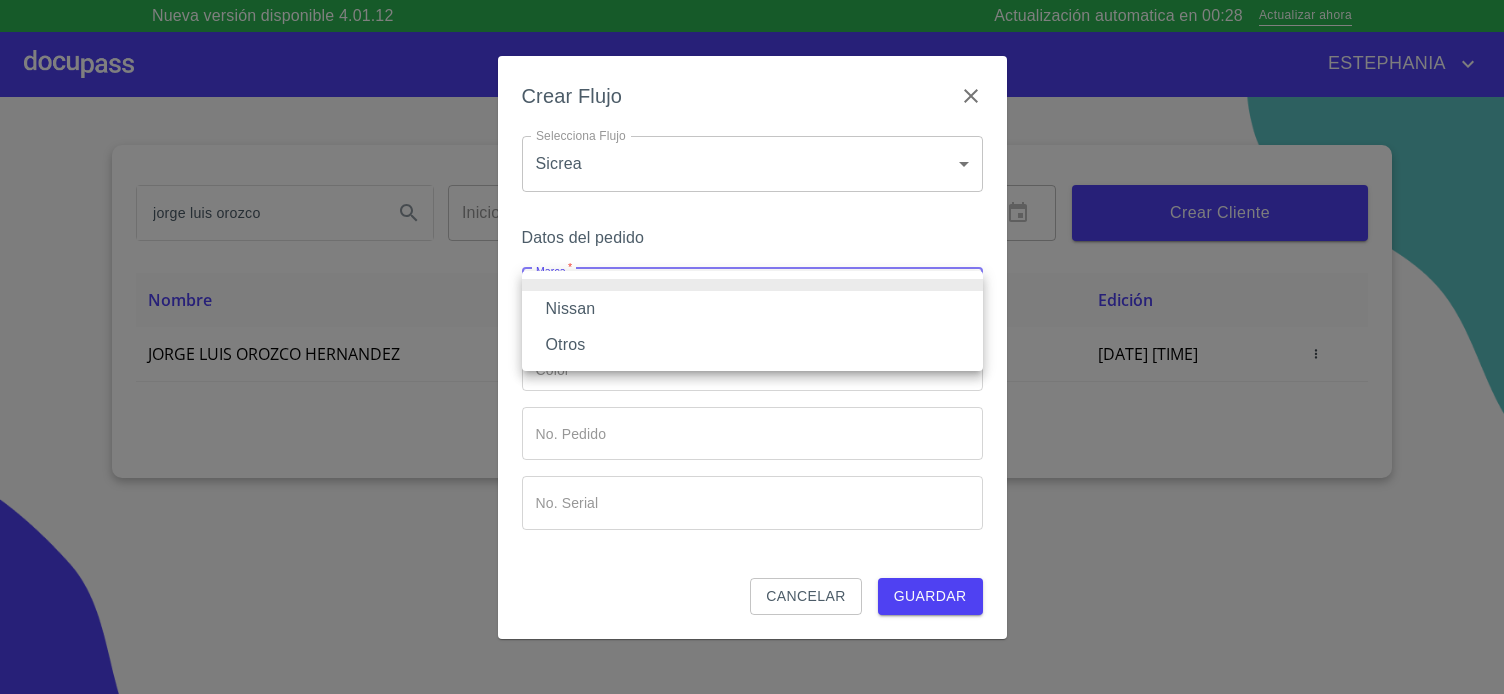 click on "Otros" at bounding box center [752, 345] 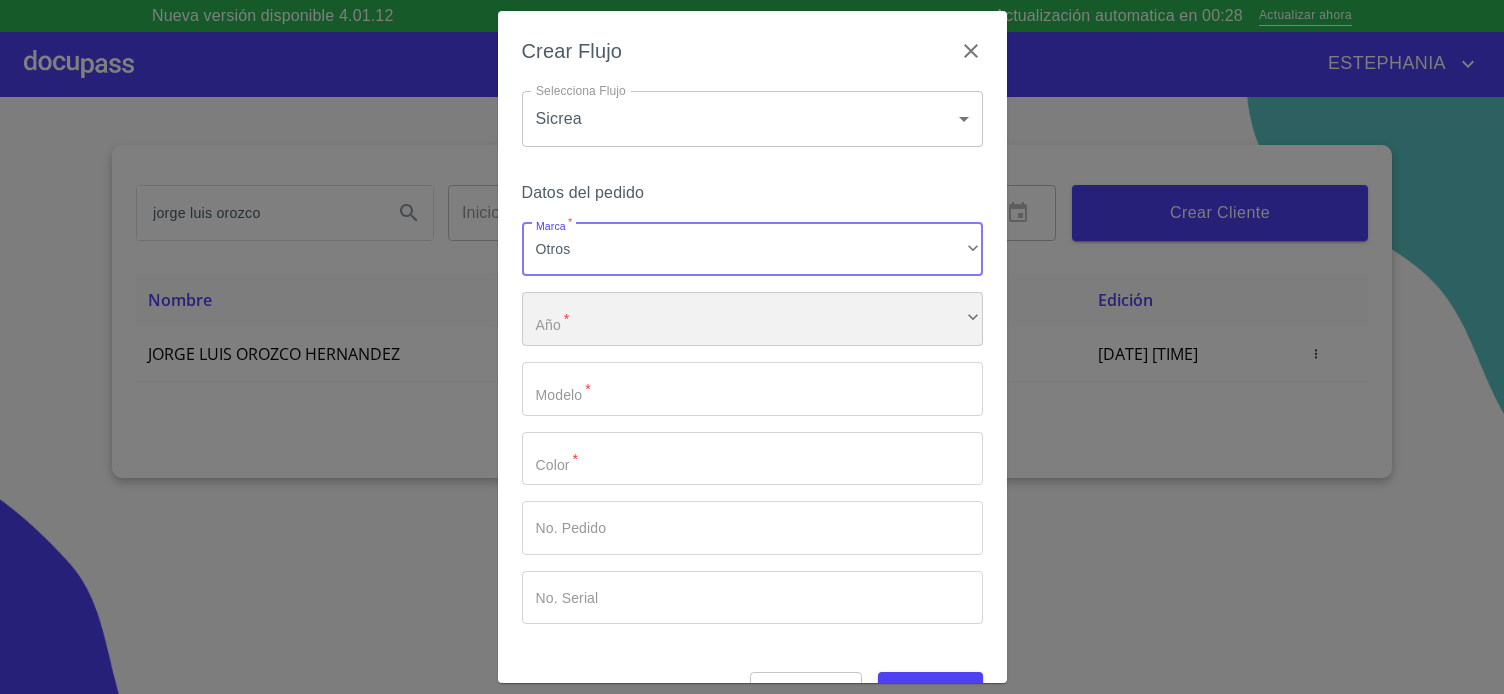 click on "​" at bounding box center (752, 319) 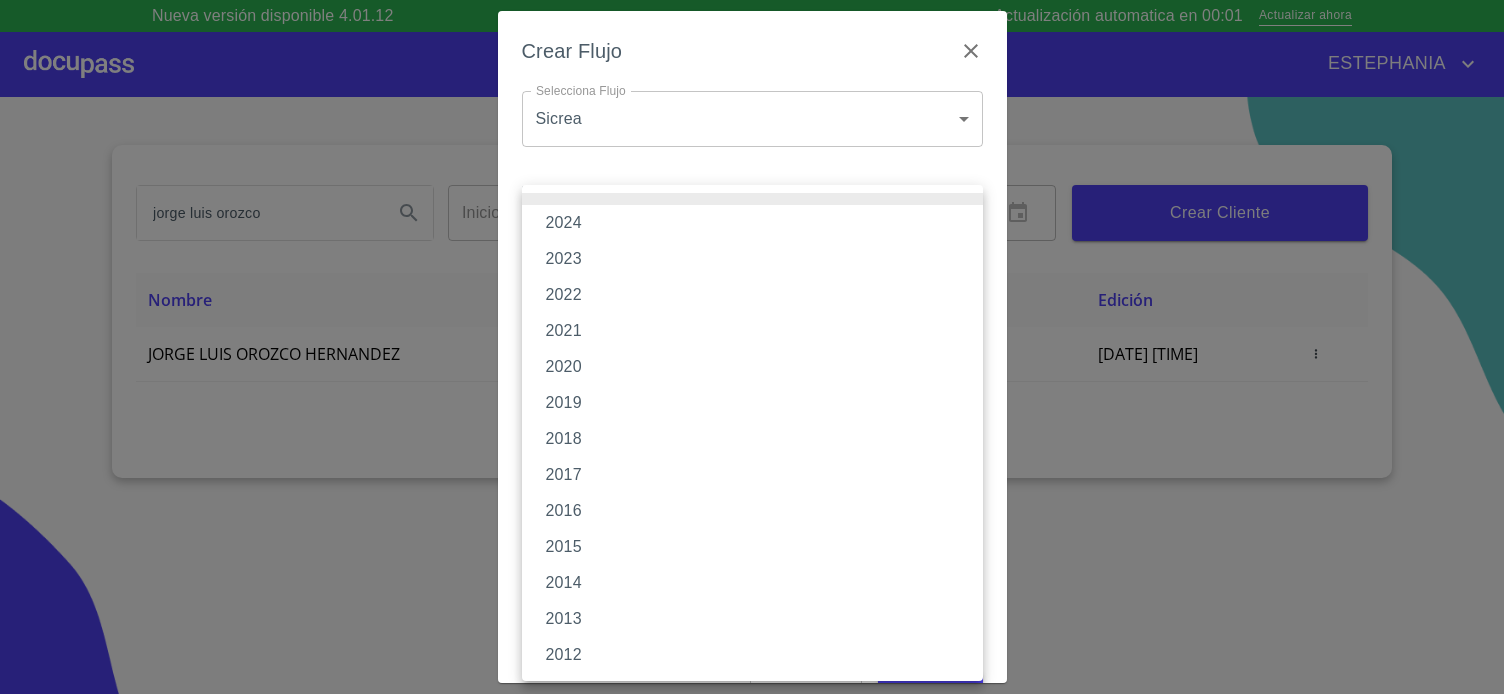 click on "2019" at bounding box center (752, 403) 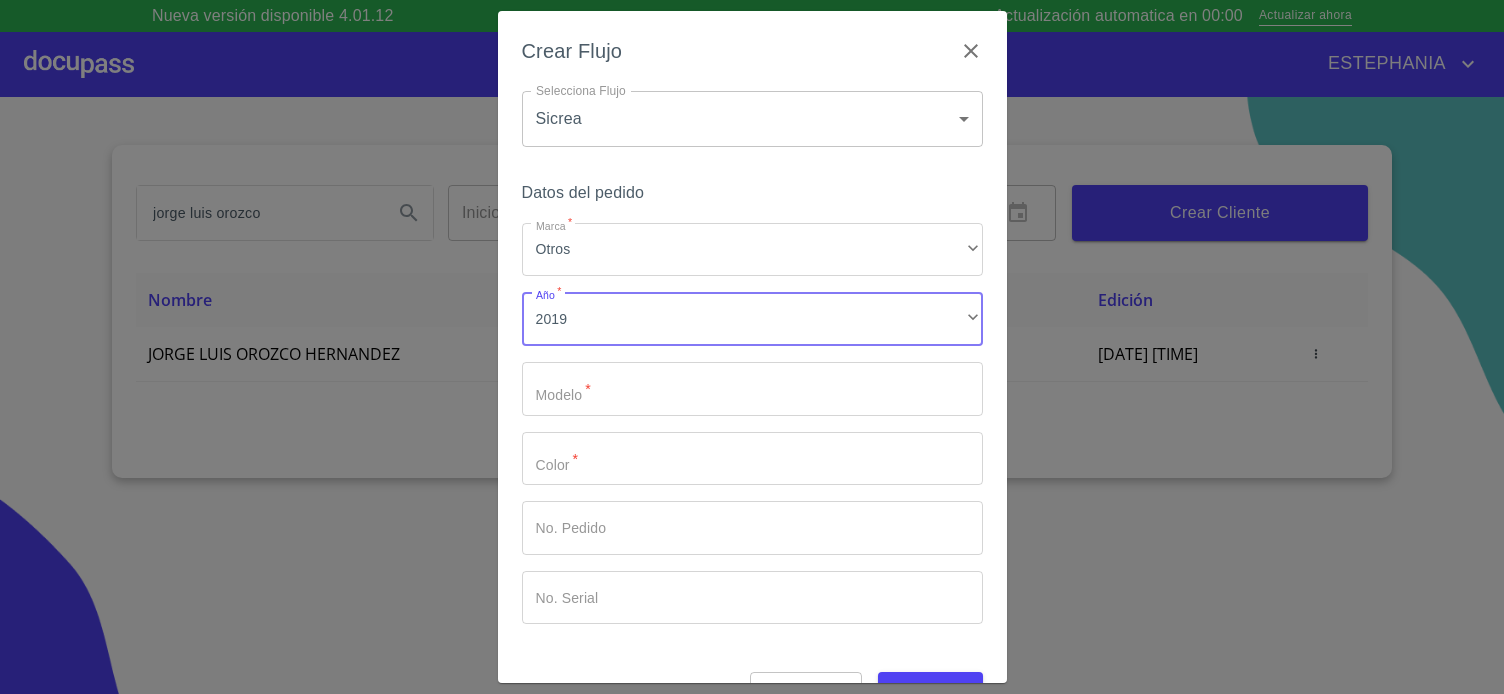 click on "Marca   *" at bounding box center [752, 389] 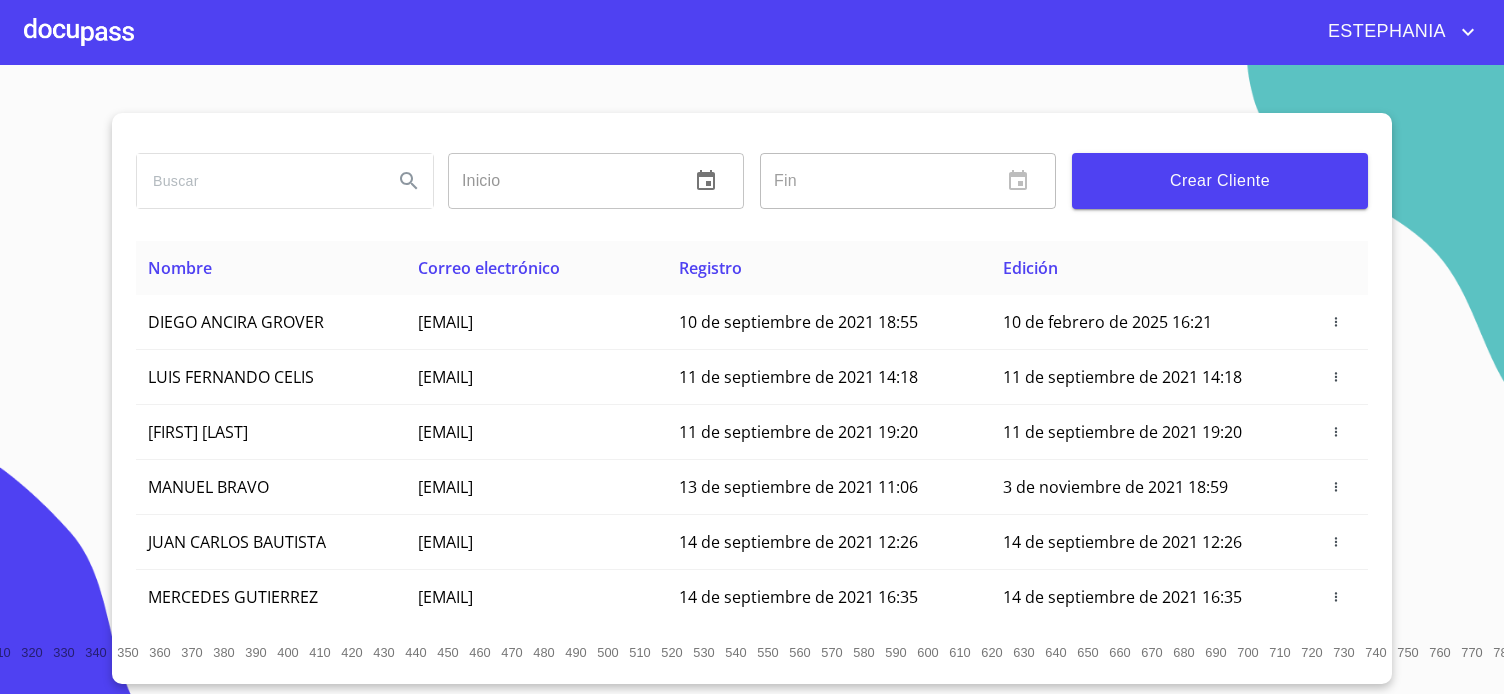 scroll, scrollTop: 0, scrollLeft: 0, axis: both 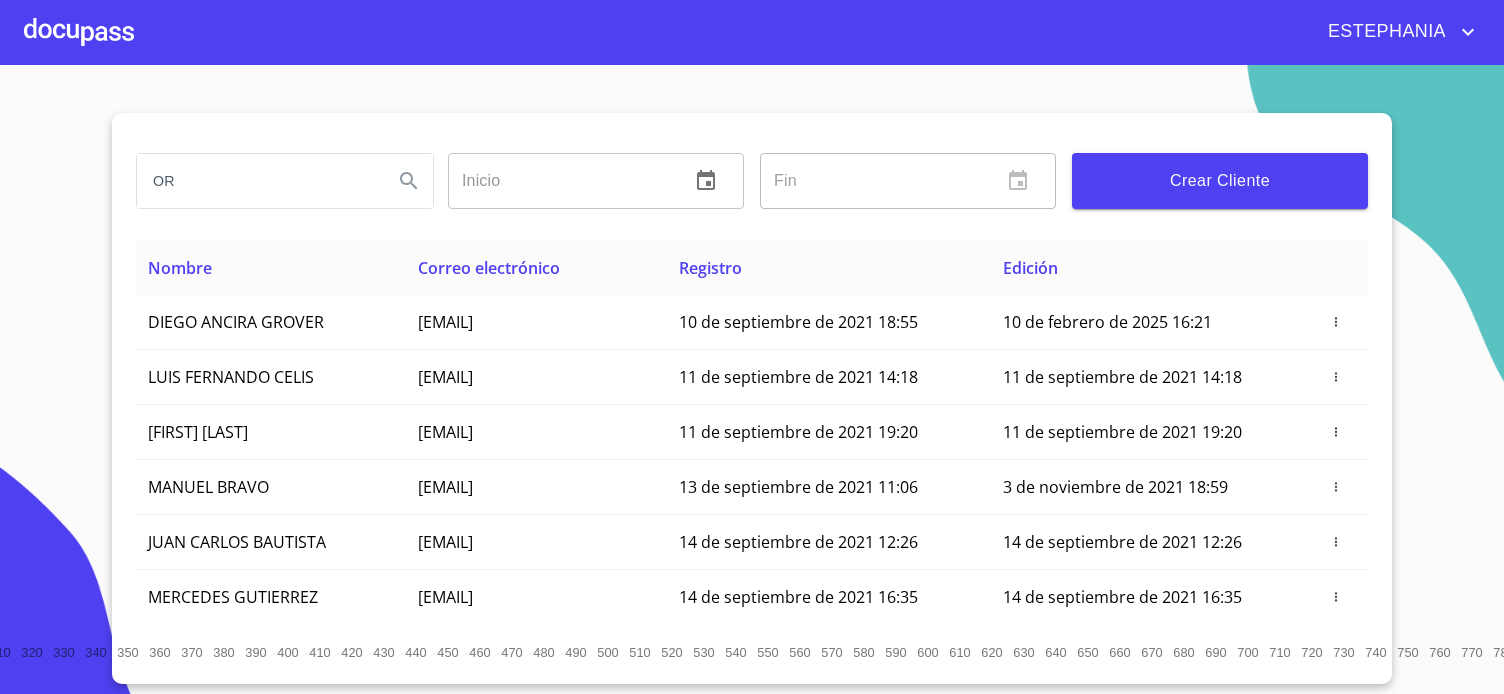 type on "O" 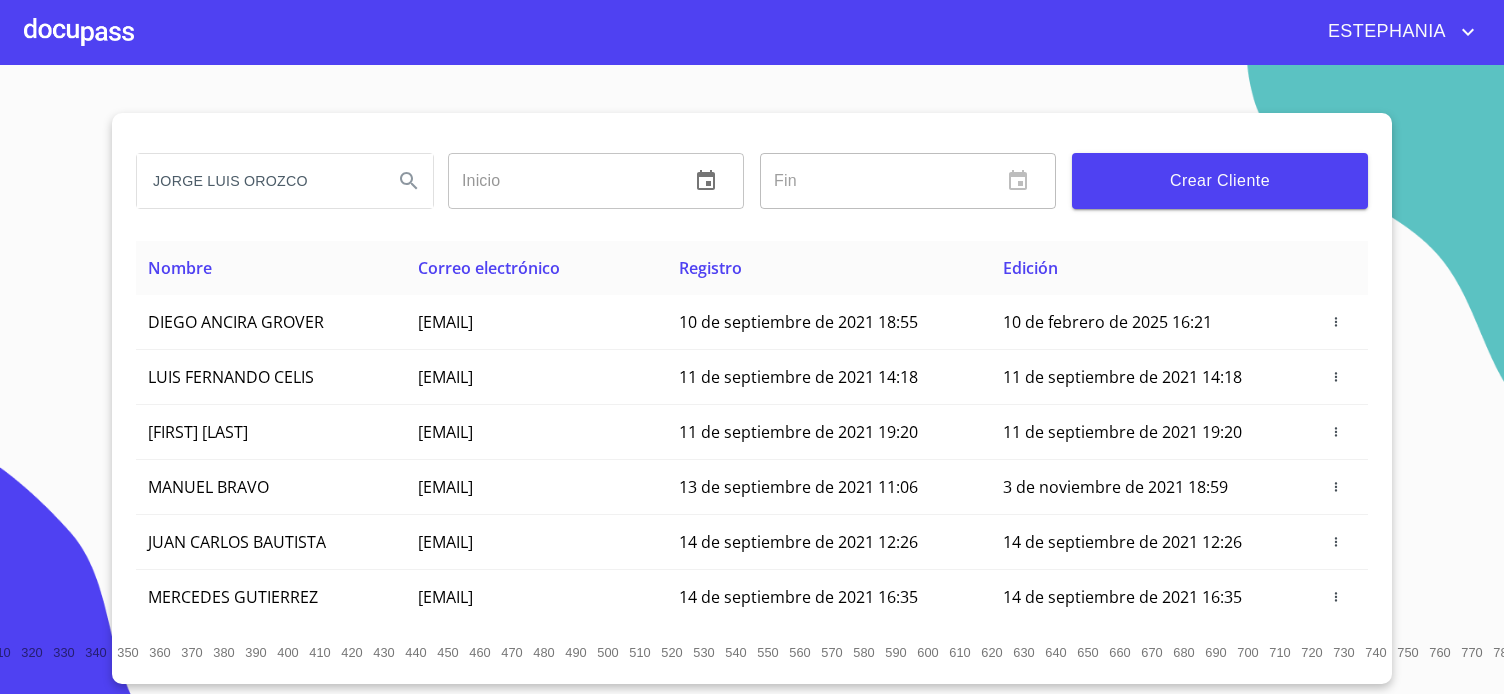 type on "JORGE LUIS OROZCO" 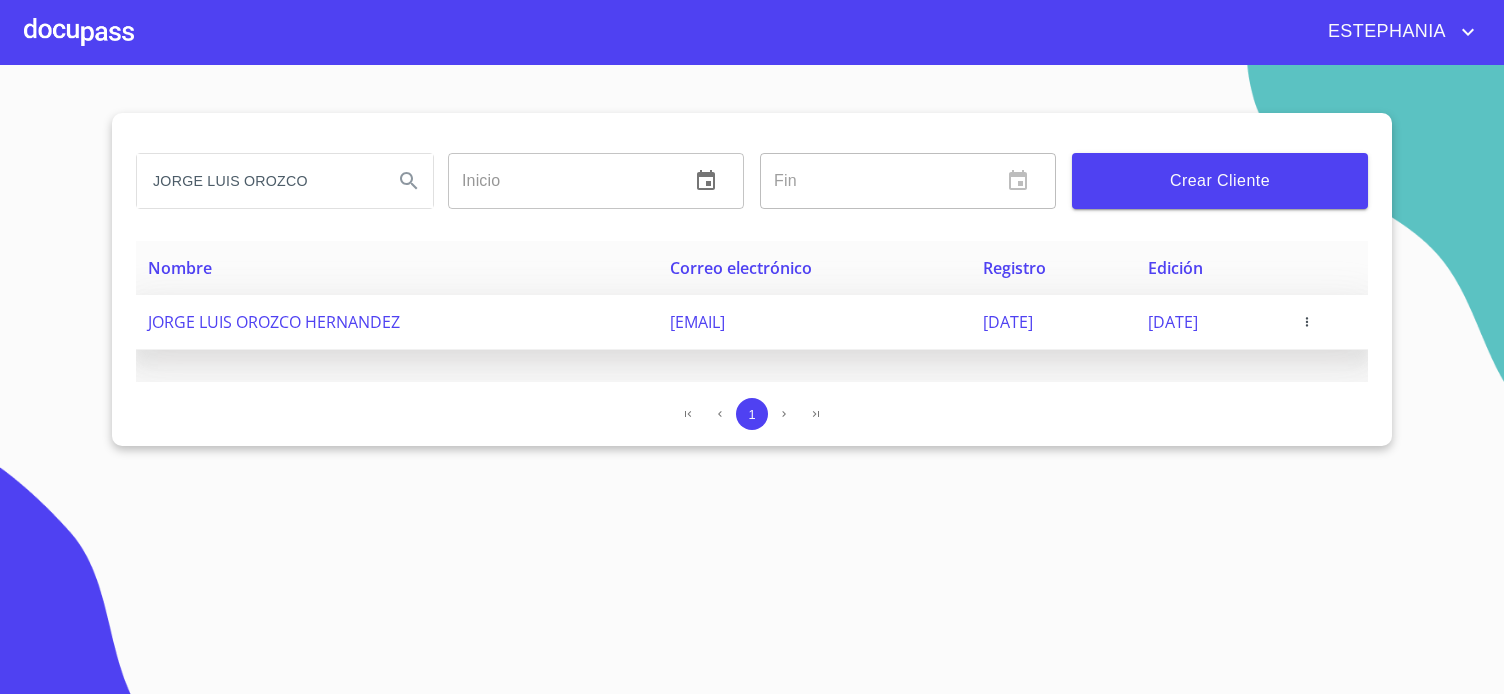 click on "JORGE  LUIS OROZCO  HERNANDEZ" at bounding box center (274, 322) 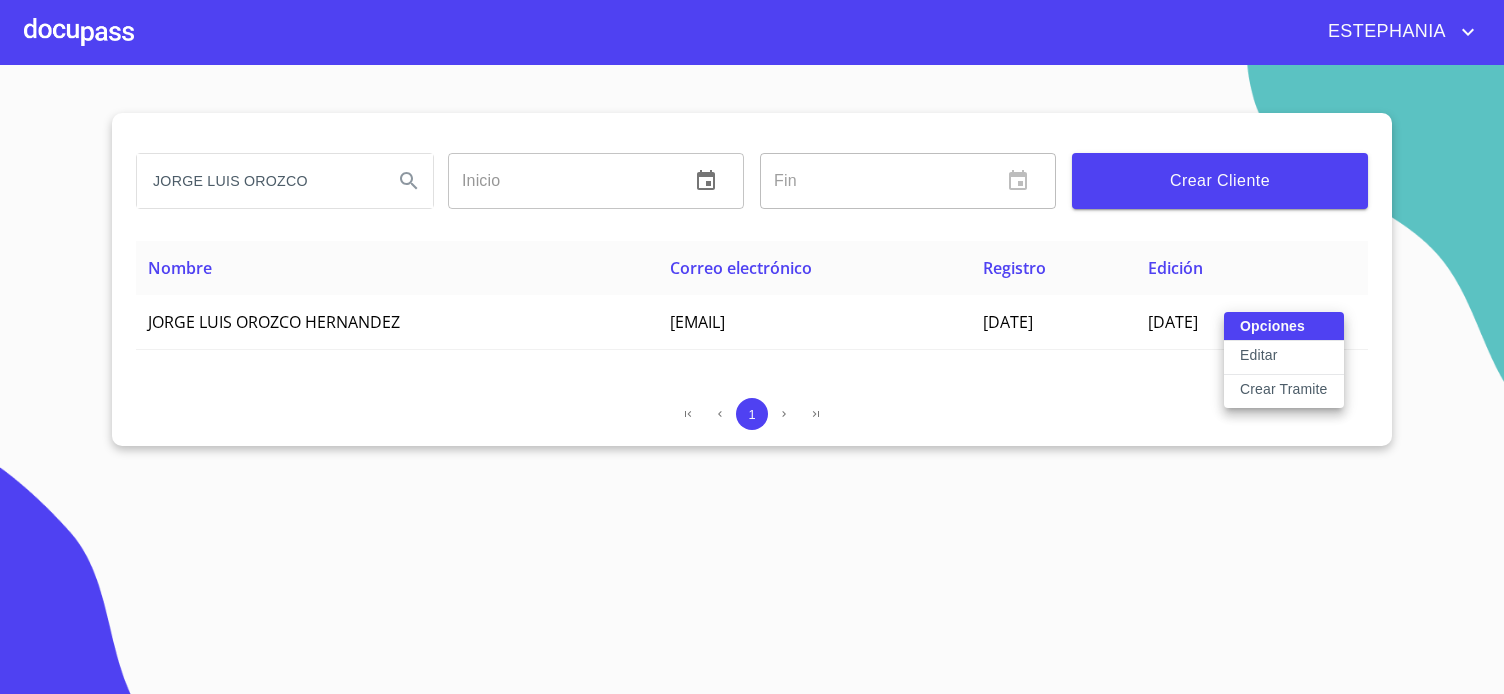 click on "Crear Tramite" at bounding box center (1284, 389) 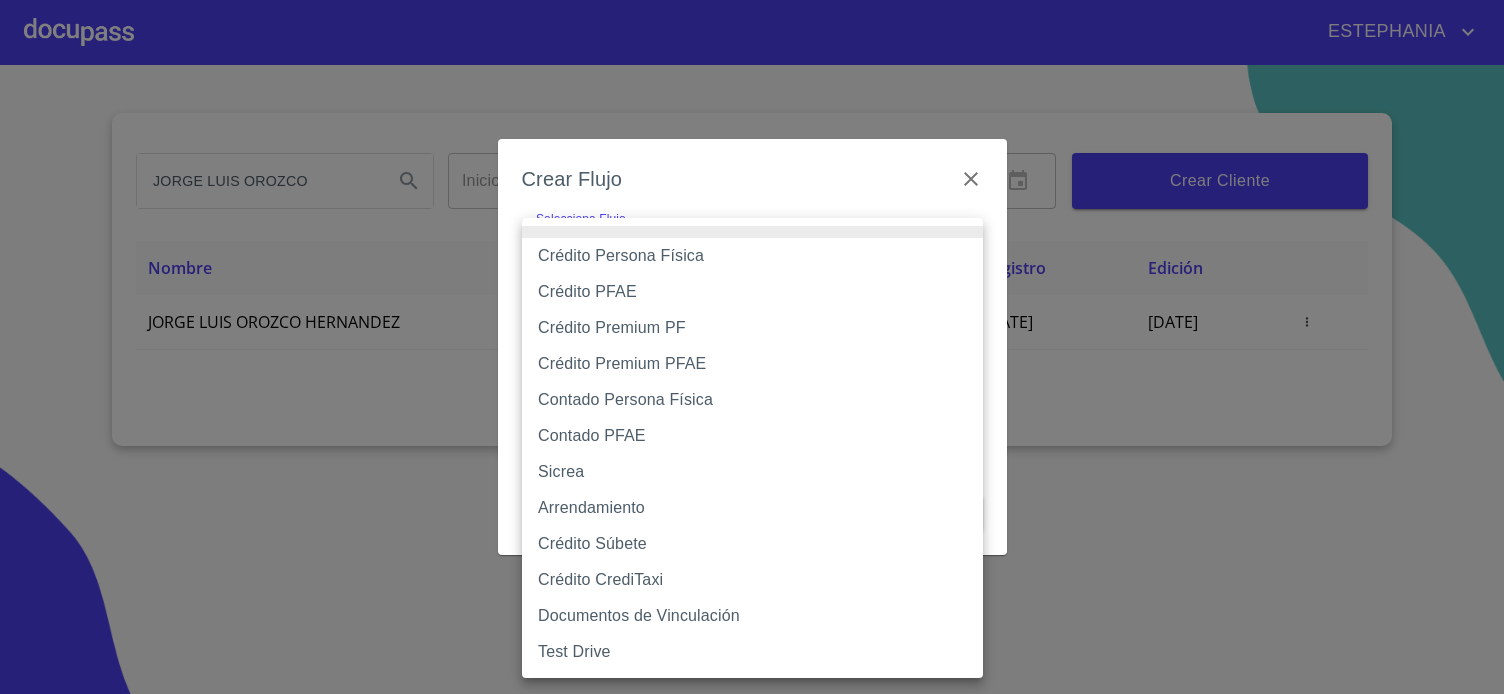 click on "[FIRST] [FIRST] [LAST] [LAST] [EMAIL] [DATE] [TIME] [DATE] [TIME] 1
Salir
Crear Flujo Selecciona Flujo ​ Selecciona Flujo Cancelar Guardar Crédito Persona Física Crédito PFAE Crédito Premium PF Crédito Premium PFAE Contado Persona Física Contado PFAE Sicrea Arrendamiento Crédito Súbete Crédito CrediTaxi Documentos de Vinculación Test Drive" at bounding box center [752, 347] 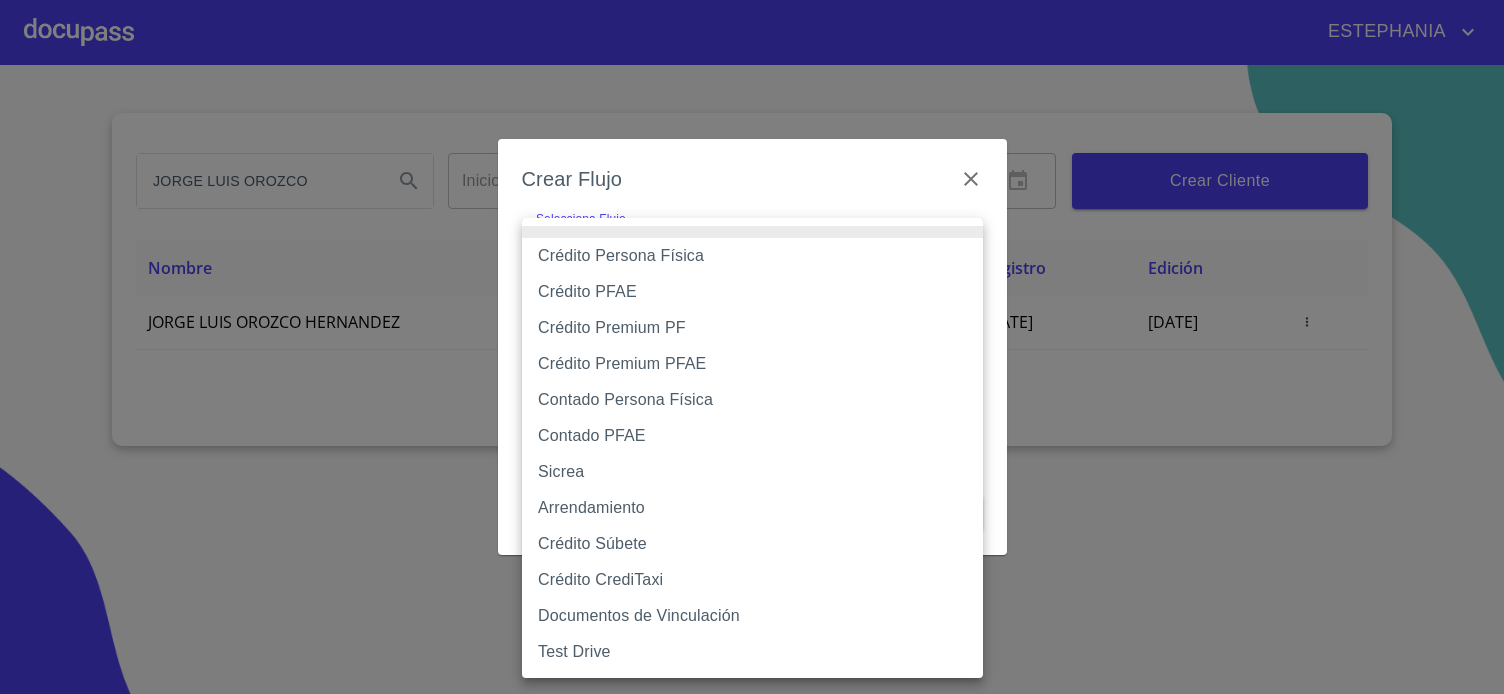 type on "623996b2ffbf160bd6e2ac1f" 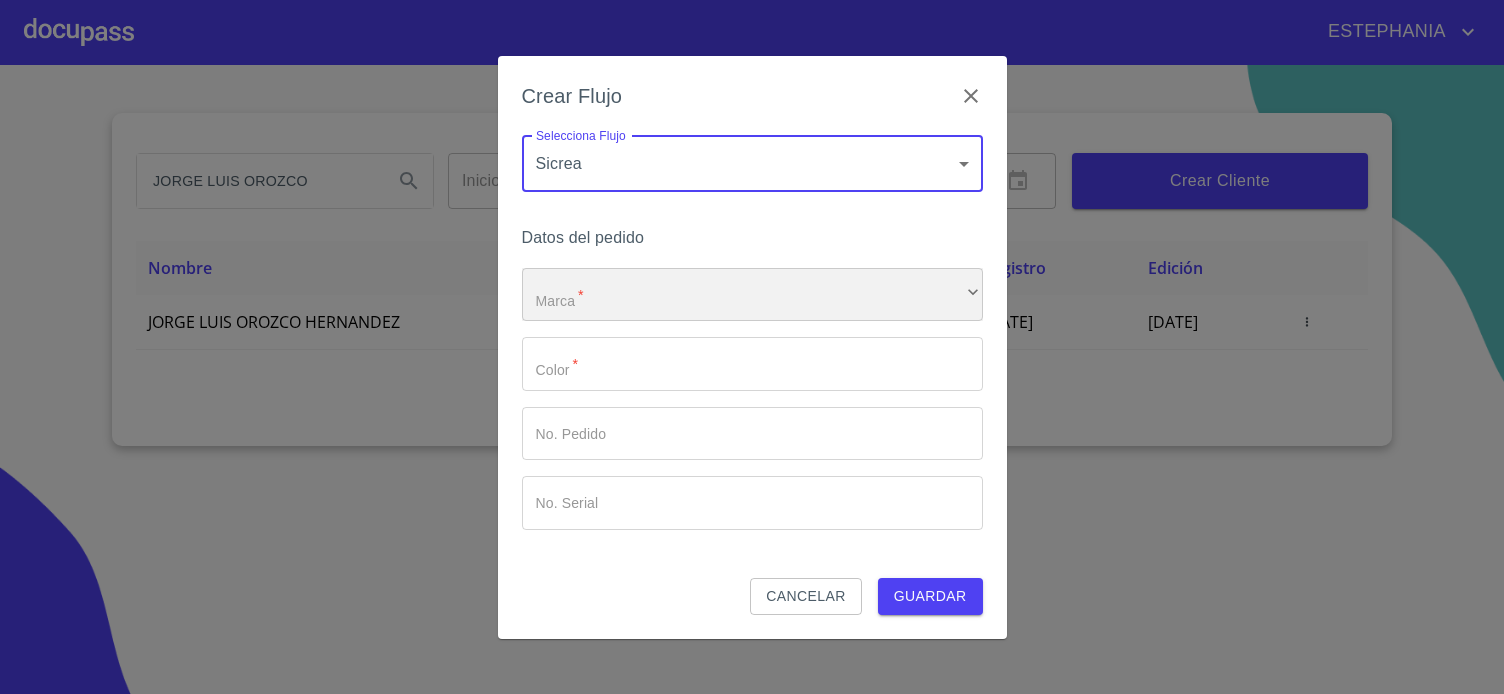 click on "​" at bounding box center [752, 295] 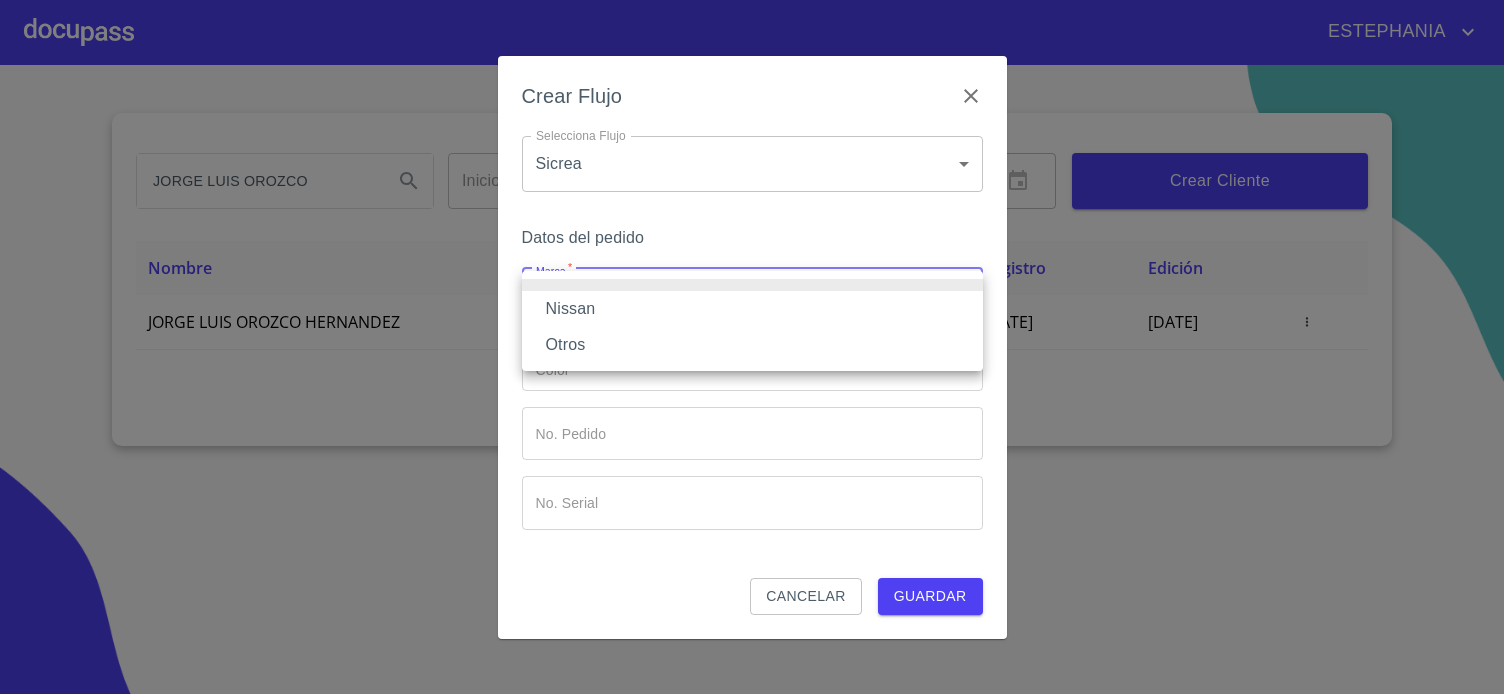 click on "Otros" at bounding box center [752, 345] 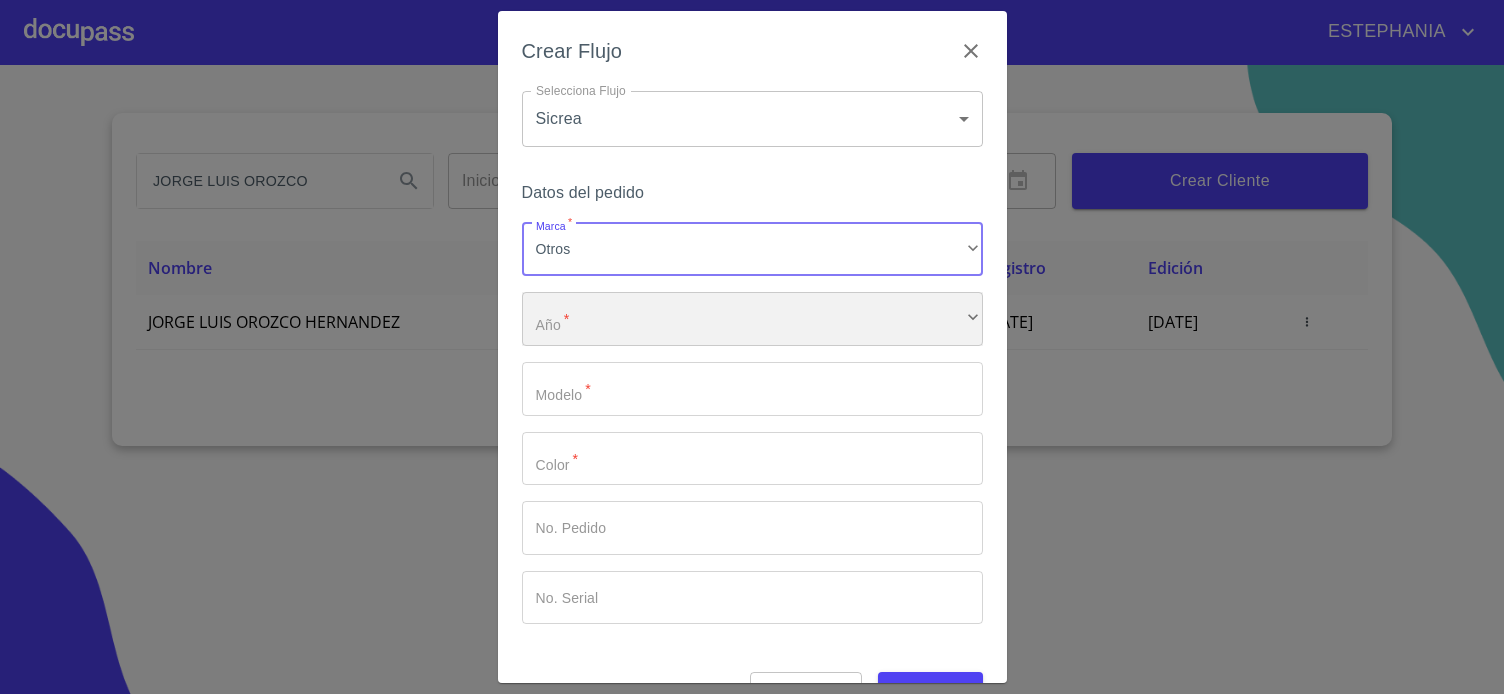 click on "​" at bounding box center [752, 319] 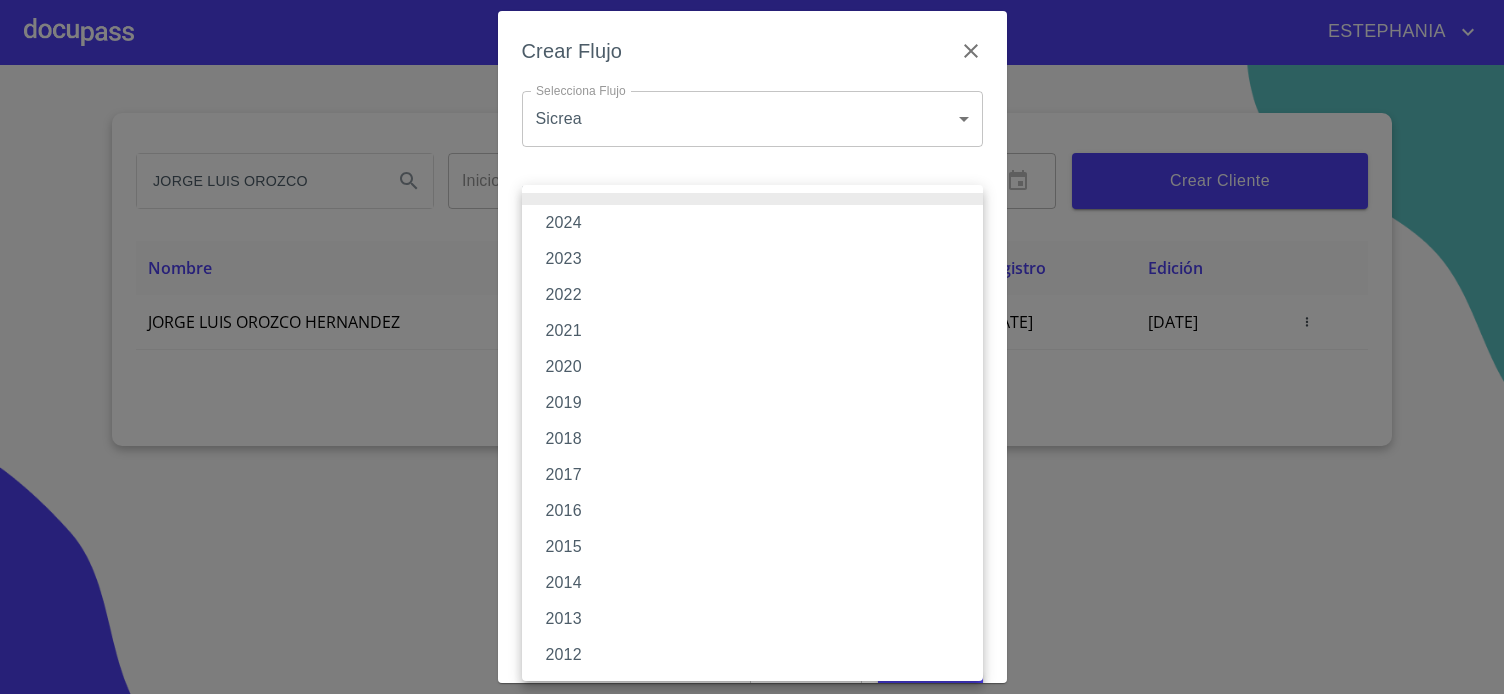 click on "2019" at bounding box center (752, 403) 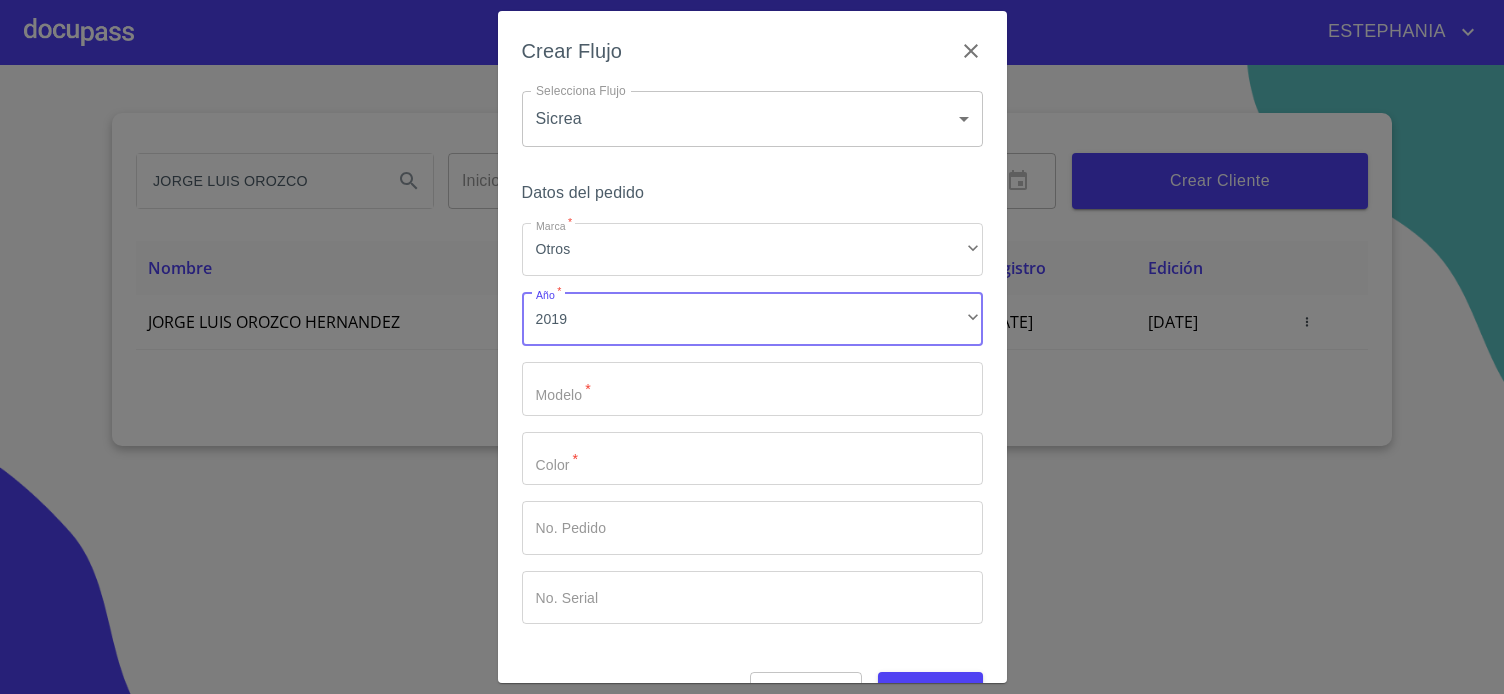 click on "Marca   *" at bounding box center (752, 389) 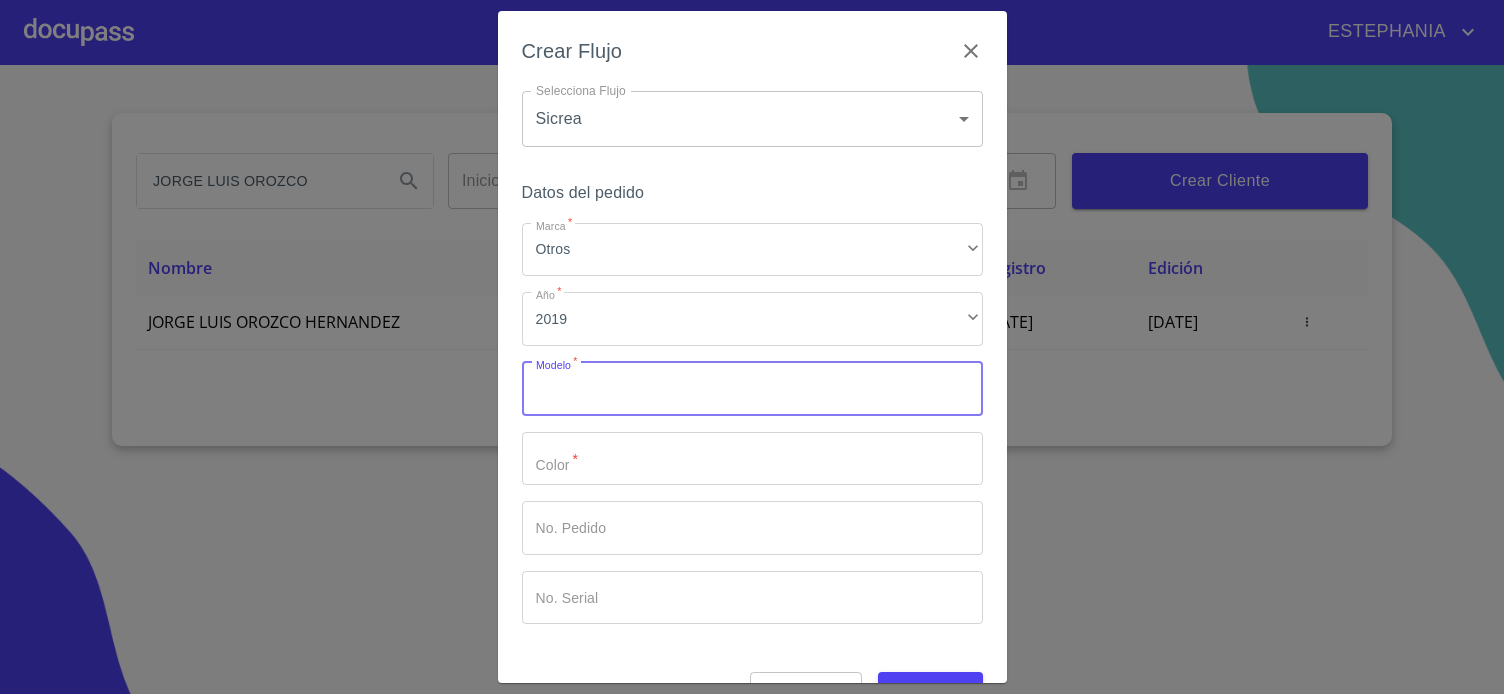 paste on "IGNIS GLX" 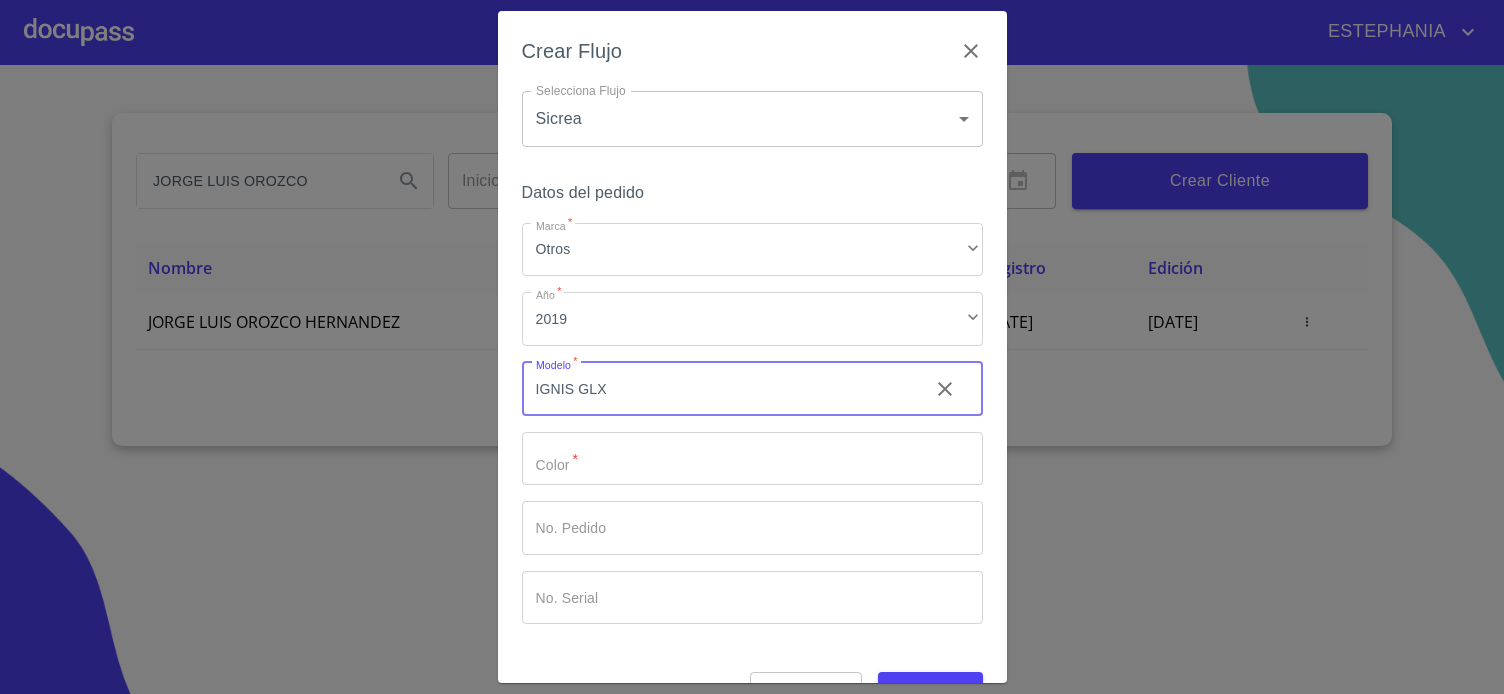 type on "IGNIS GLX" 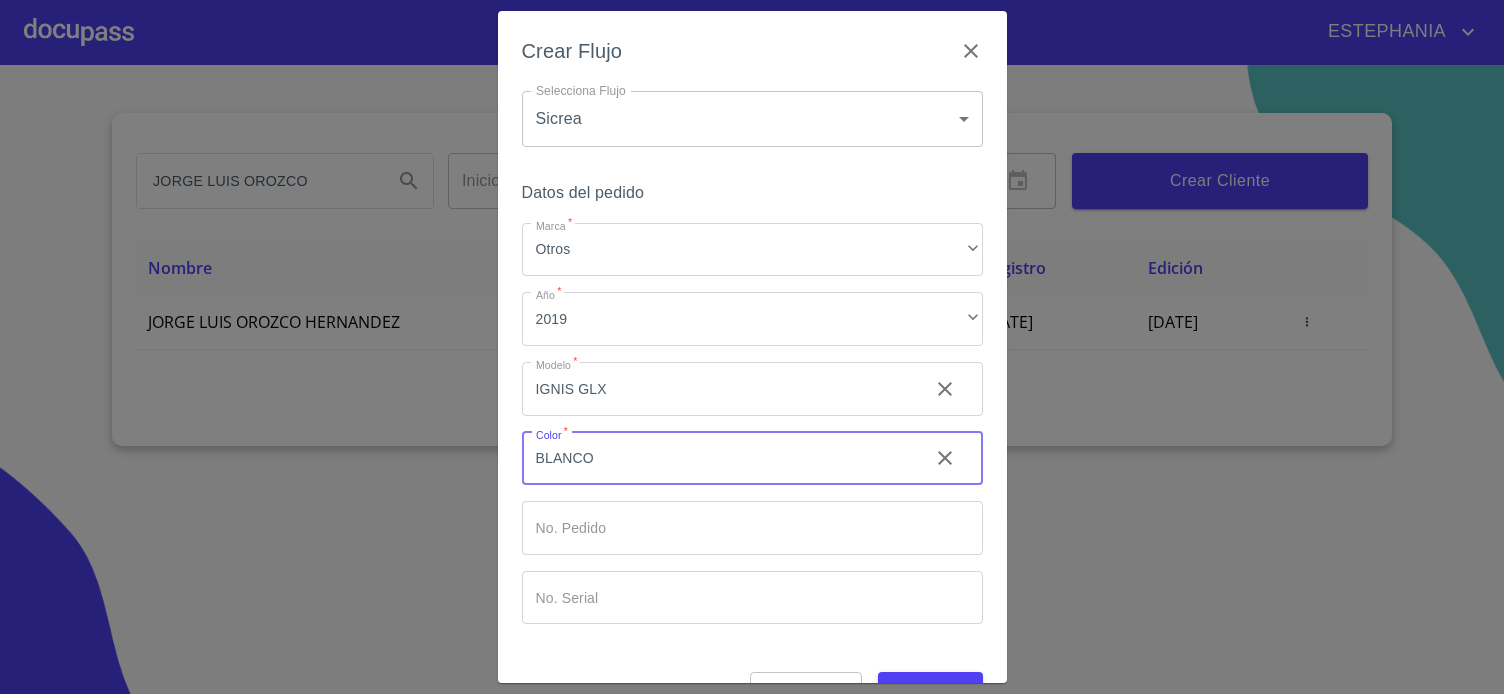 type on "BLANCO" 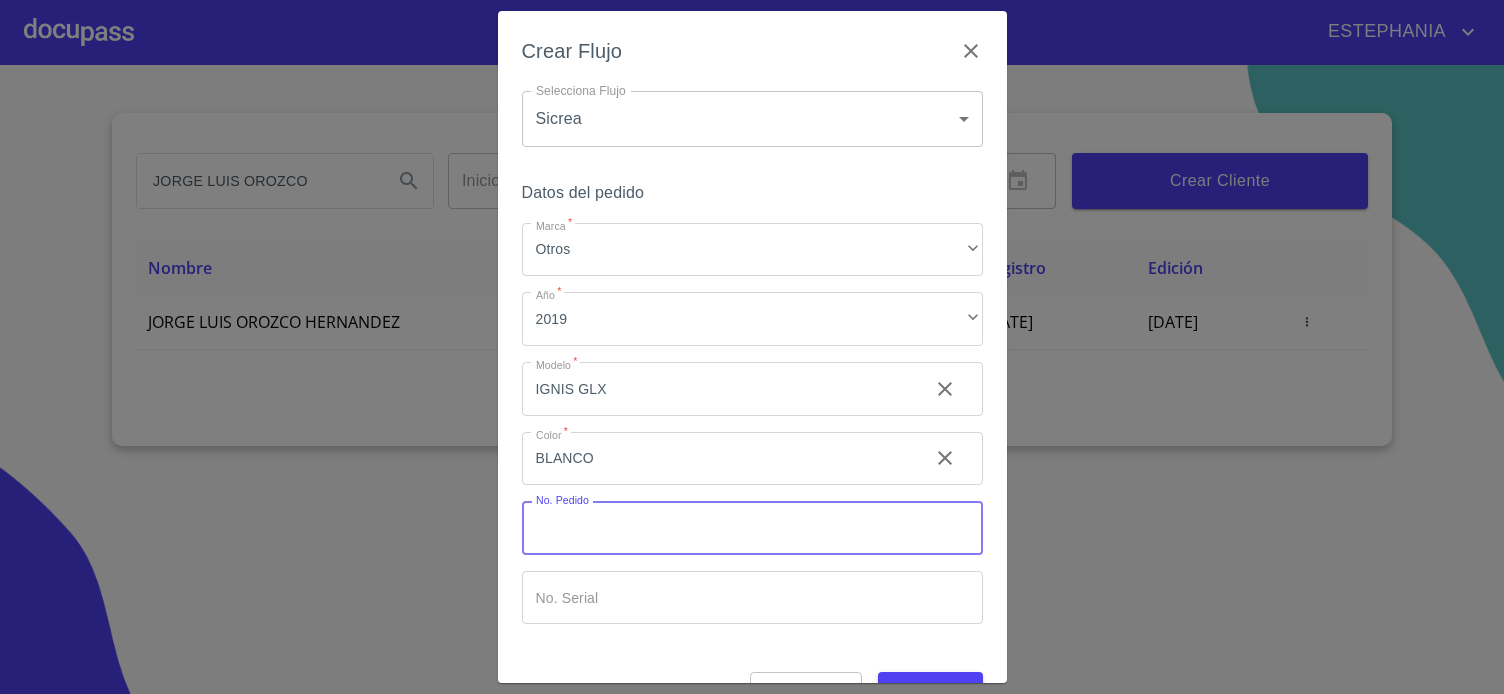 click on "Marca   *" at bounding box center [752, 528] 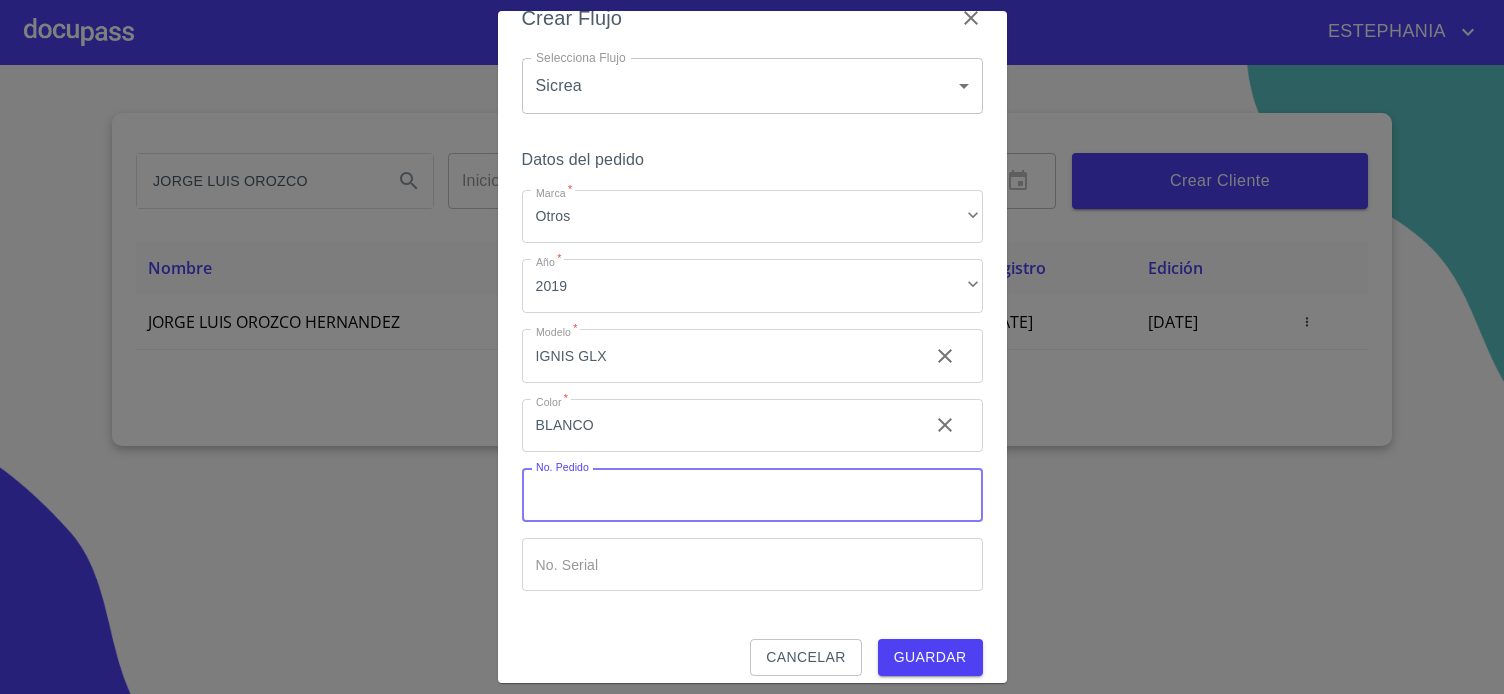 scroll, scrollTop: 50, scrollLeft: 0, axis: vertical 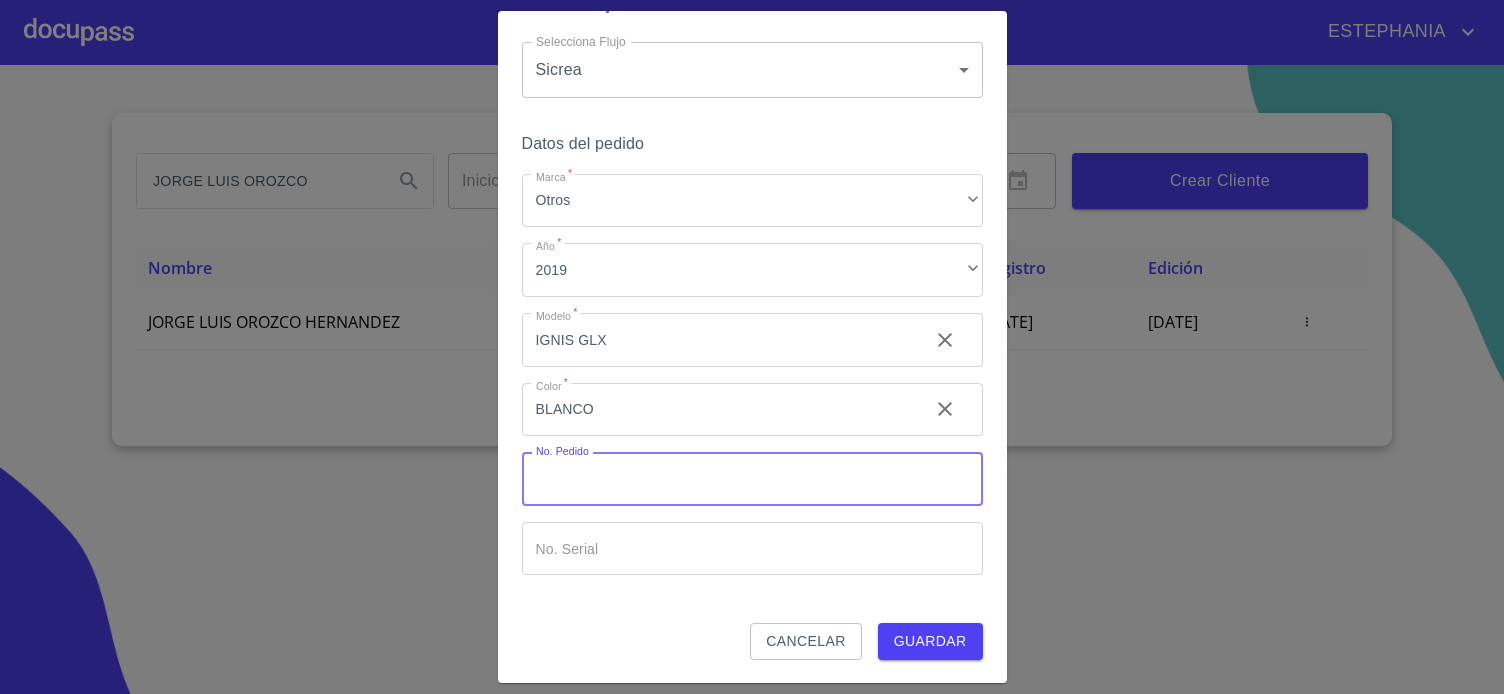 click on "Datos del pedido Marca   * Otros ​ Año   * 2019 ​ Modelo   * IGNIS GLX ​ Color   * BLANCO ​ No. Pedido ​ No. Serial ​" at bounding box center (752, 377) 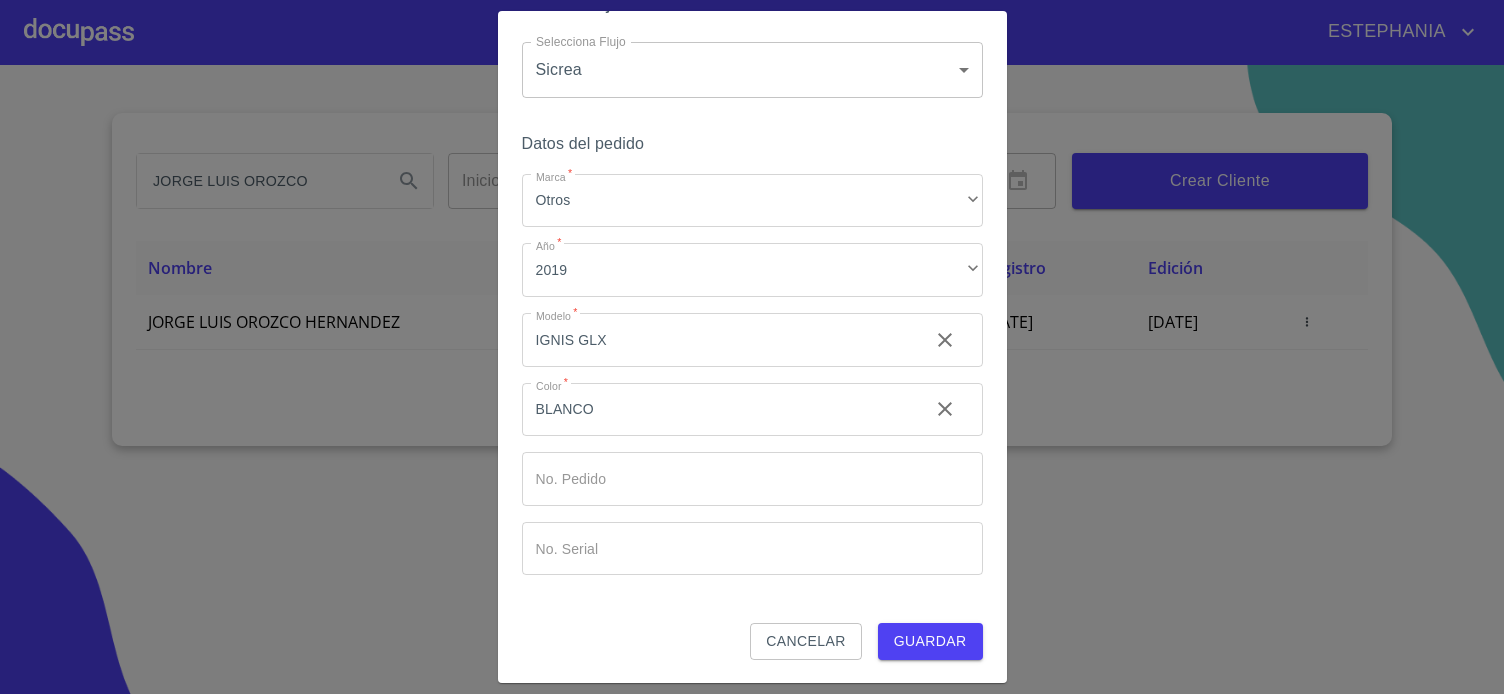 click on "Marca   *" at bounding box center [717, 340] 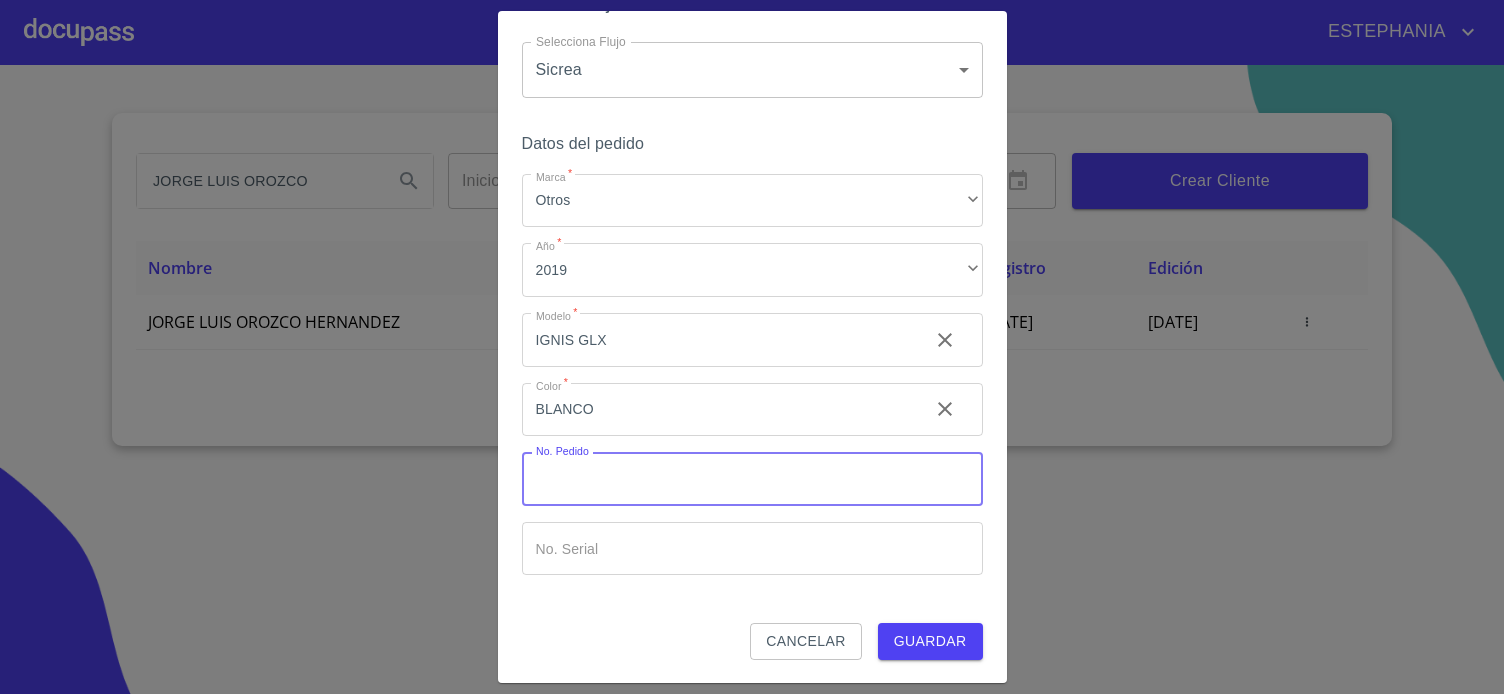 click on "Marca   *" at bounding box center [752, 479] 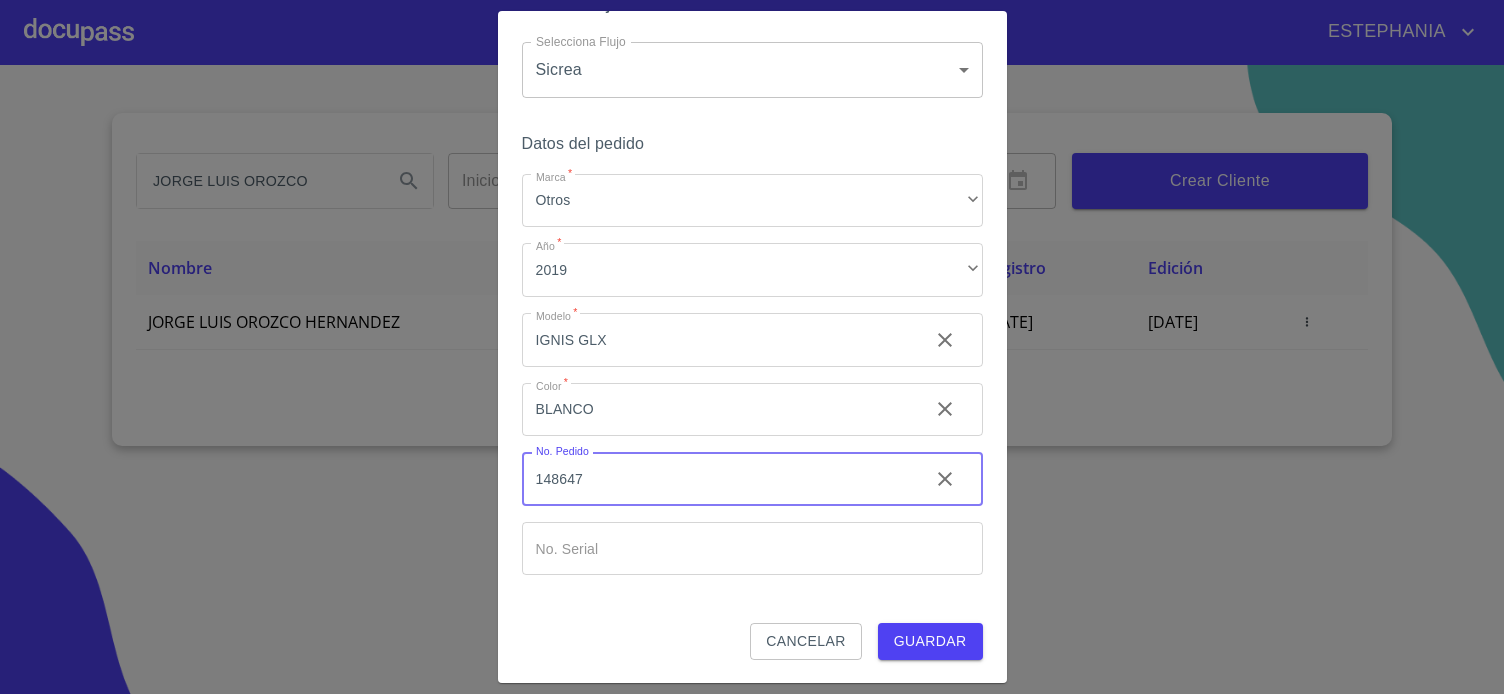 type on "148647" 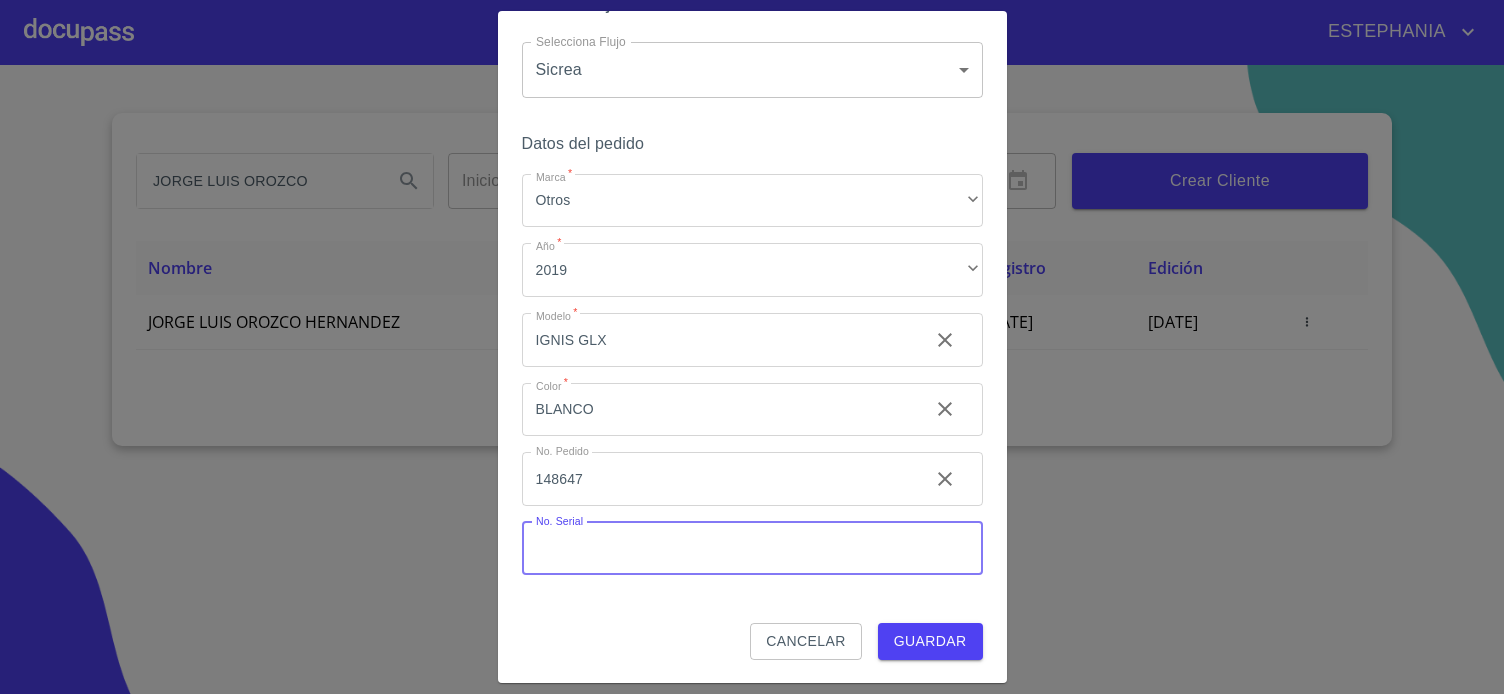 click on "Marca   *" at bounding box center (752, 549) 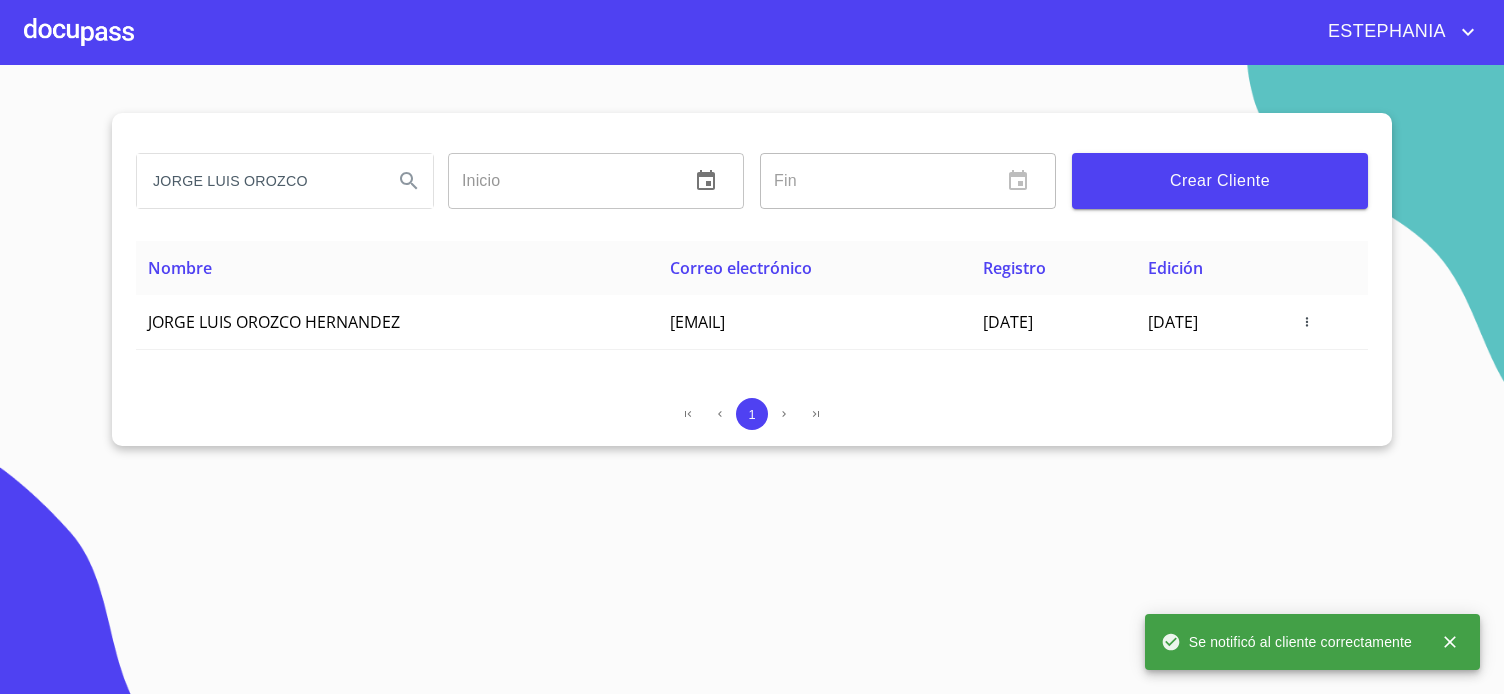 click at bounding box center [79, 32] 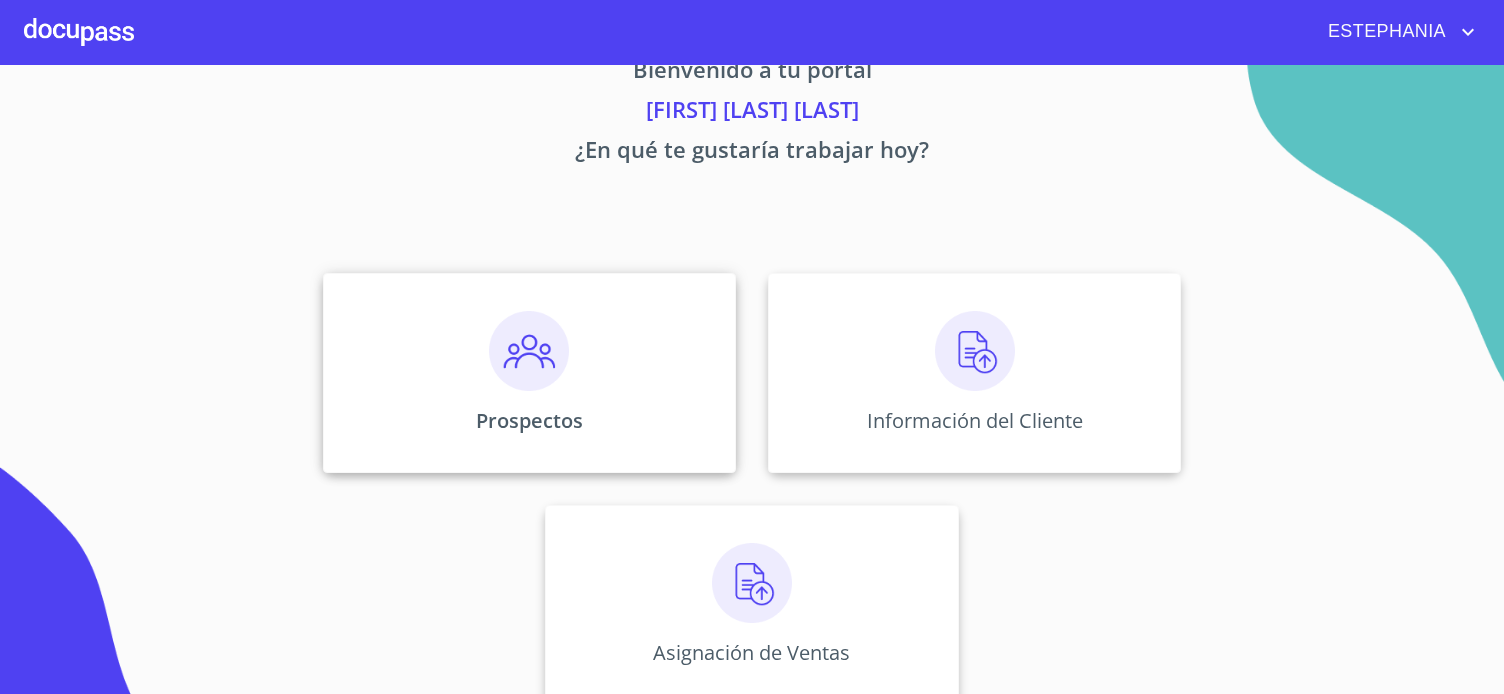 scroll, scrollTop: 77, scrollLeft: 0, axis: vertical 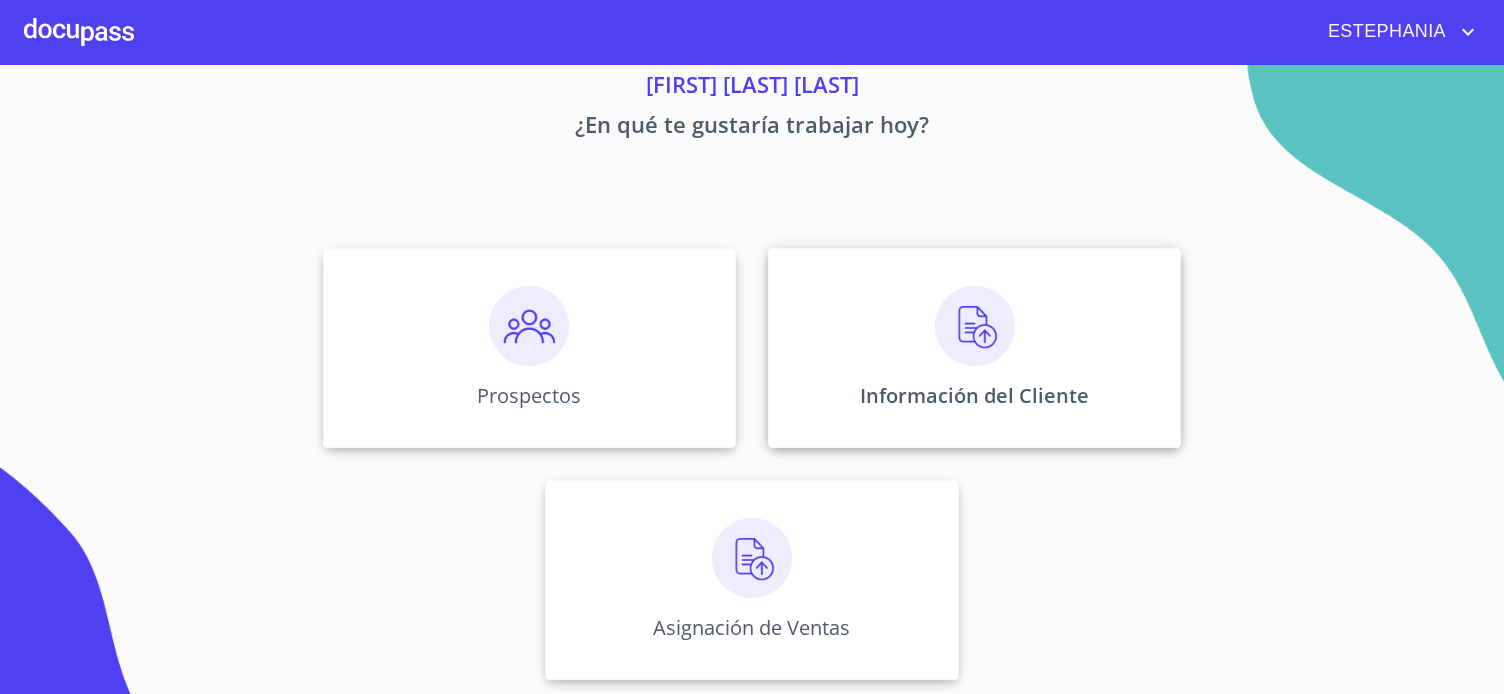 click at bounding box center (975, 326) 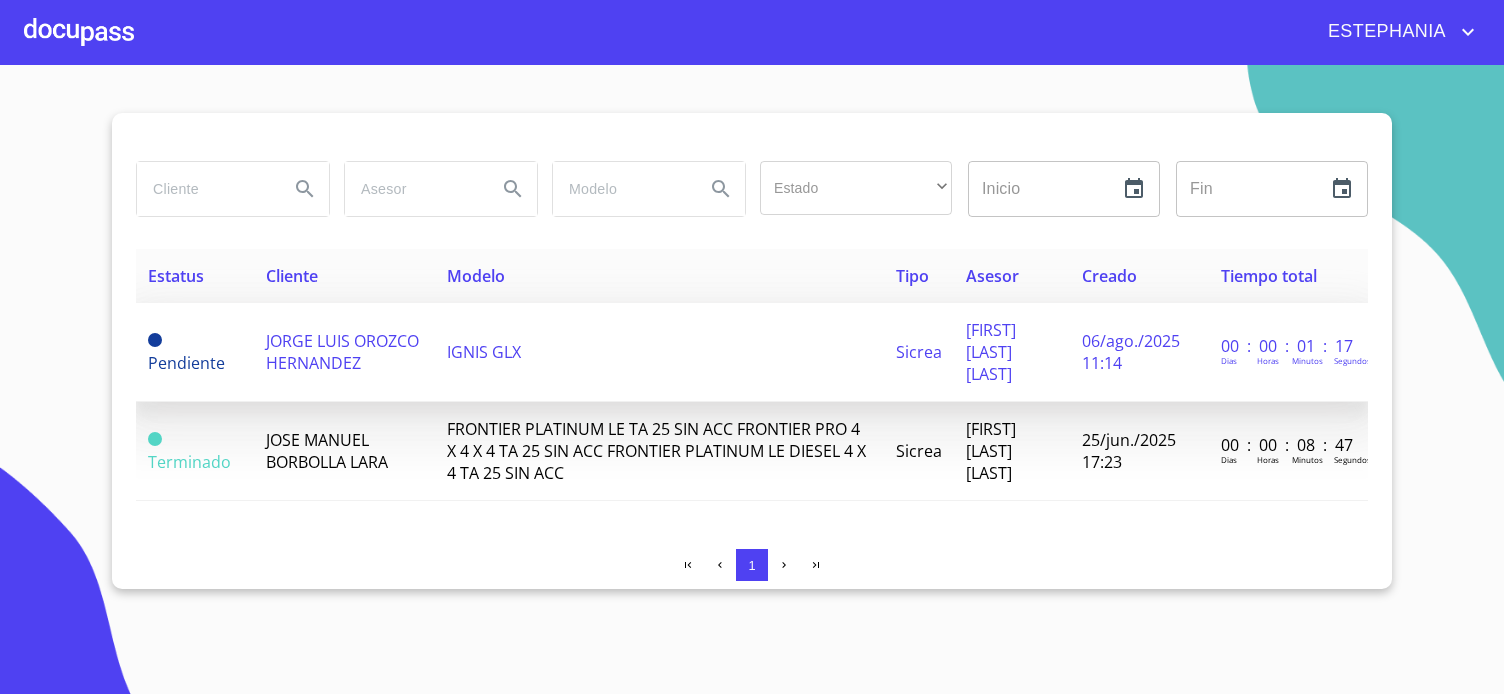 click on "JORGE  LUIS OROZCO  HERNANDEZ" at bounding box center (342, 352) 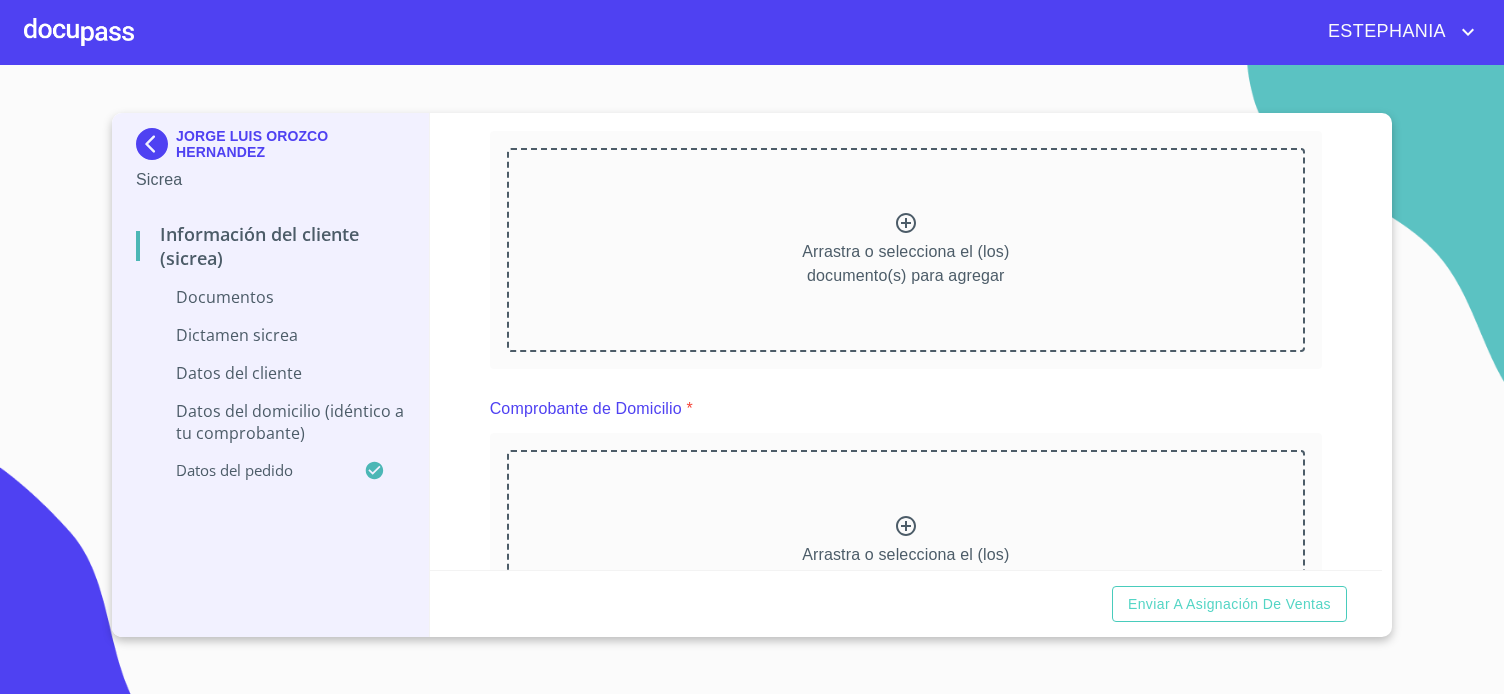 scroll, scrollTop: 263, scrollLeft: 0, axis: vertical 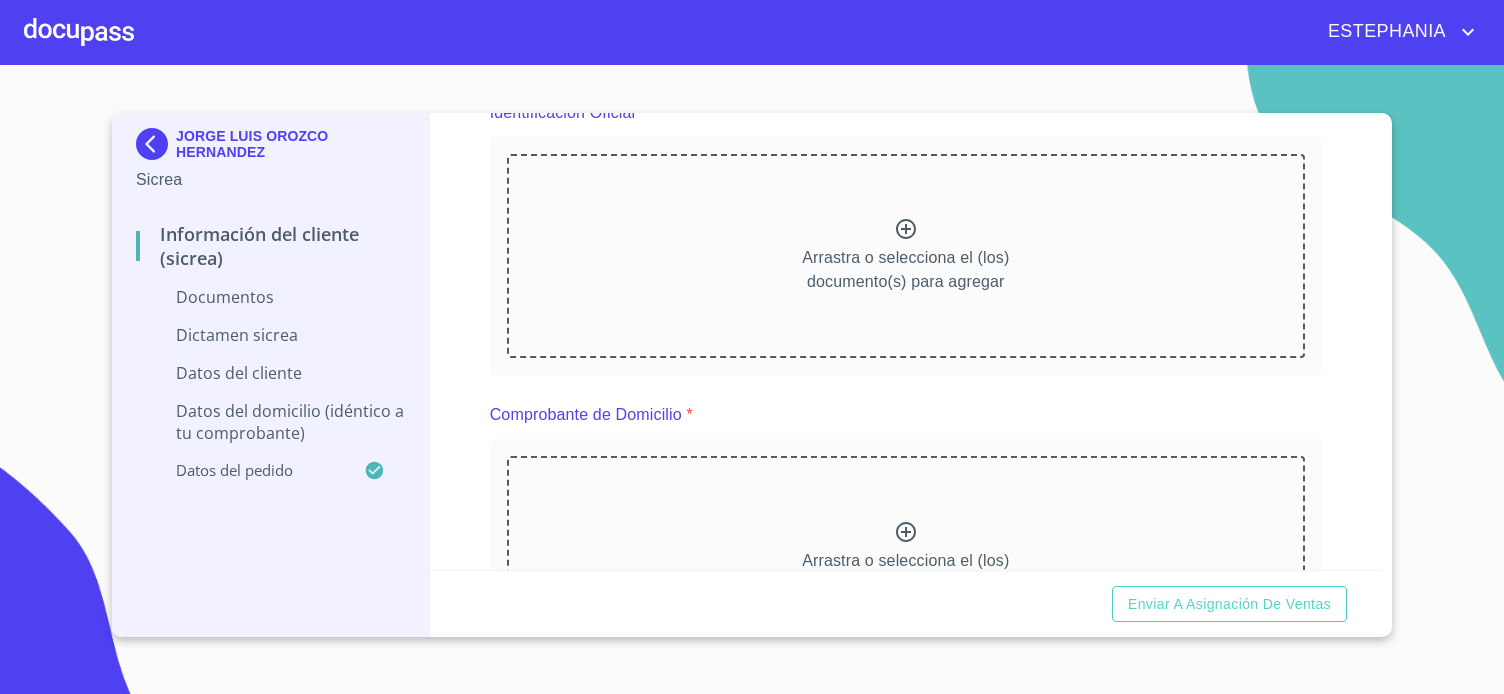 click on "Arrastra o selecciona el (los) documento(s) para agregar" at bounding box center [906, 256] 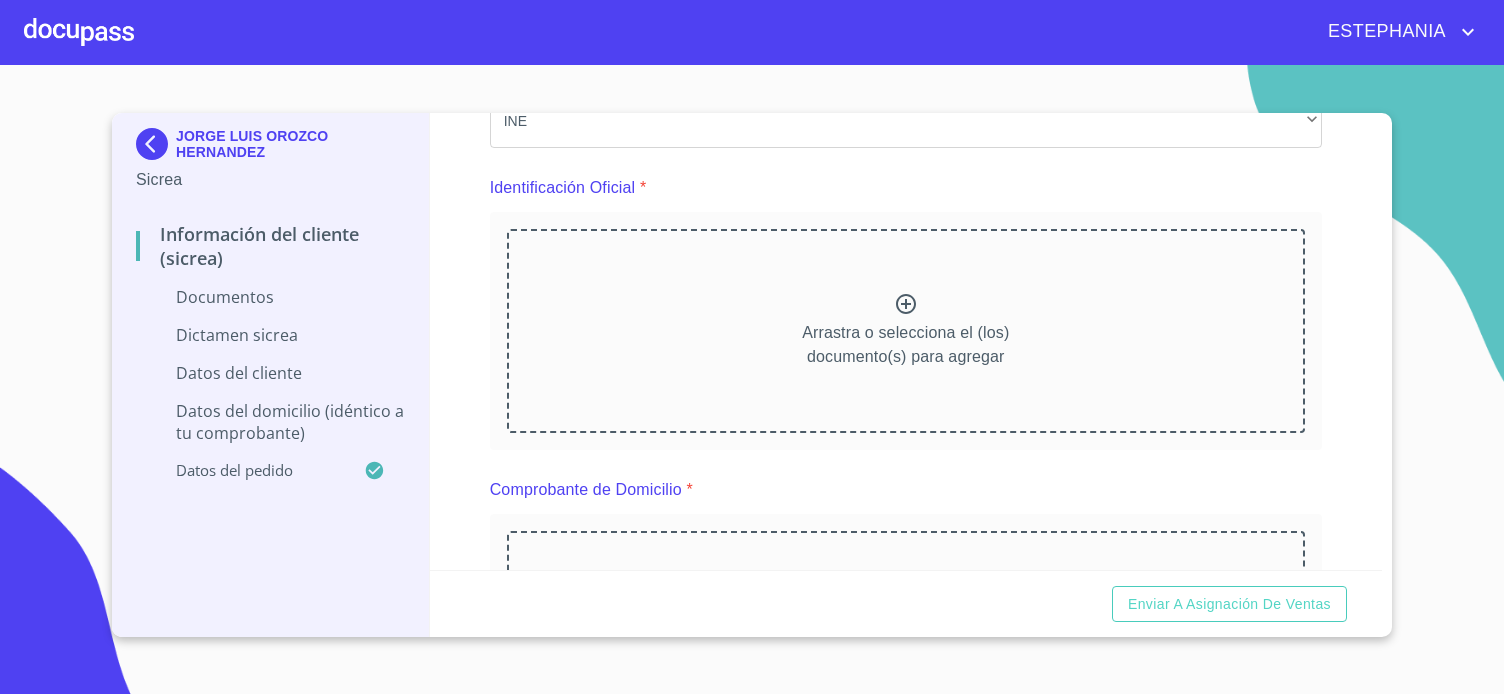 scroll, scrollTop: 131, scrollLeft: 0, axis: vertical 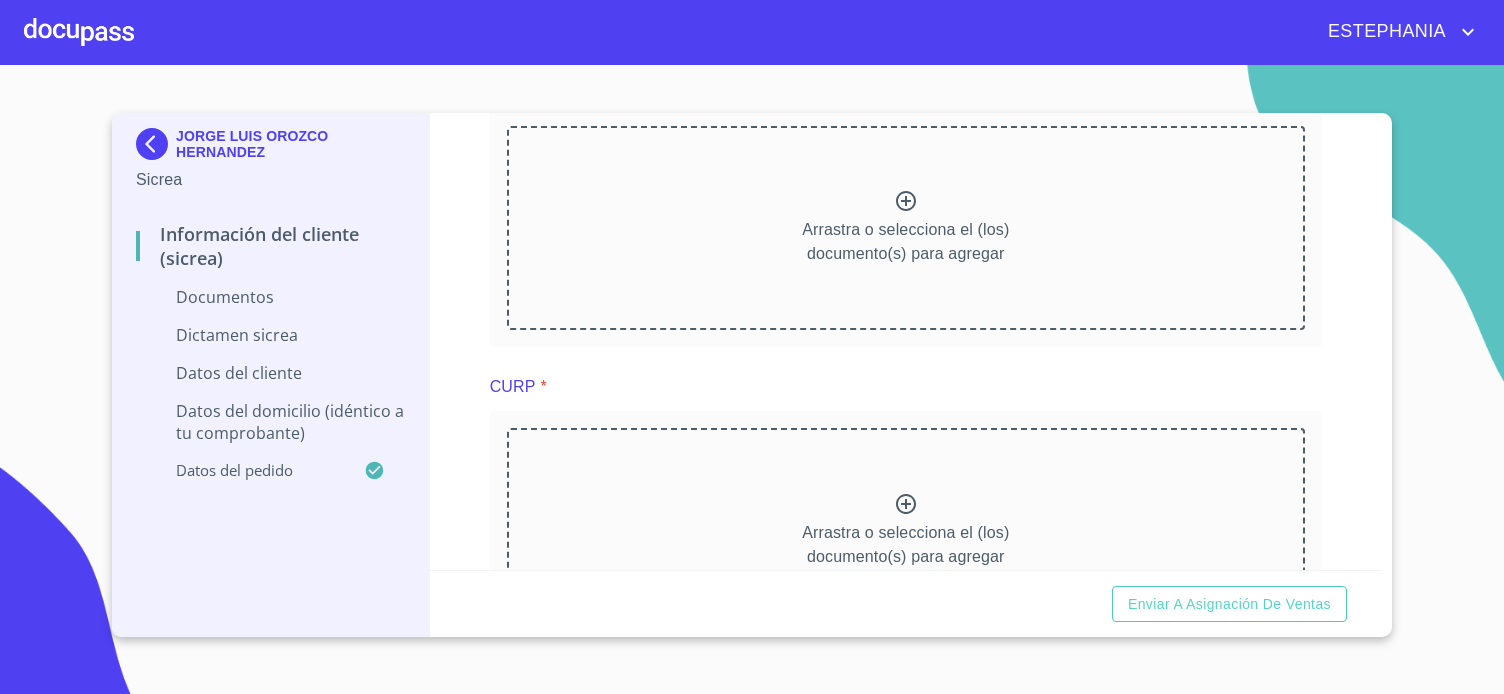 click at bounding box center [799, -352] 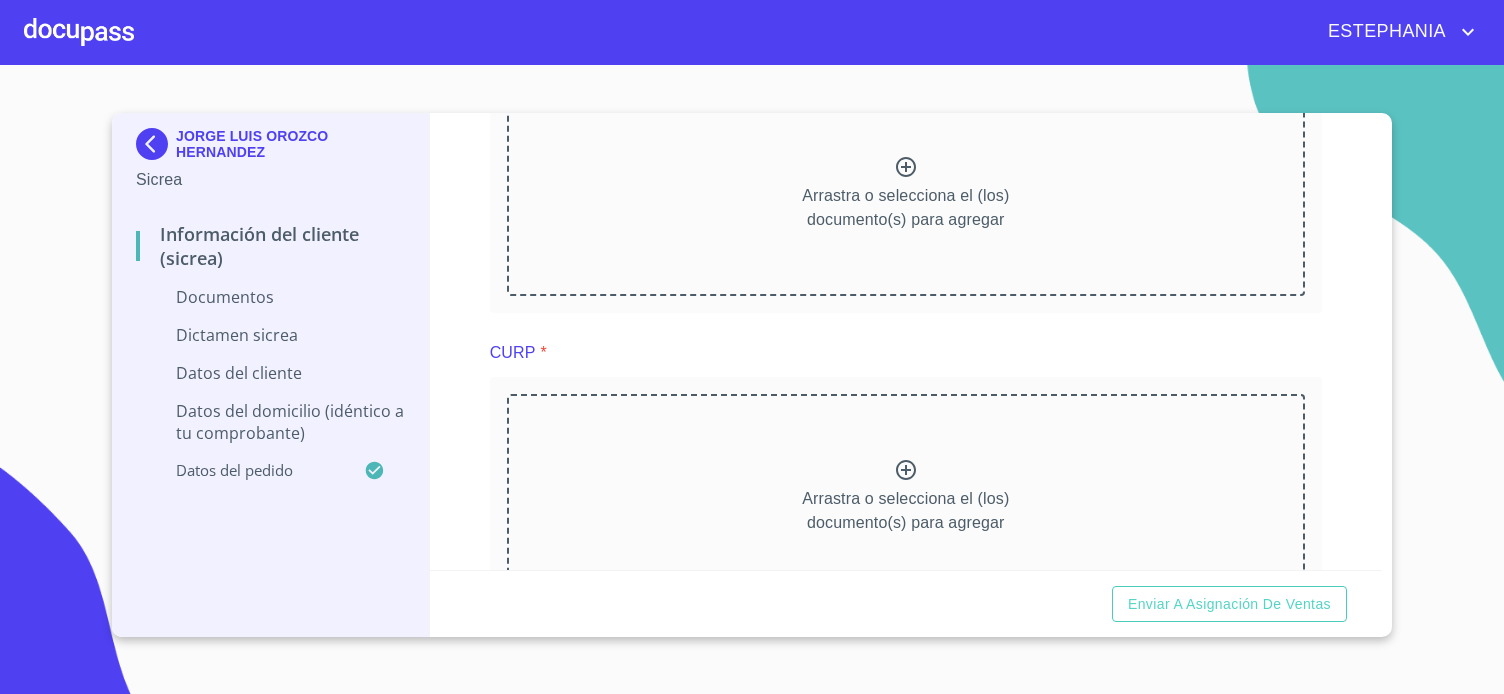 scroll, scrollTop: 921, scrollLeft: 0, axis: vertical 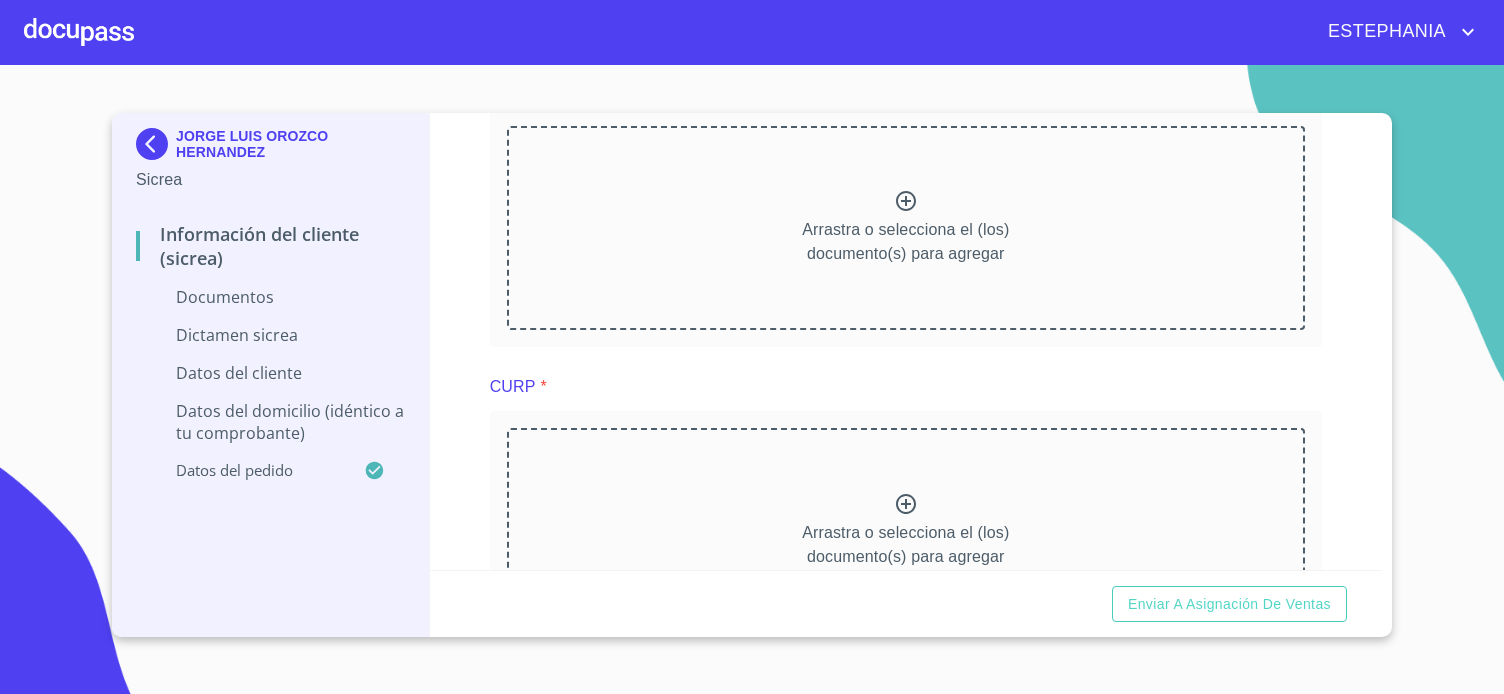 click 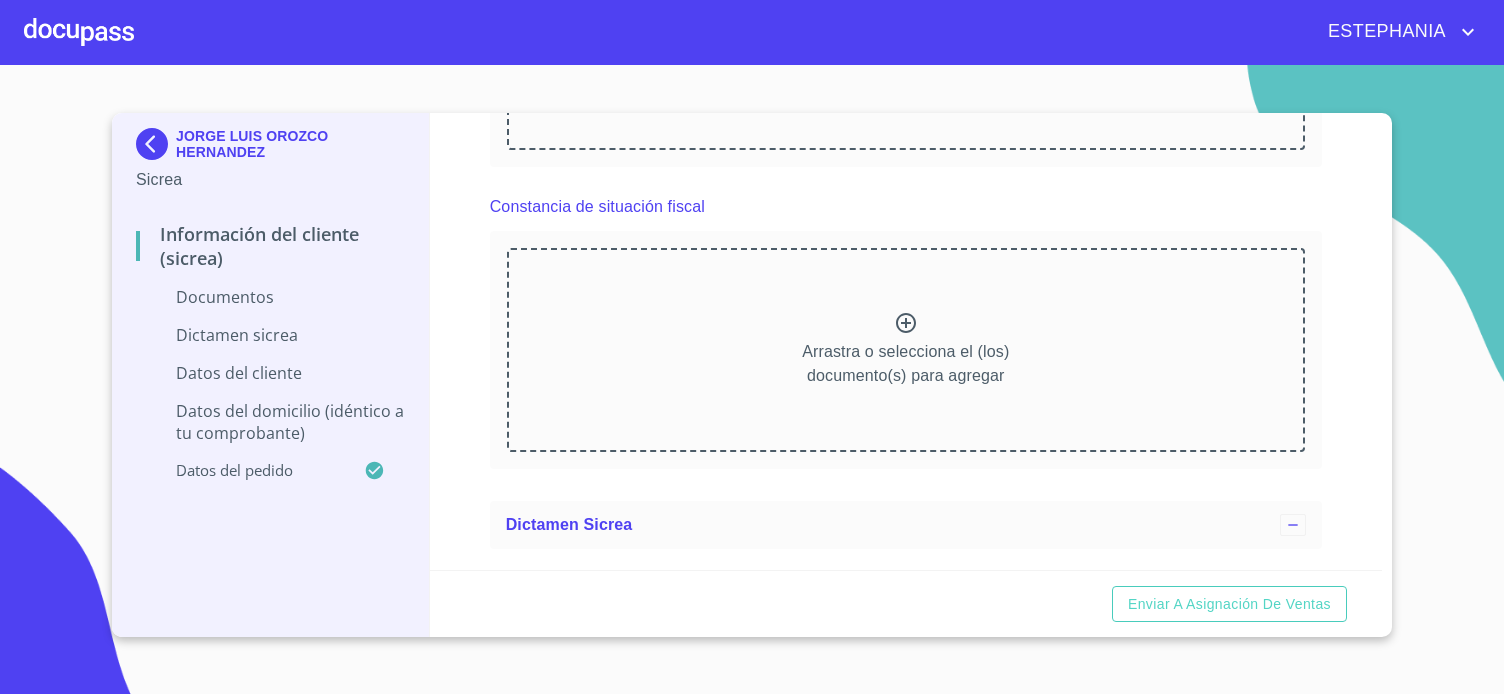 scroll, scrollTop: 1842, scrollLeft: 0, axis: vertical 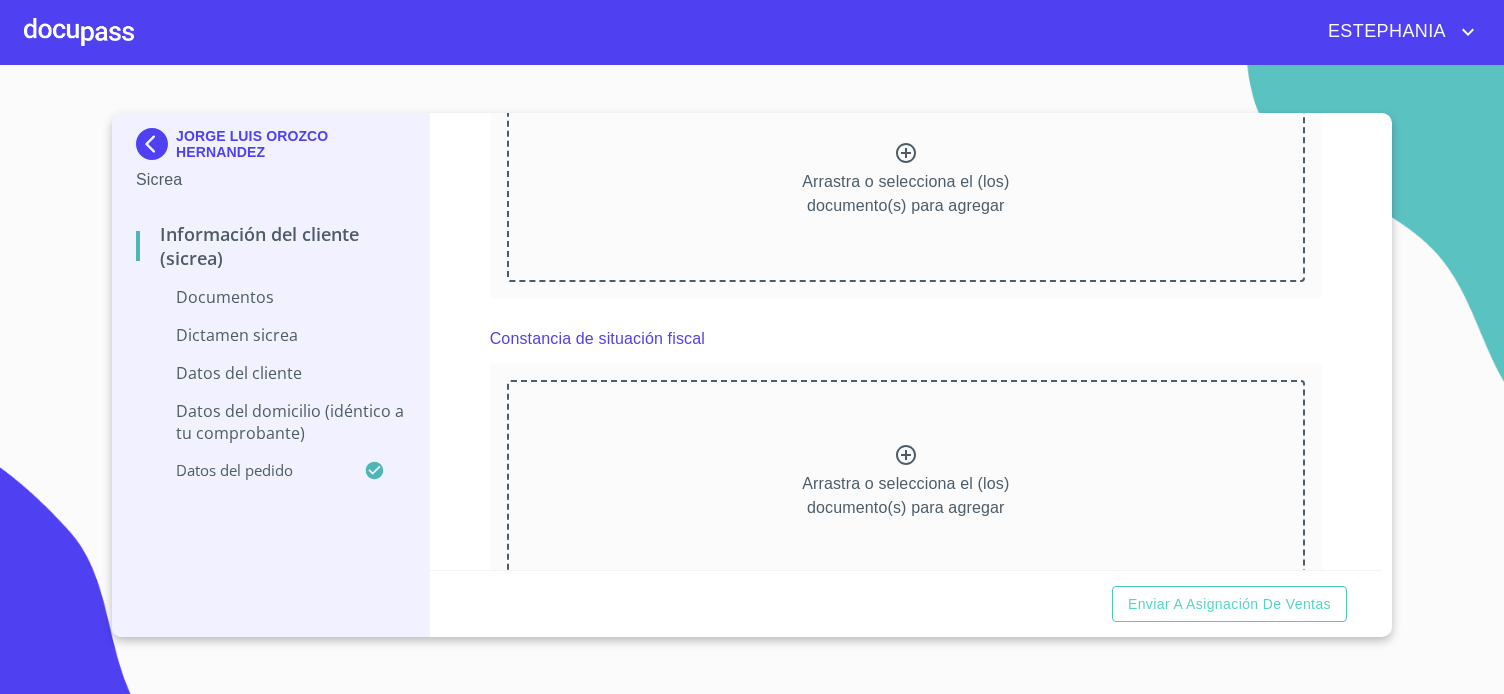click 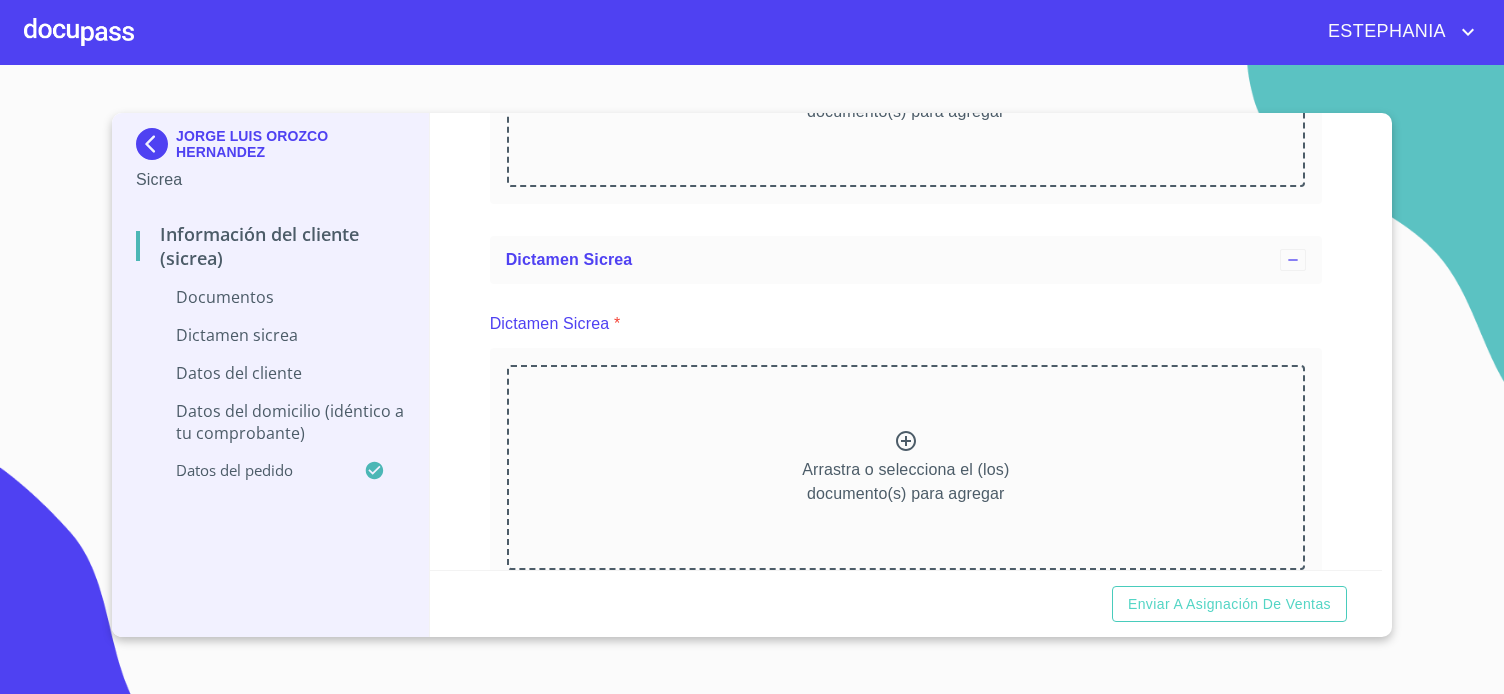 scroll, scrollTop: 2763, scrollLeft: 0, axis: vertical 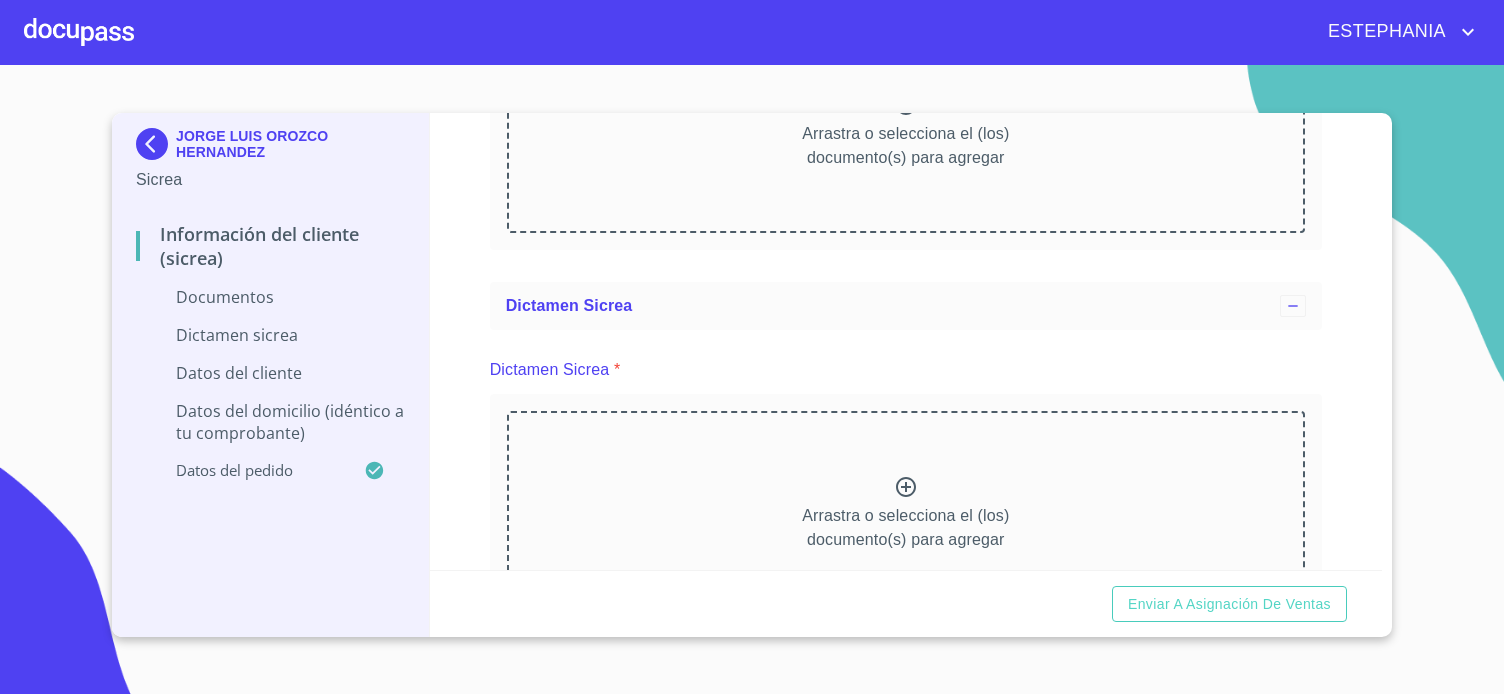 click 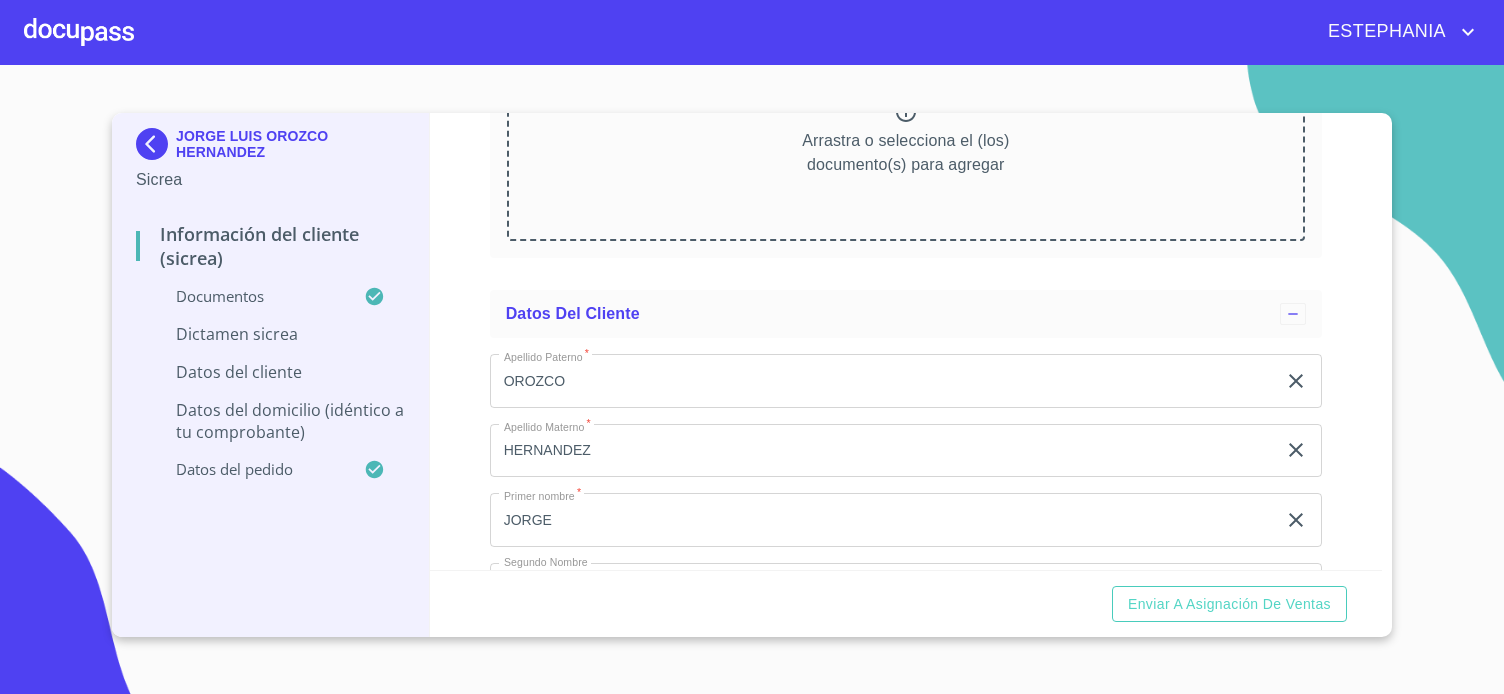 scroll, scrollTop: 3553, scrollLeft: 0, axis: vertical 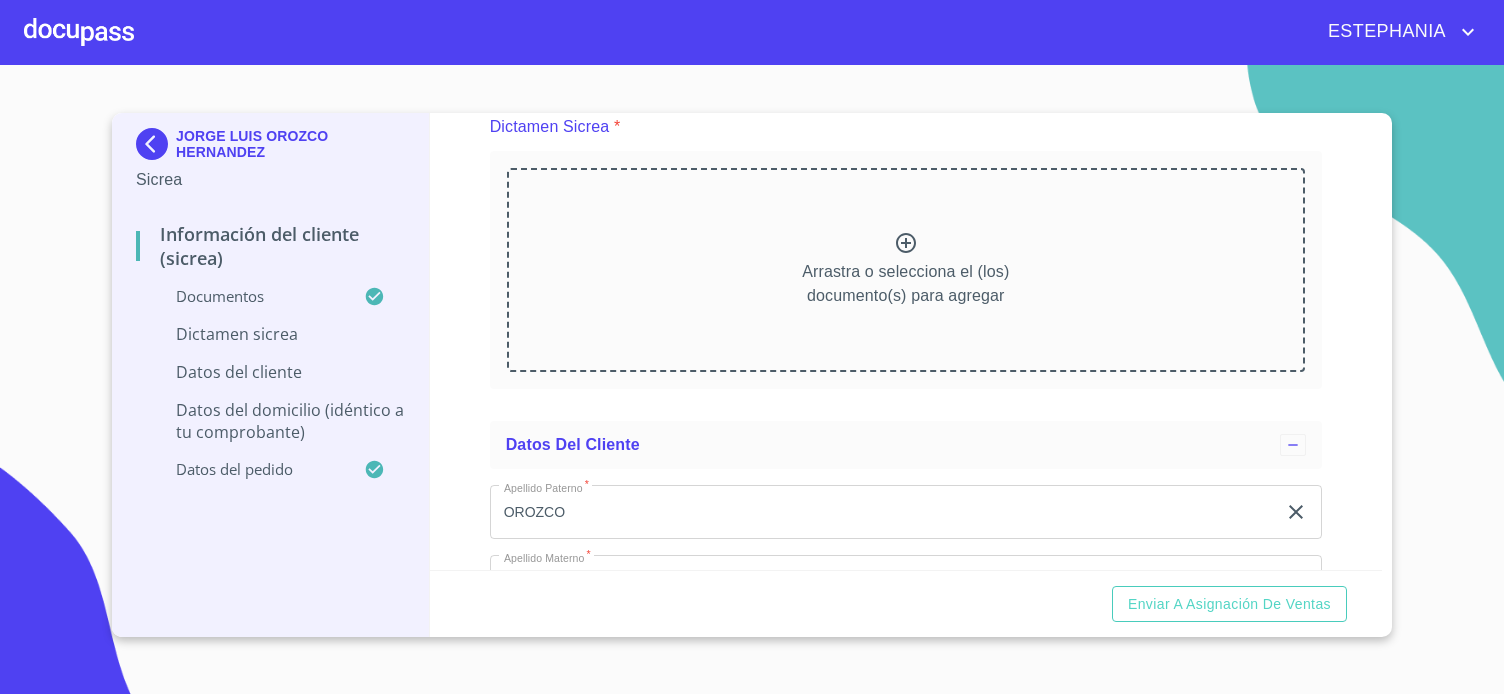 click on "Arrastra o selecciona el (los) documento(s) para agregar" at bounding box center [906, -113] 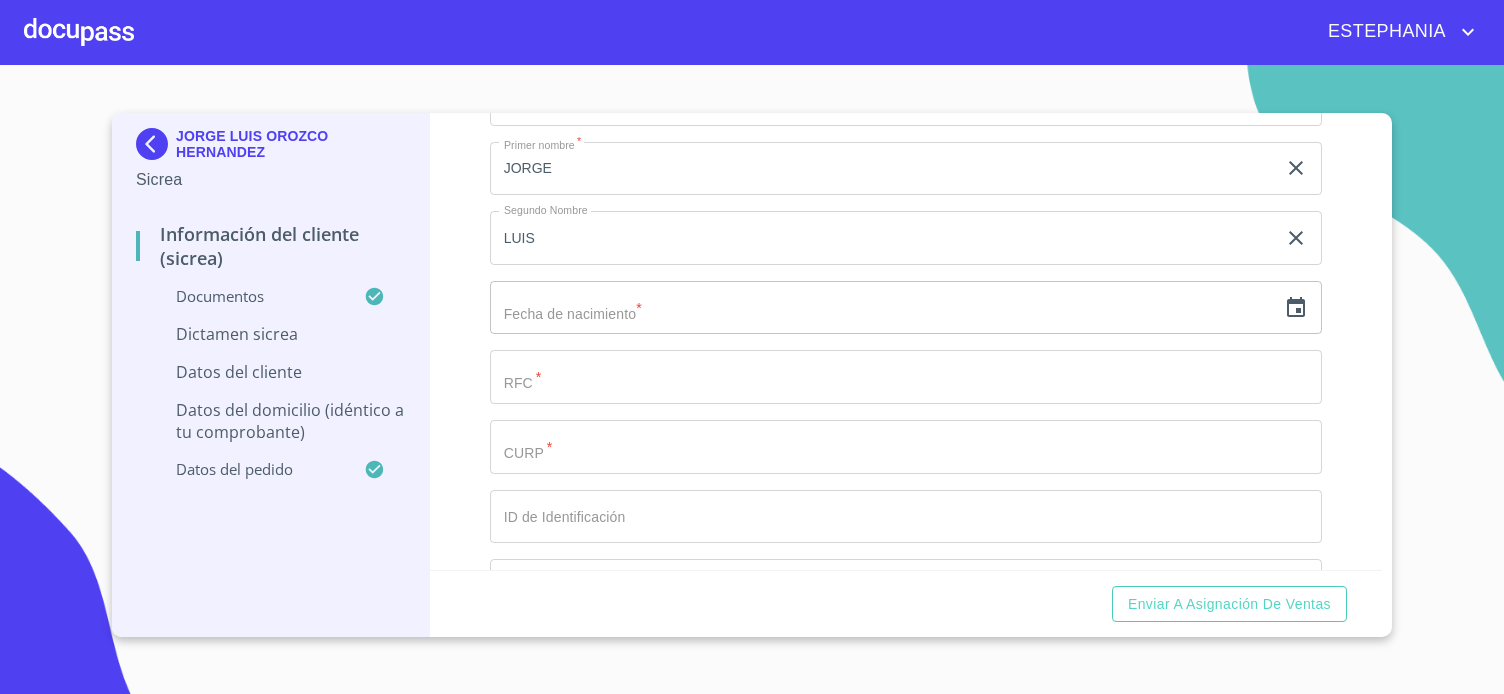 scroll, scrollTop: 4474, scrollLeft: 0, axis: vertical 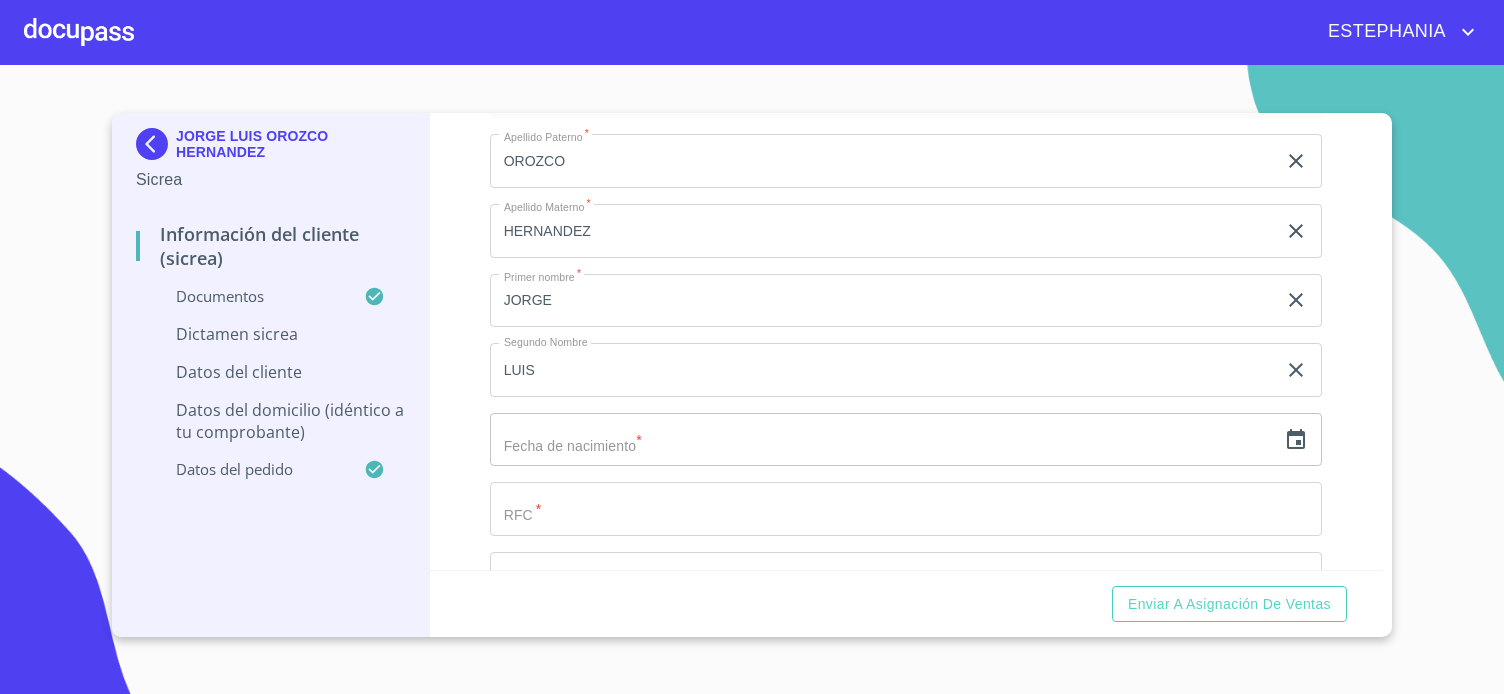 click on "[FIRST] [FIRST] [LAST] [LAST] Sicrea Información del Cliente (Sicrea) Documentos Dictamen Sicrea Datos del cliente Datos del domicilio (idéntico a tu comprobante) Datos del pedido Información del Cliente (Sicrea) Documentos Documento de identificación.   * INE ​ Identificación Oficial * Identificación Oficial Identificación Oficial Identificación Oficial Comprobante de Domicilio * Comprobante de Domicilio Comprobante de Domicilio Constancia de situación fiscal Constancia de situación fiscal Constancia de situación fiscal CURP * CURP CURP Constancia de situación fiscal Constancia de situación fiscal Constancia de situación fiscal Dictamen Sicrea Dictamen Sicrea * Arrastra o selecciona el (los) documento(s) para agregar Datos del cliente Apellido Paterno   * [LAST] ​ Apellido Materno   * [LAST] ​ Primer nombre   * [FIRST] ​ Segundo Nombre [FIRST] ​ Fecha de nacimiento * ​ RFC   * ​ CURP   * ​ ID de Identificación Nacionalidad   * ​ ​ País de nacimiento   *" at bounding box center (752, 379) 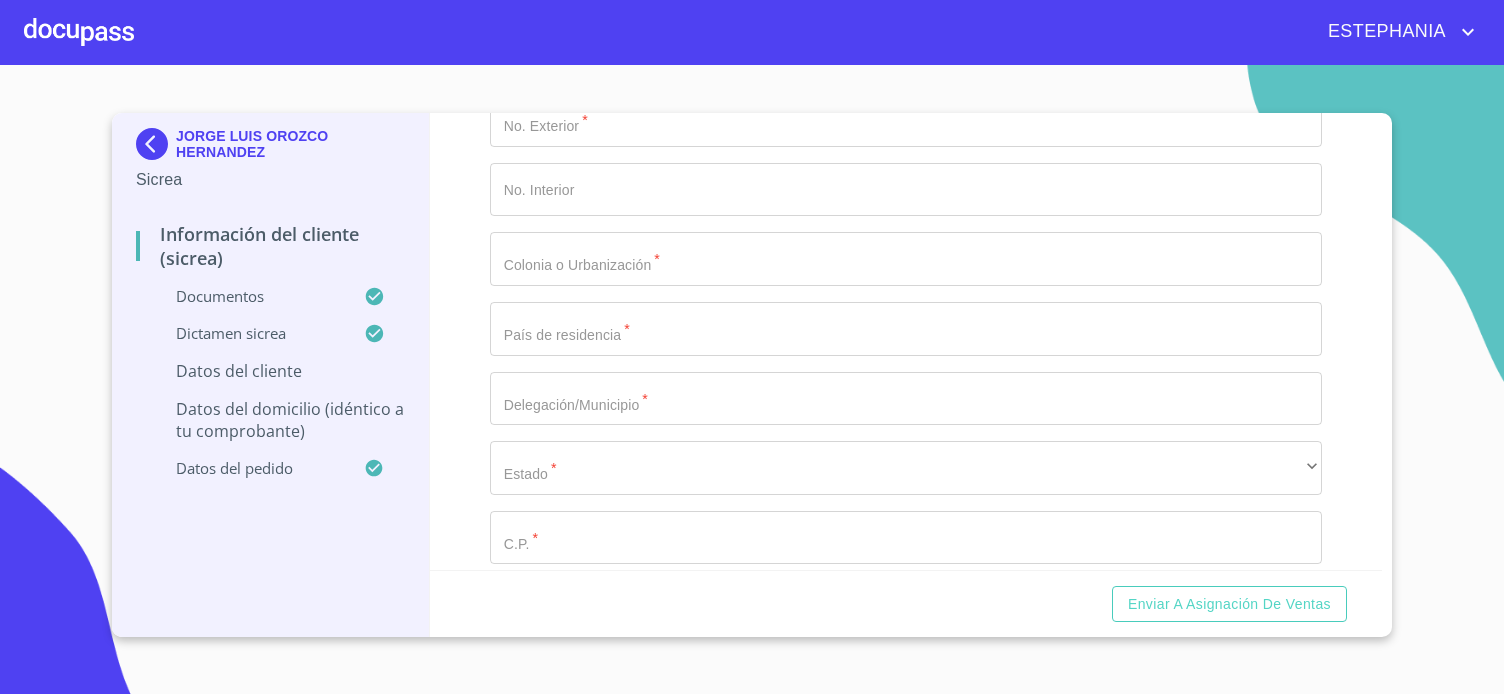 scroll, scrollTop: 5527, scrollLeft: 0, axis: vertical 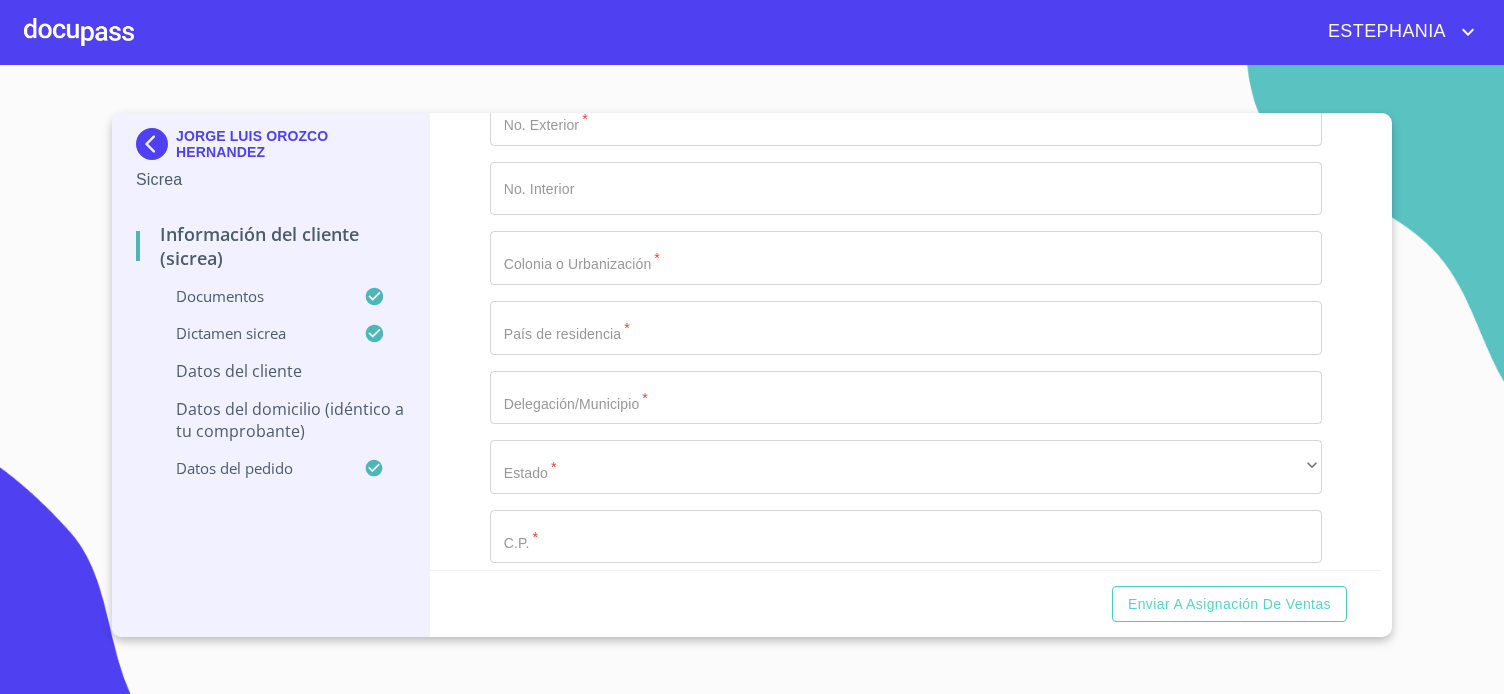 click at bounding box center [883, -588] 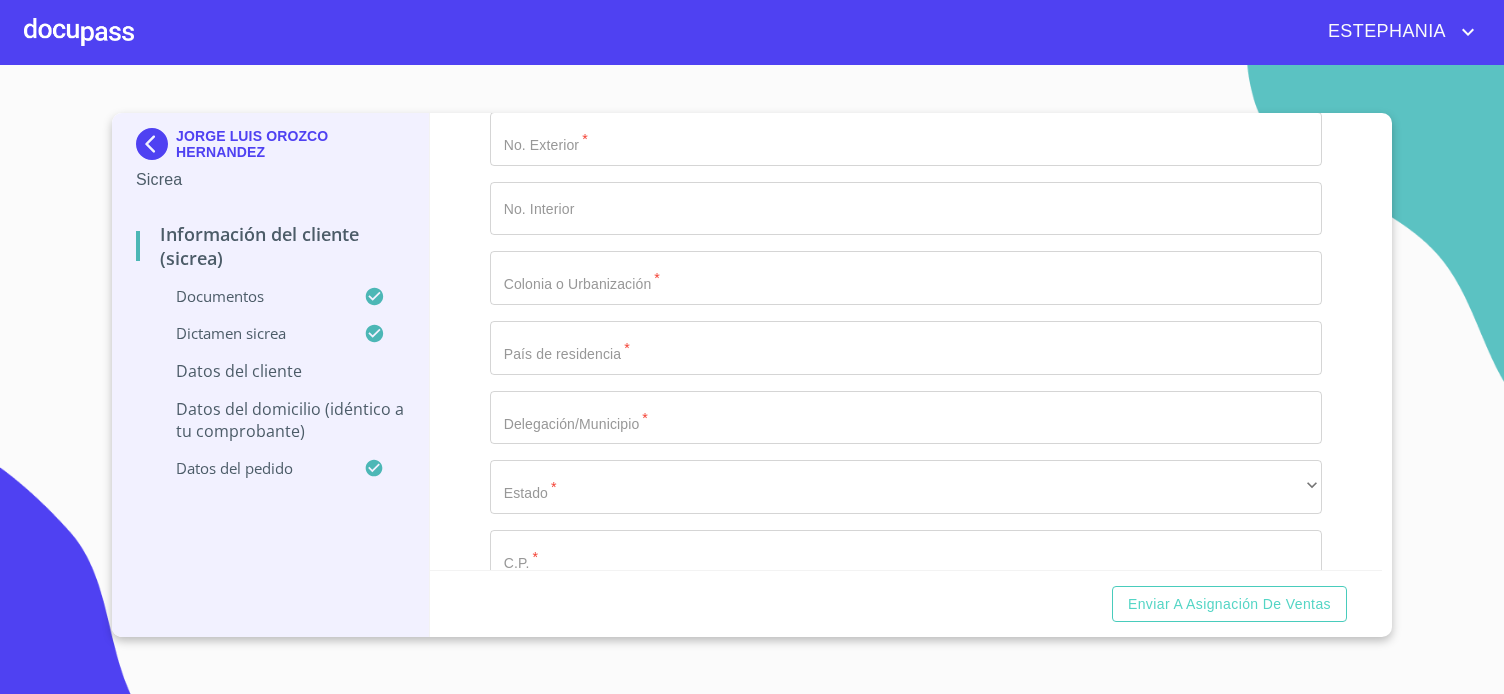 click on "05" at bounding box center (887, -588) 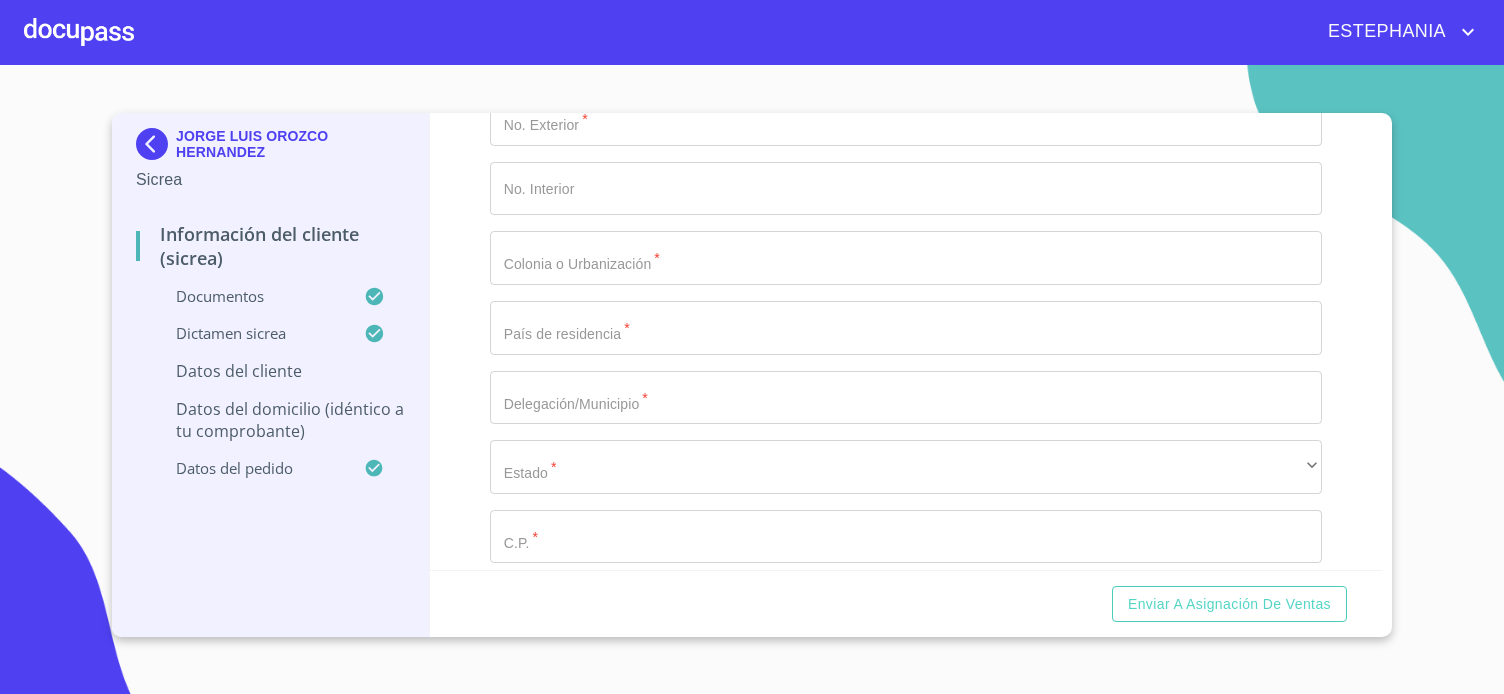 click on "Enviar a Asignación de Ventas" at bounding box center (906, 604) 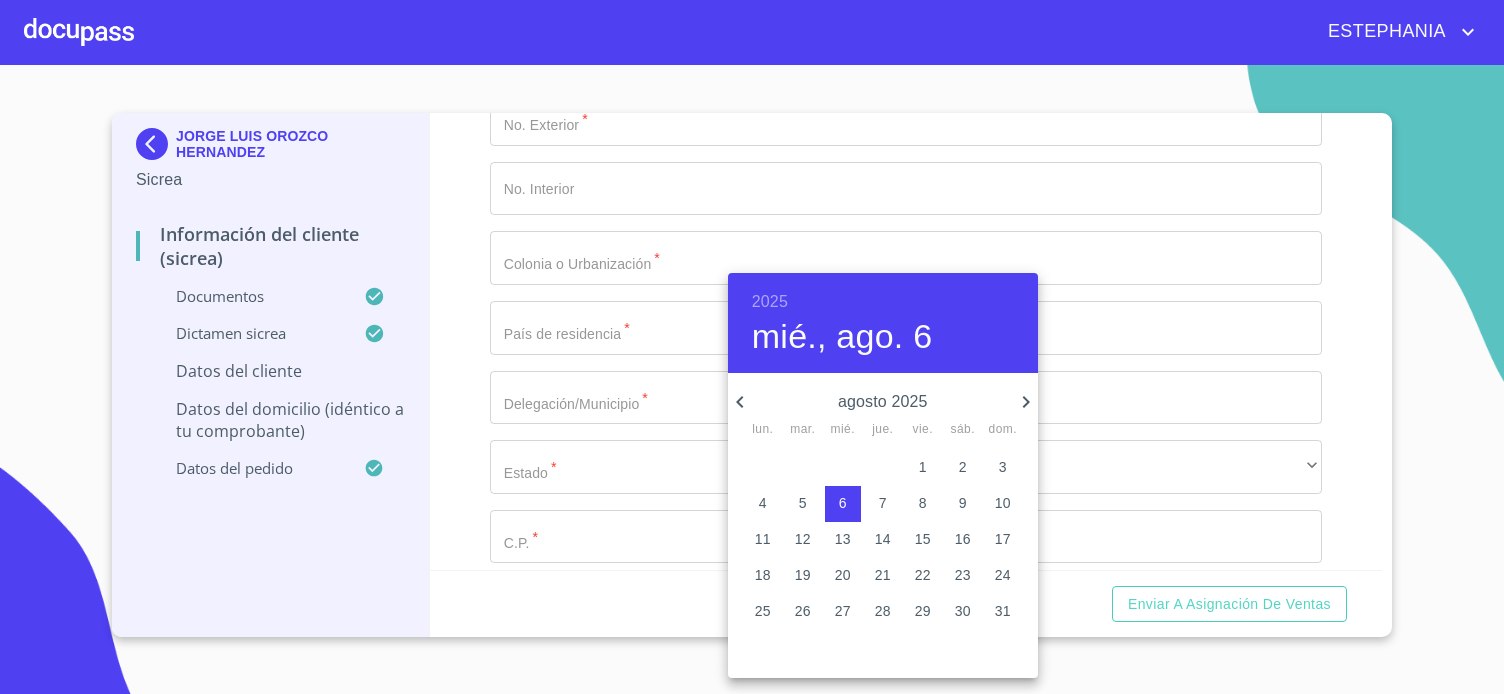 click on "agosto 2025" at bounding box center (883, 402) 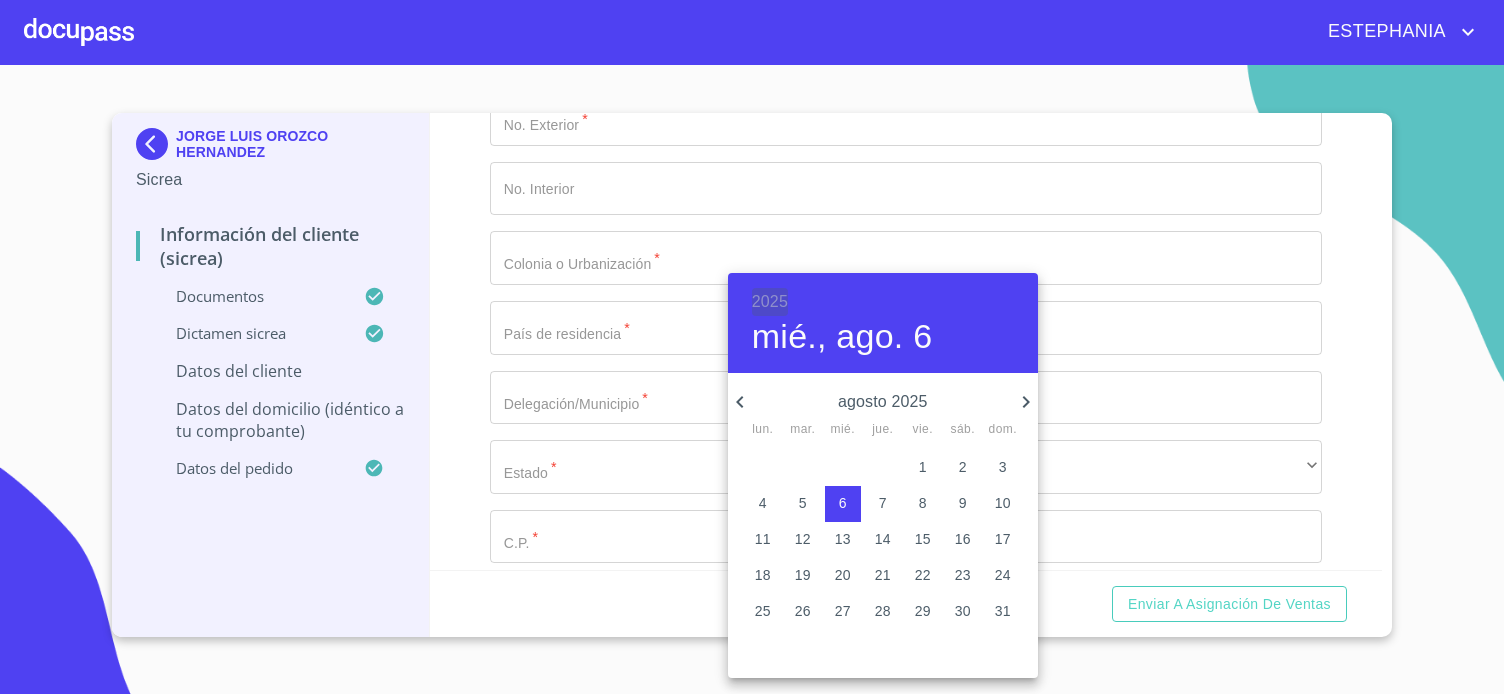 click on "2025" at bounding box center (770, 302) 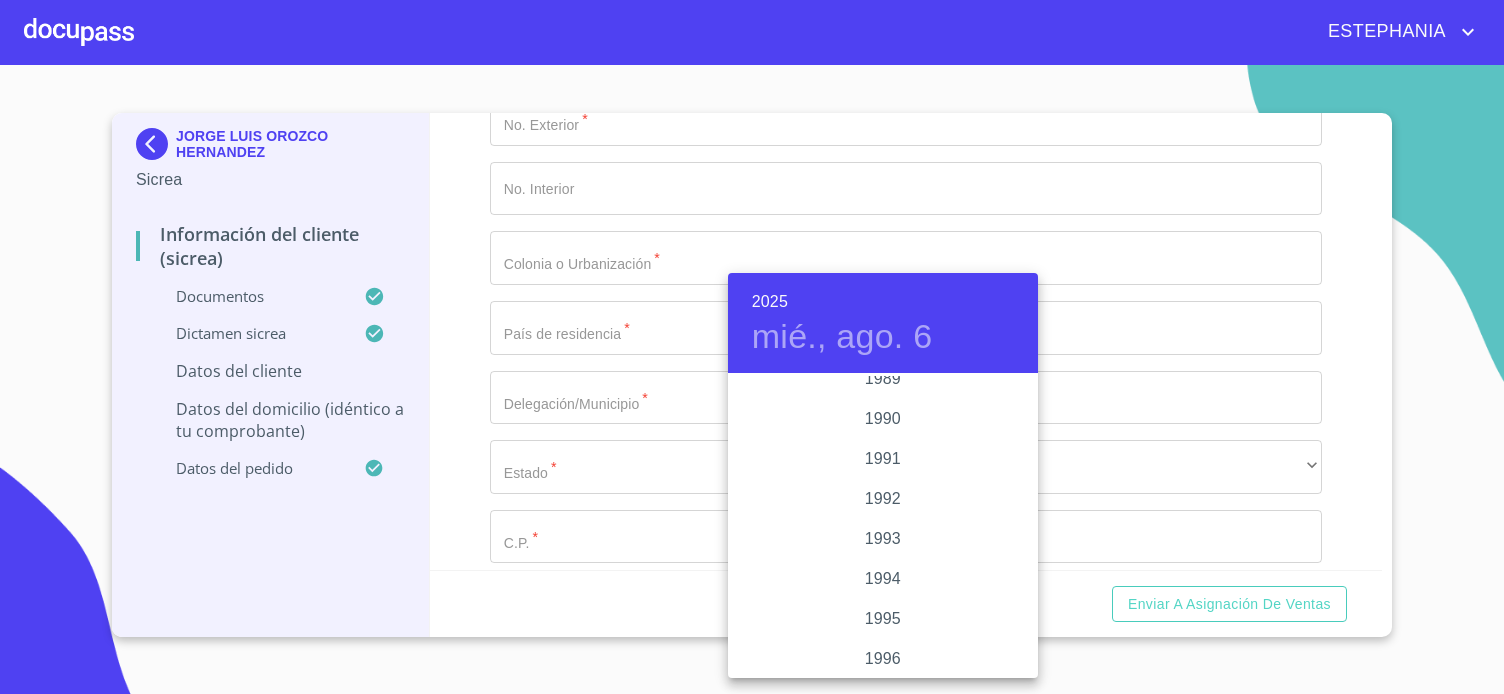 scroll, scrollTop: 2695, scrollLeft: 0, axis: vertical 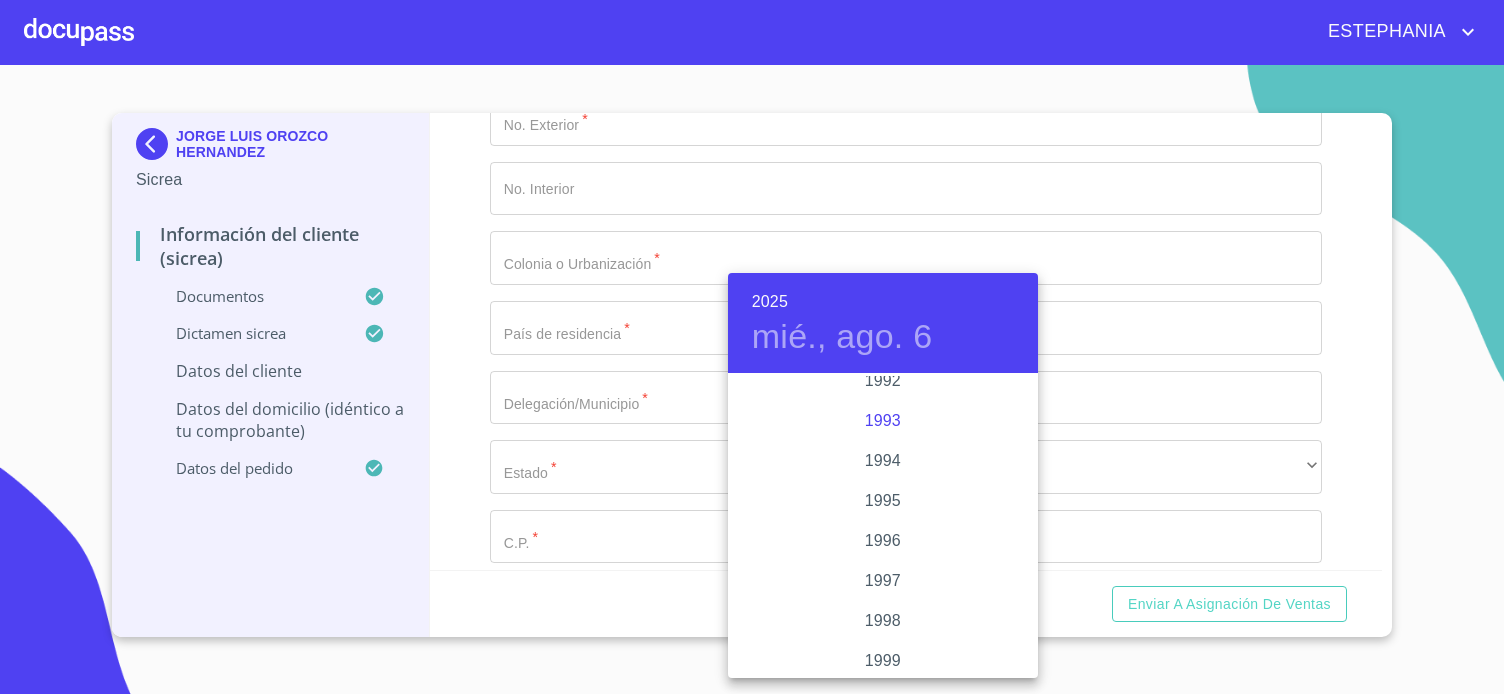 click on "1993" at bounding box center [883, 421] 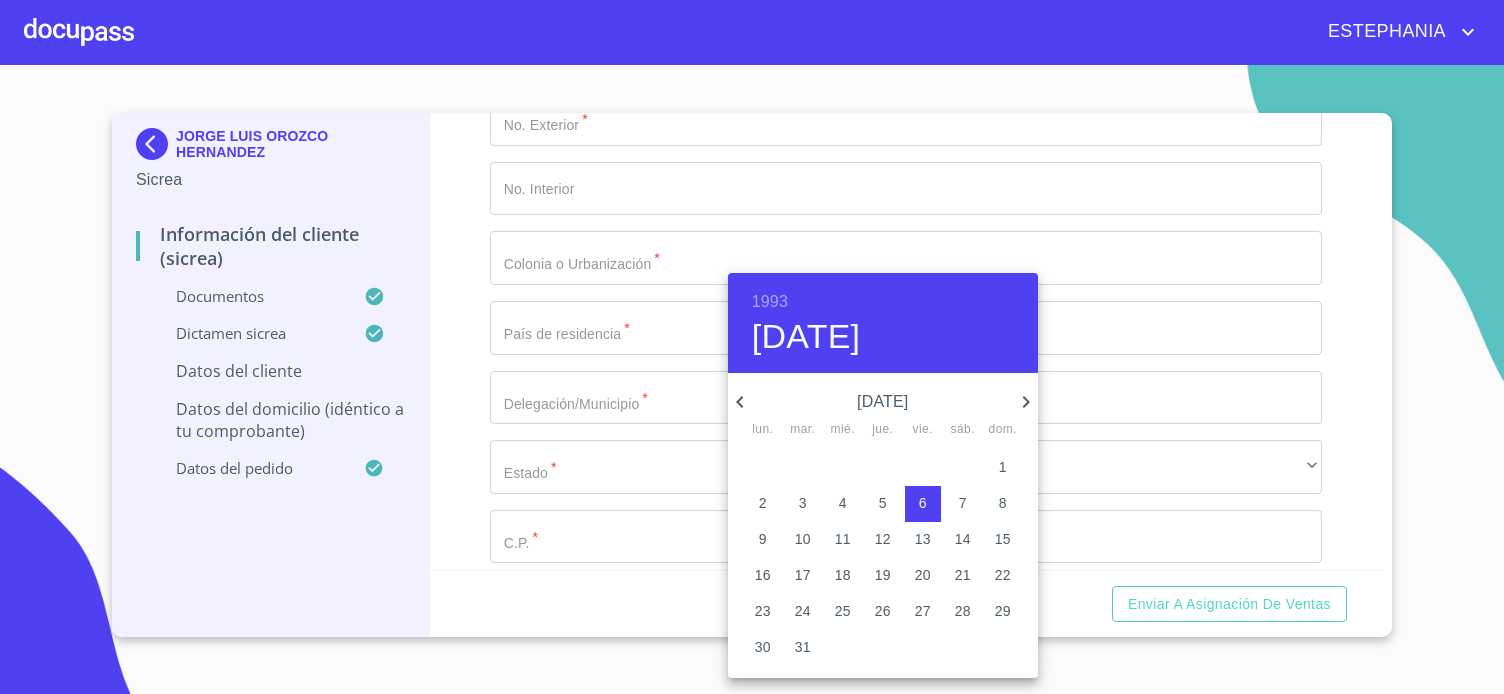 click 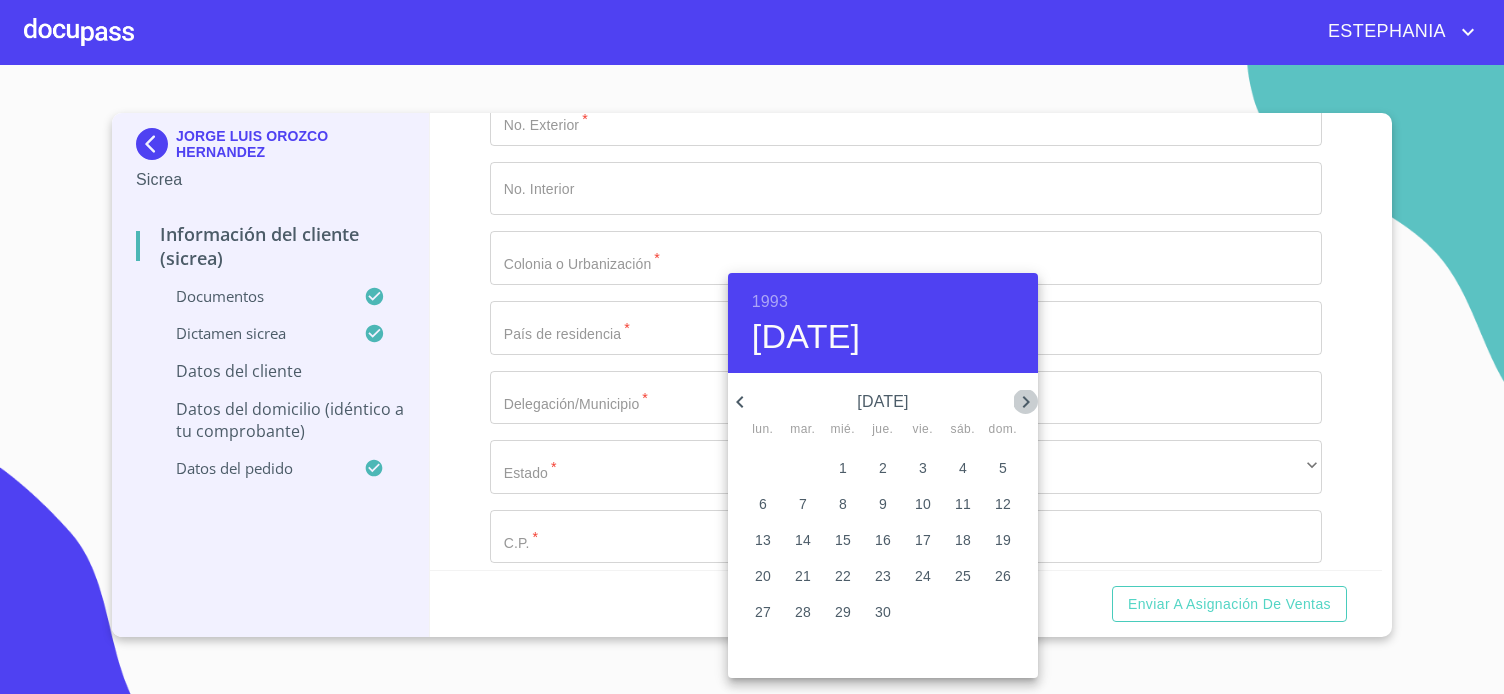 click 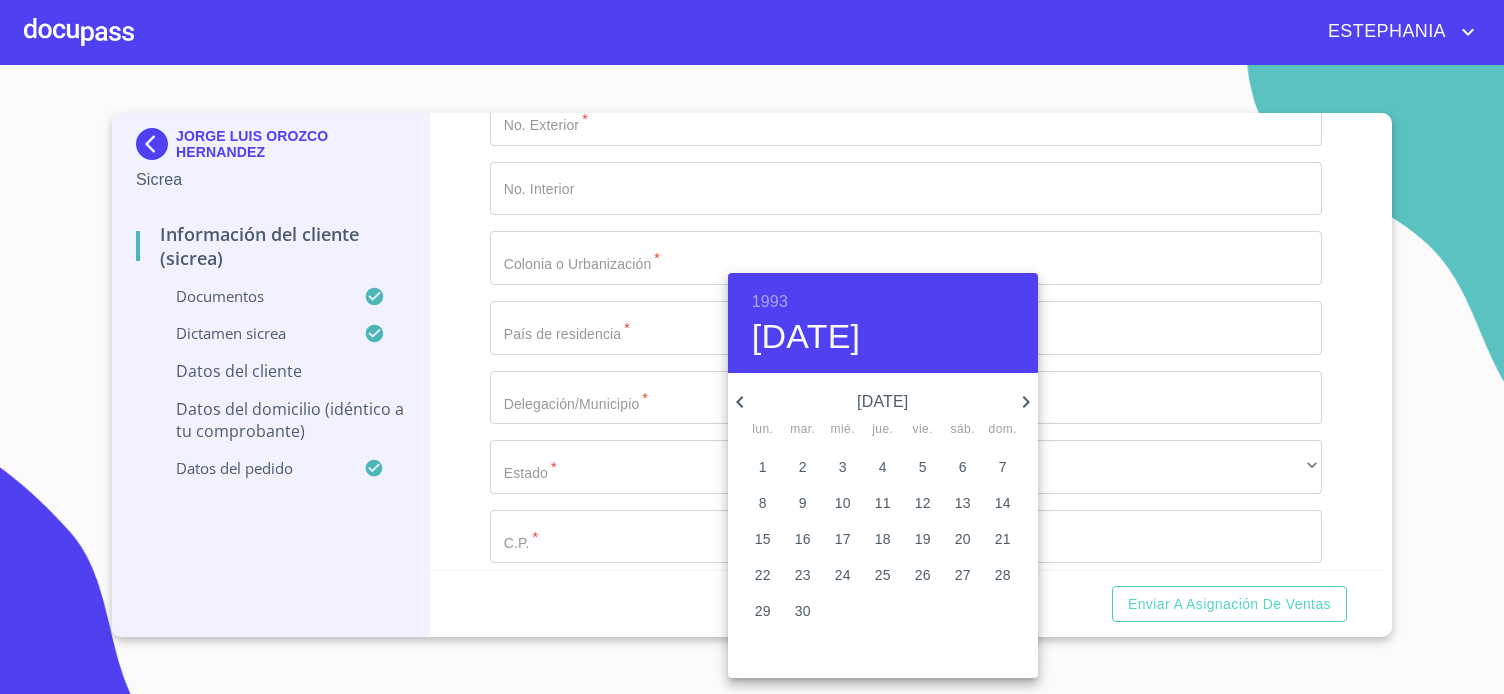 click 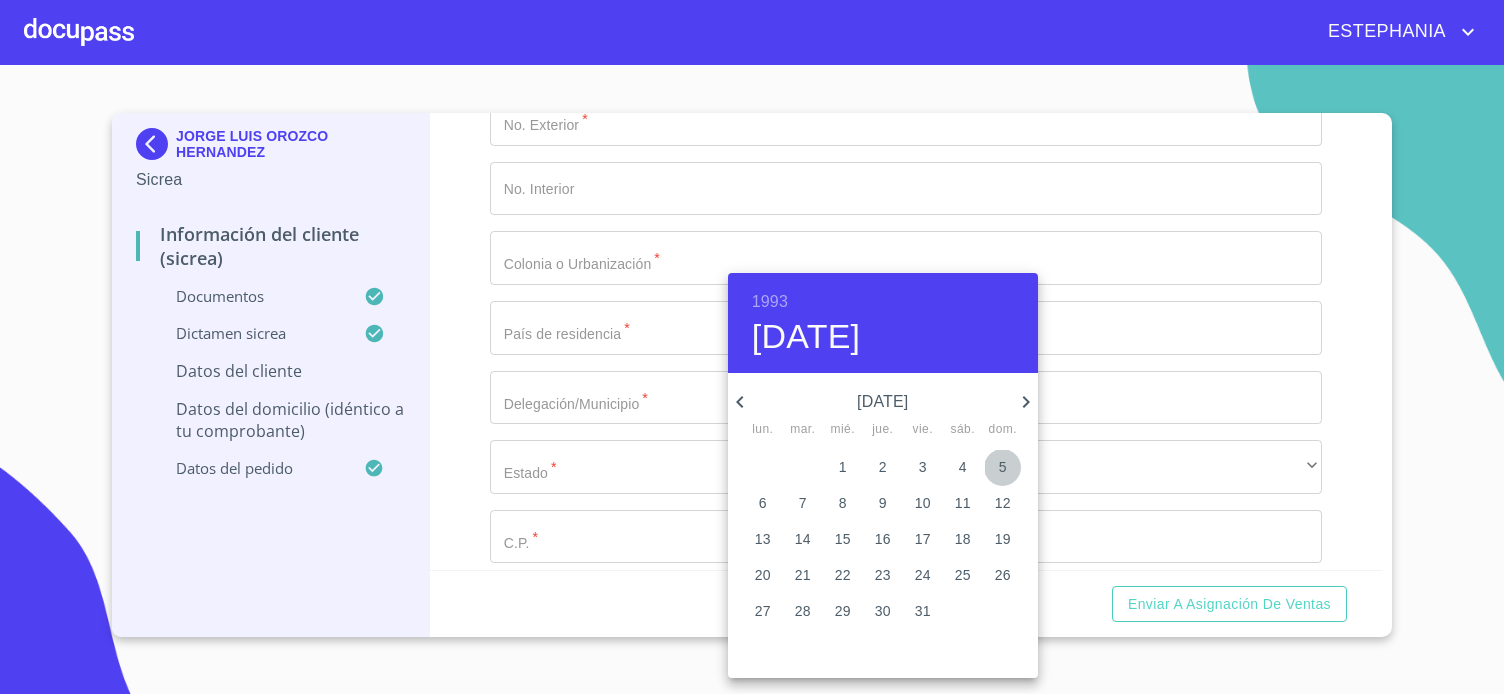 click on "5" at bounding box center [1003, 467] 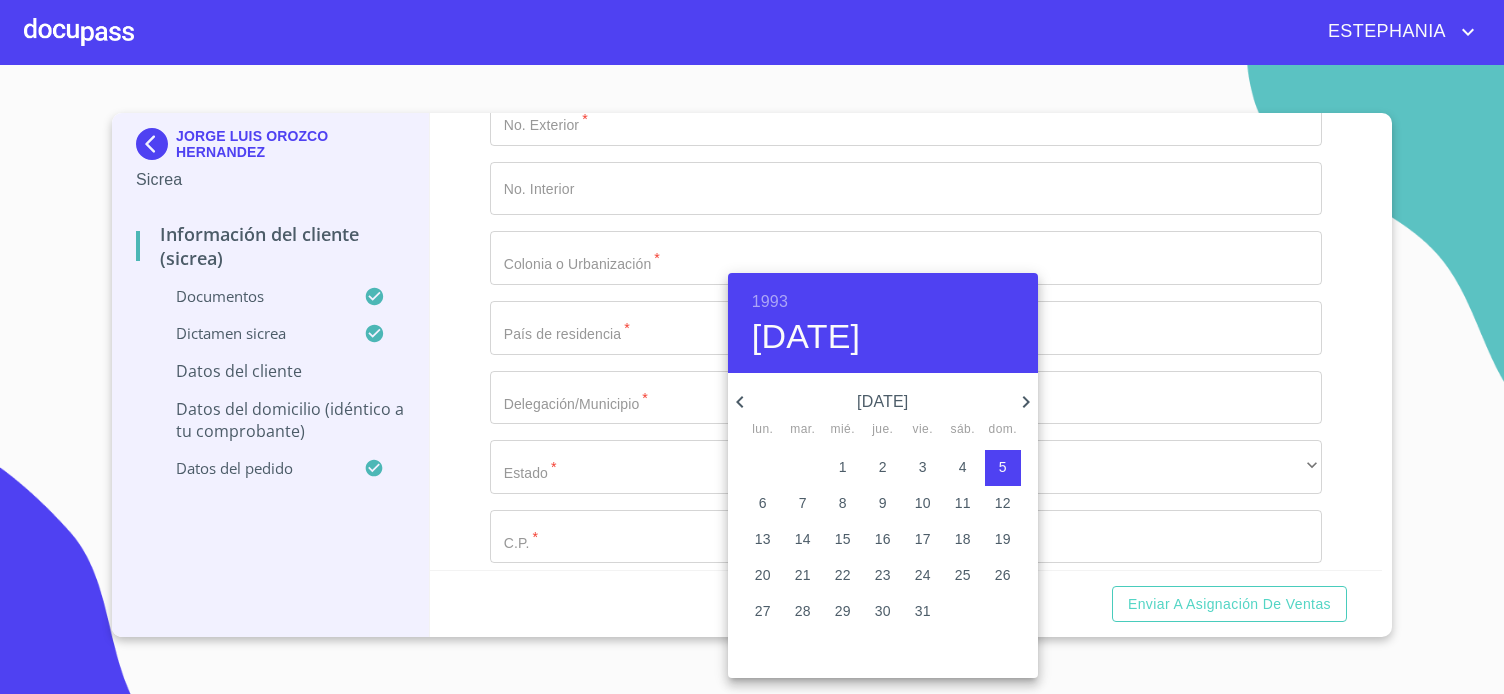 click at bounding box center [752, 347] 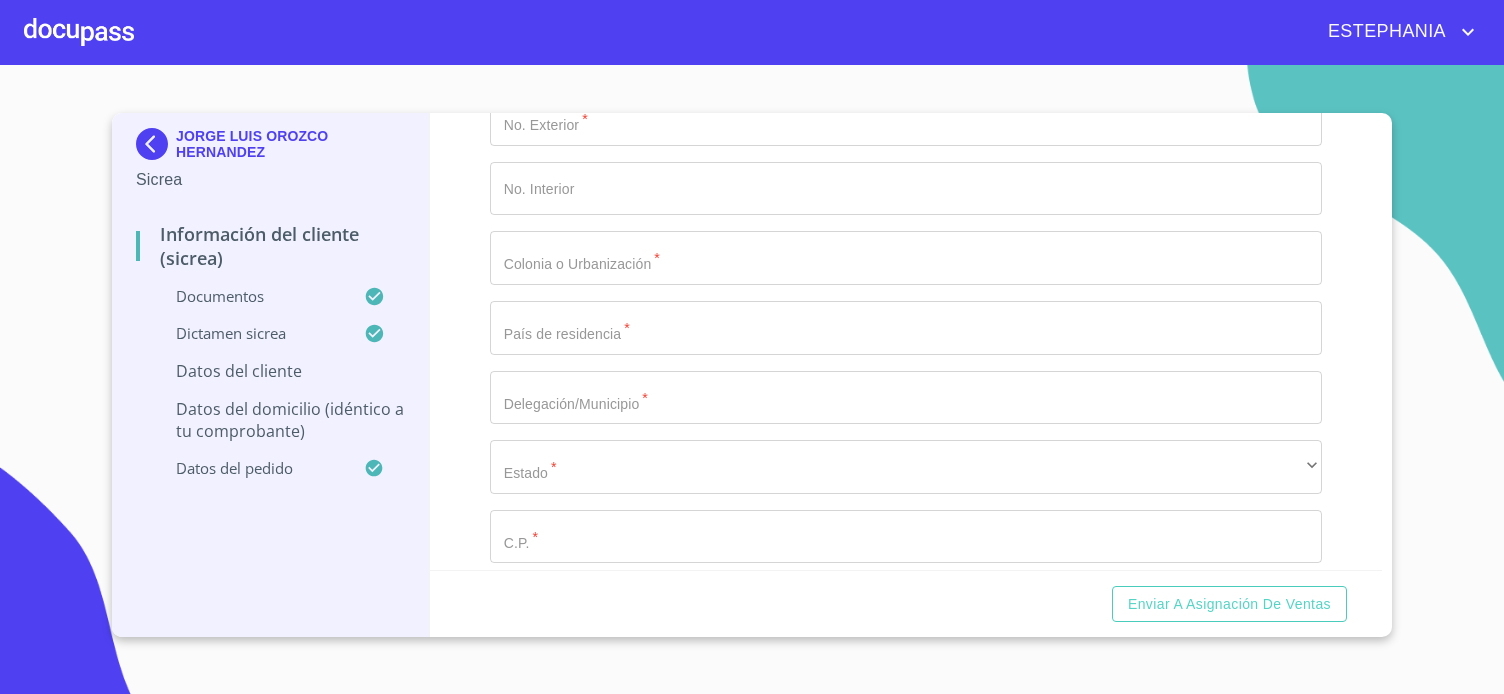 click on "Documento de identificación.   *" at bounding box center (883, -866) 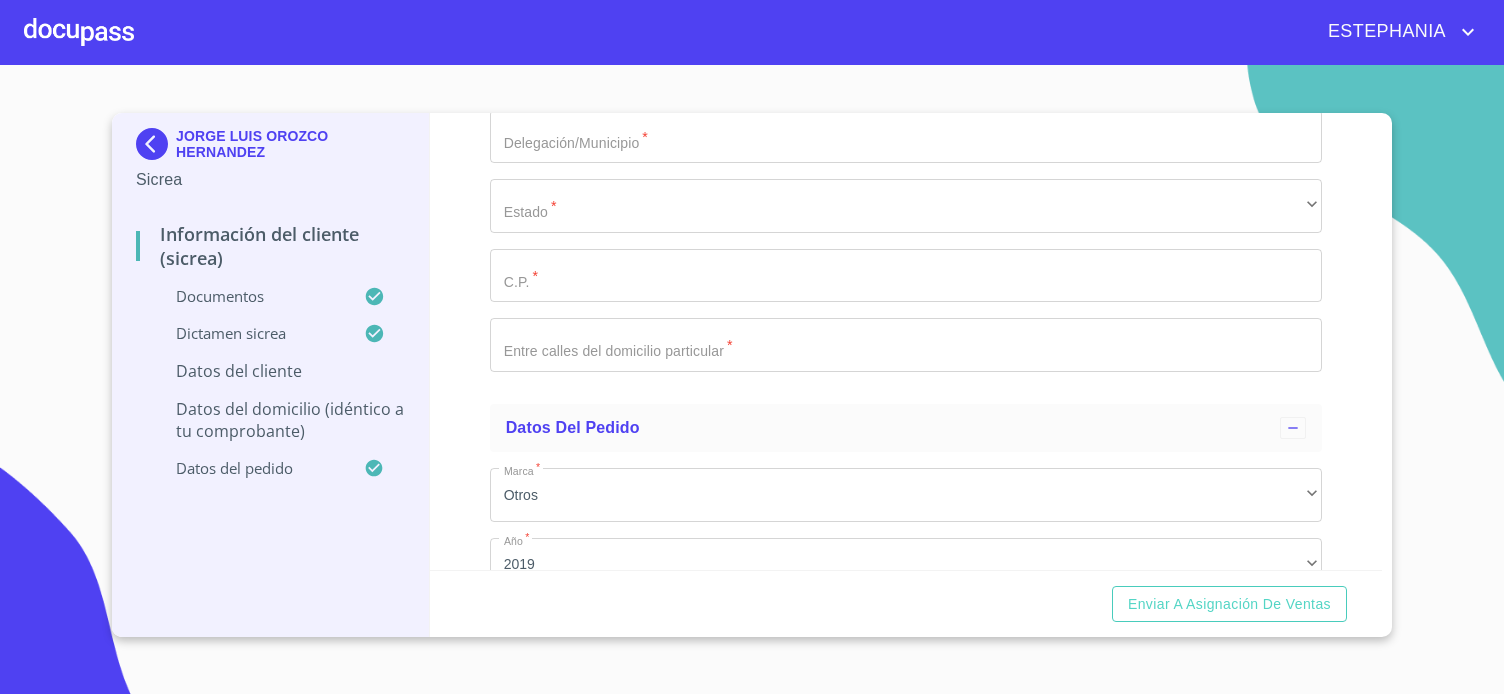 scroll, scrollTop: 5790, scrollLeft: 0, axis: vertical 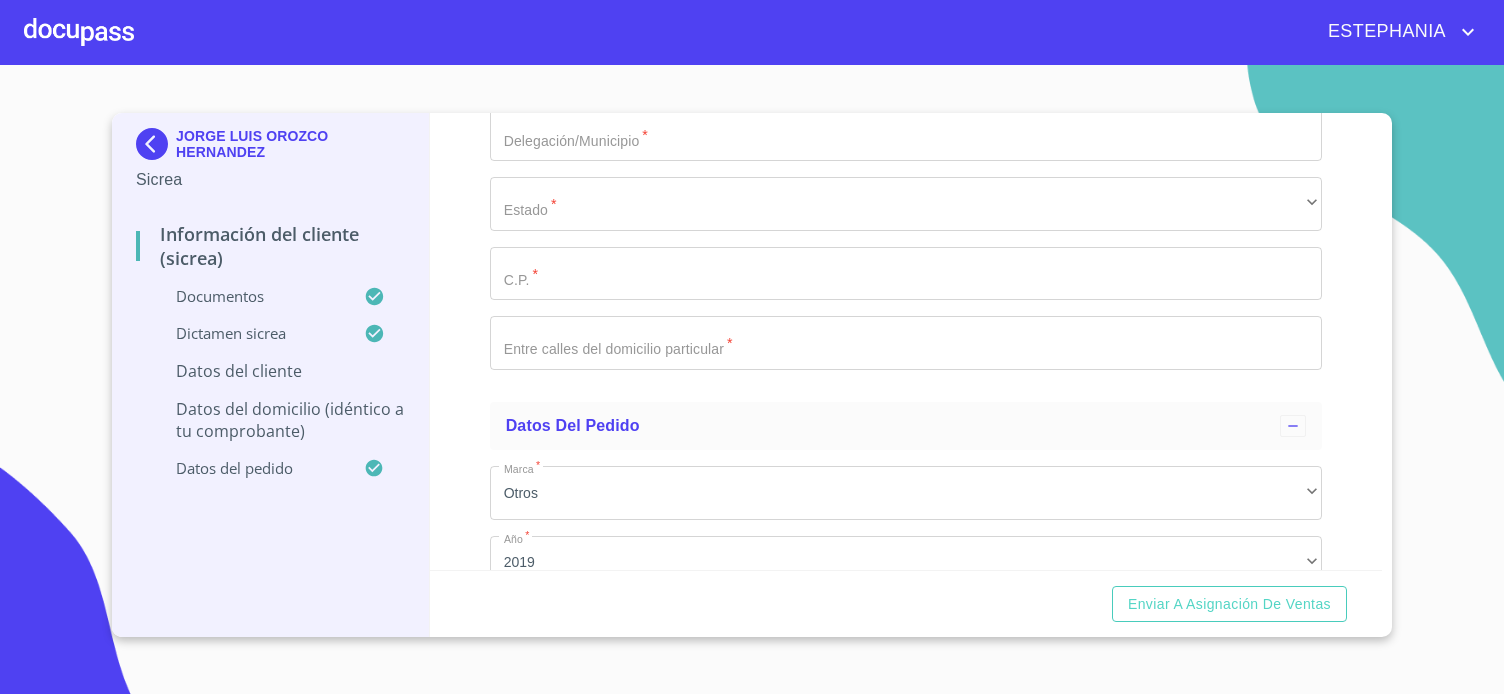 click on "​" at bounding box center [906, -572] 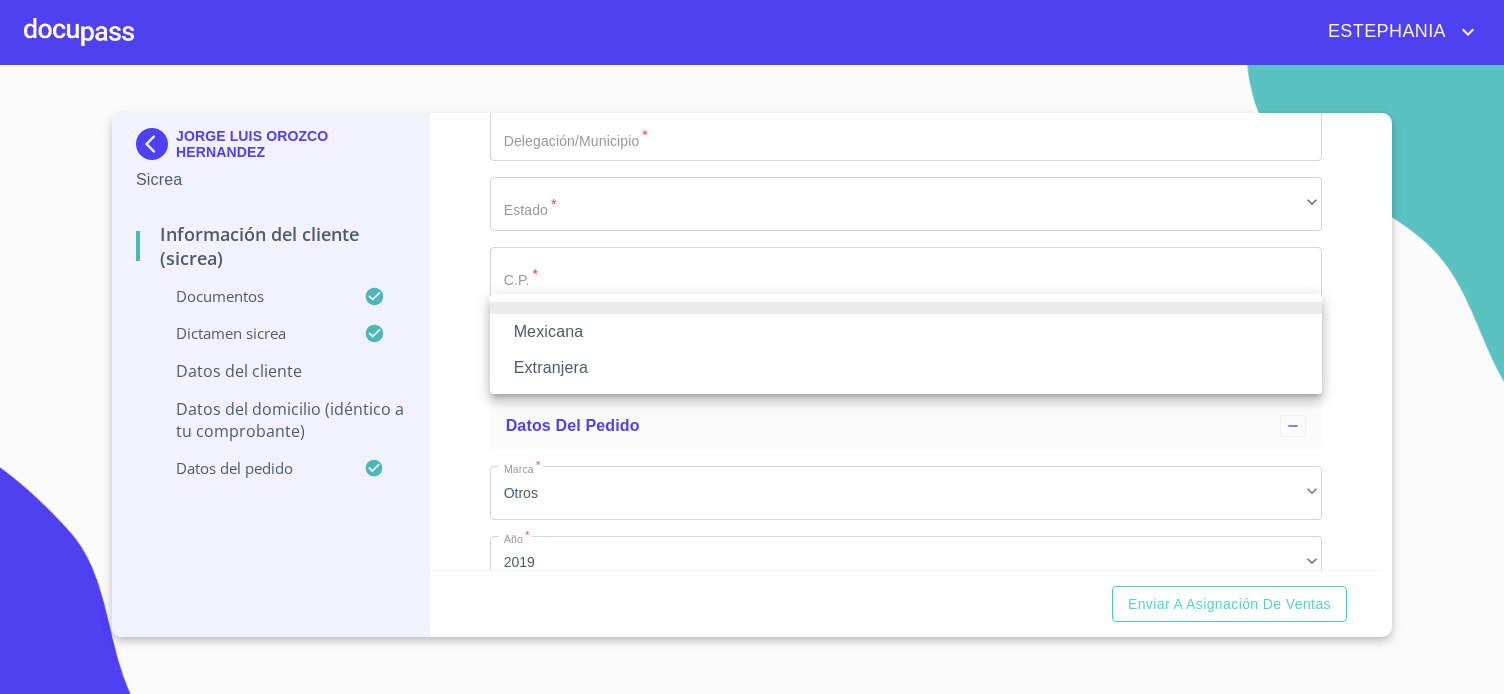 click on "Mexicana" at bounding box center [906, 332] 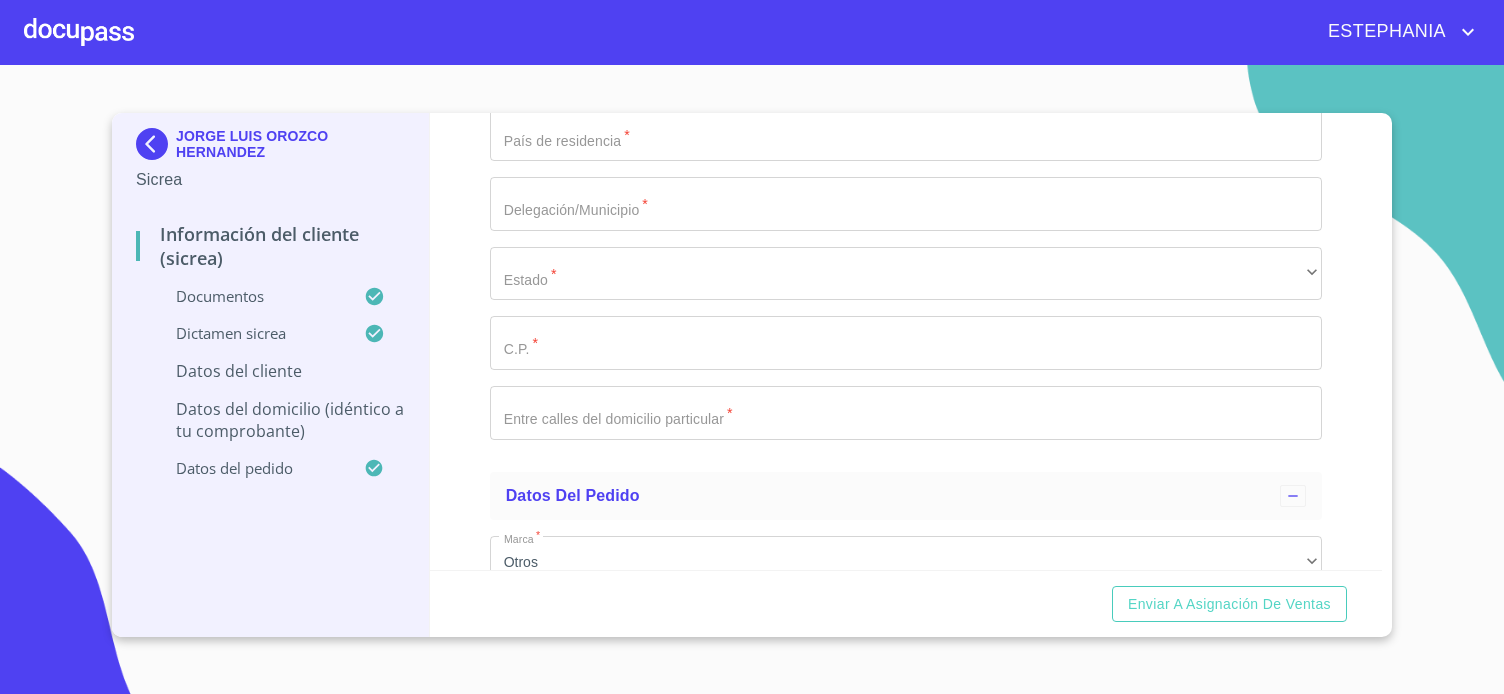 click on "Documento de identificación.   *" at bounding box center [883, -1129] 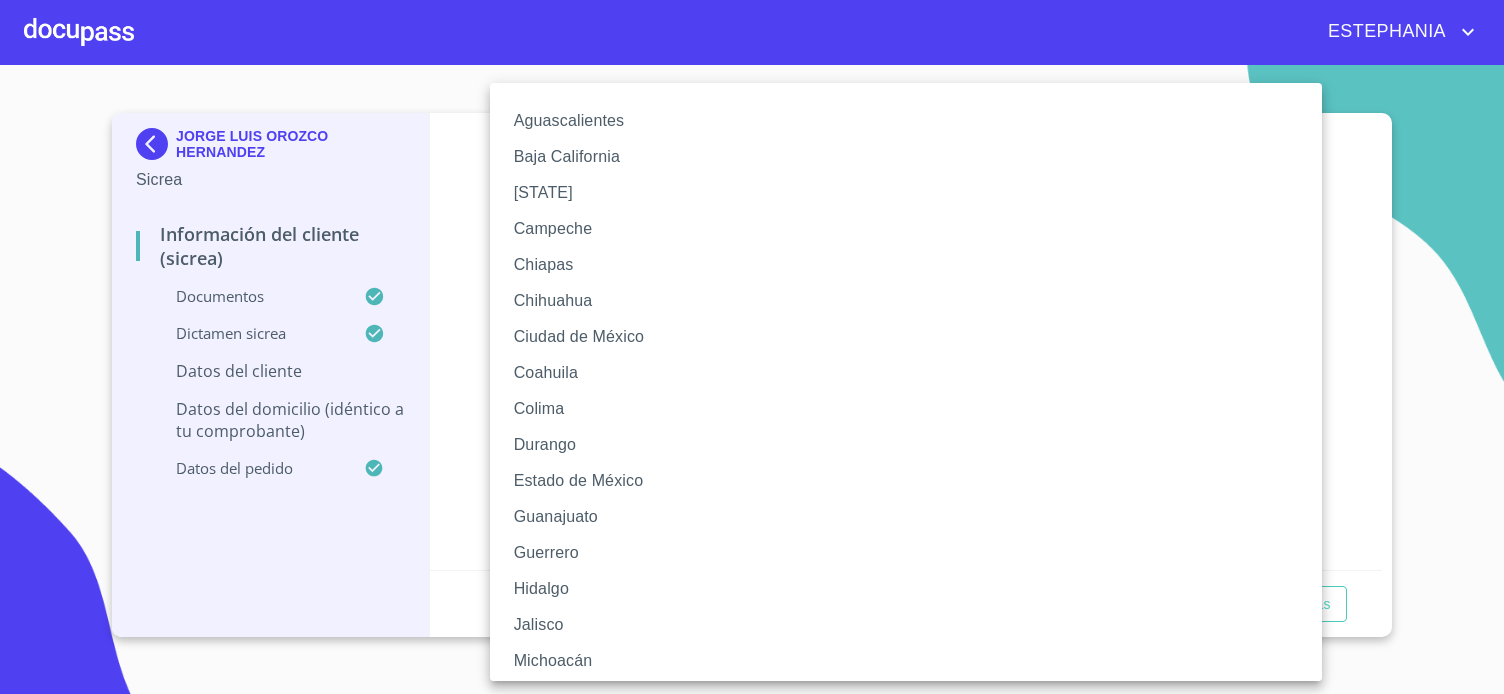 click at bounding box center [752, 347] 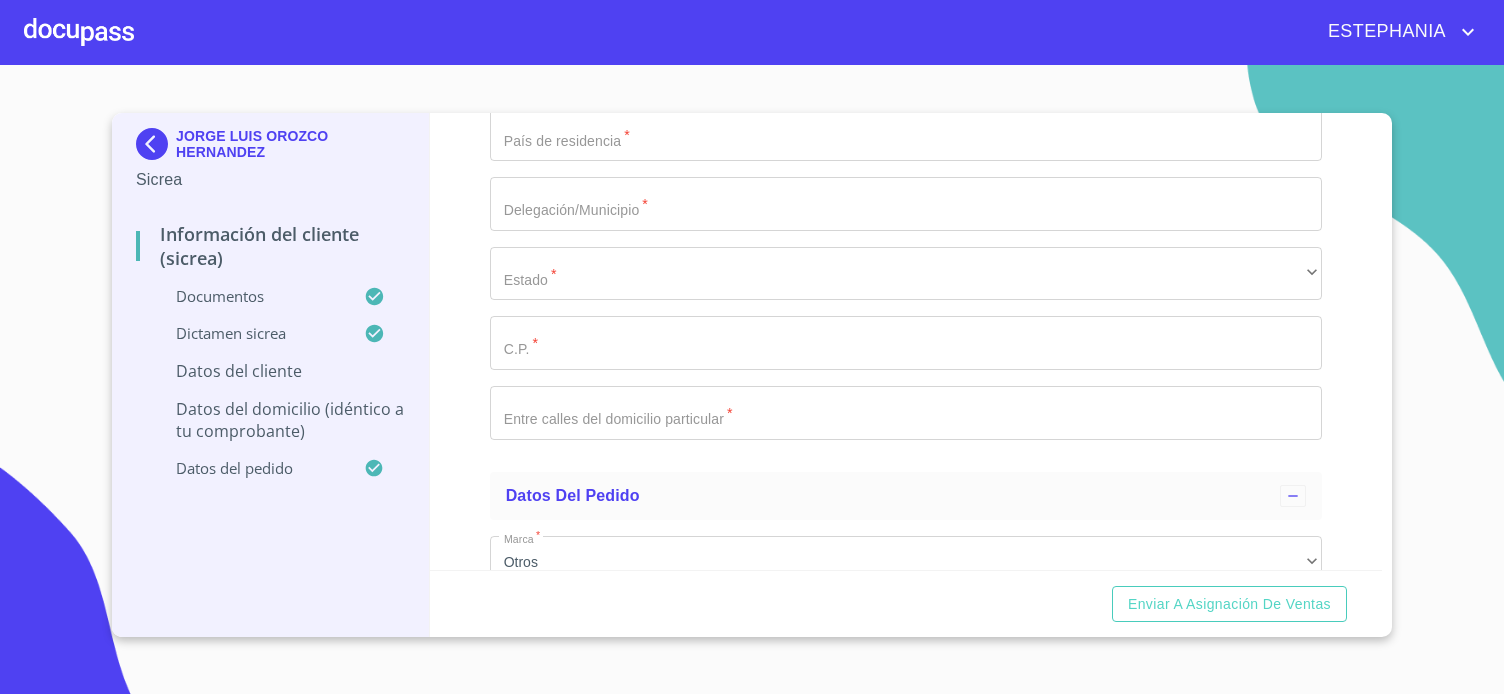 click on "Documento de identificación.   *" at bounding box center (906, -503) 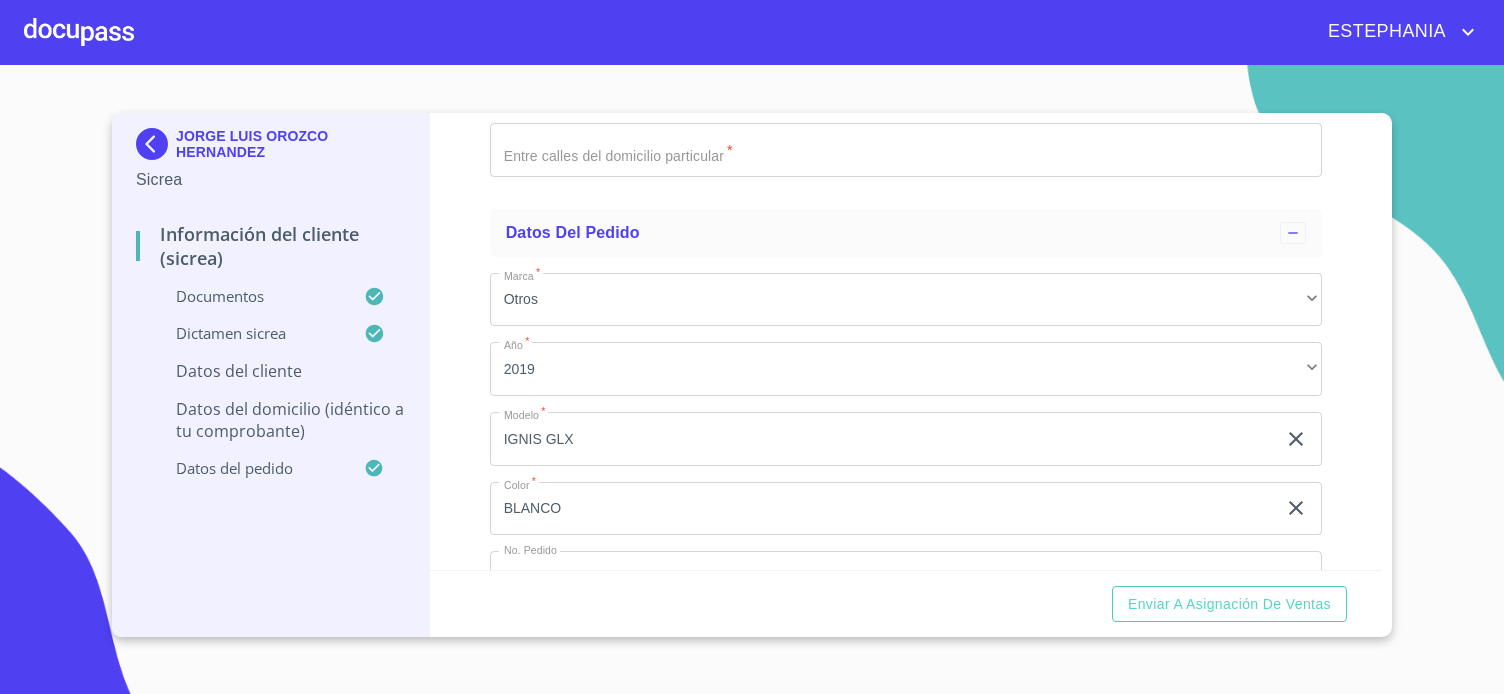 type on "[COUNTRY]" 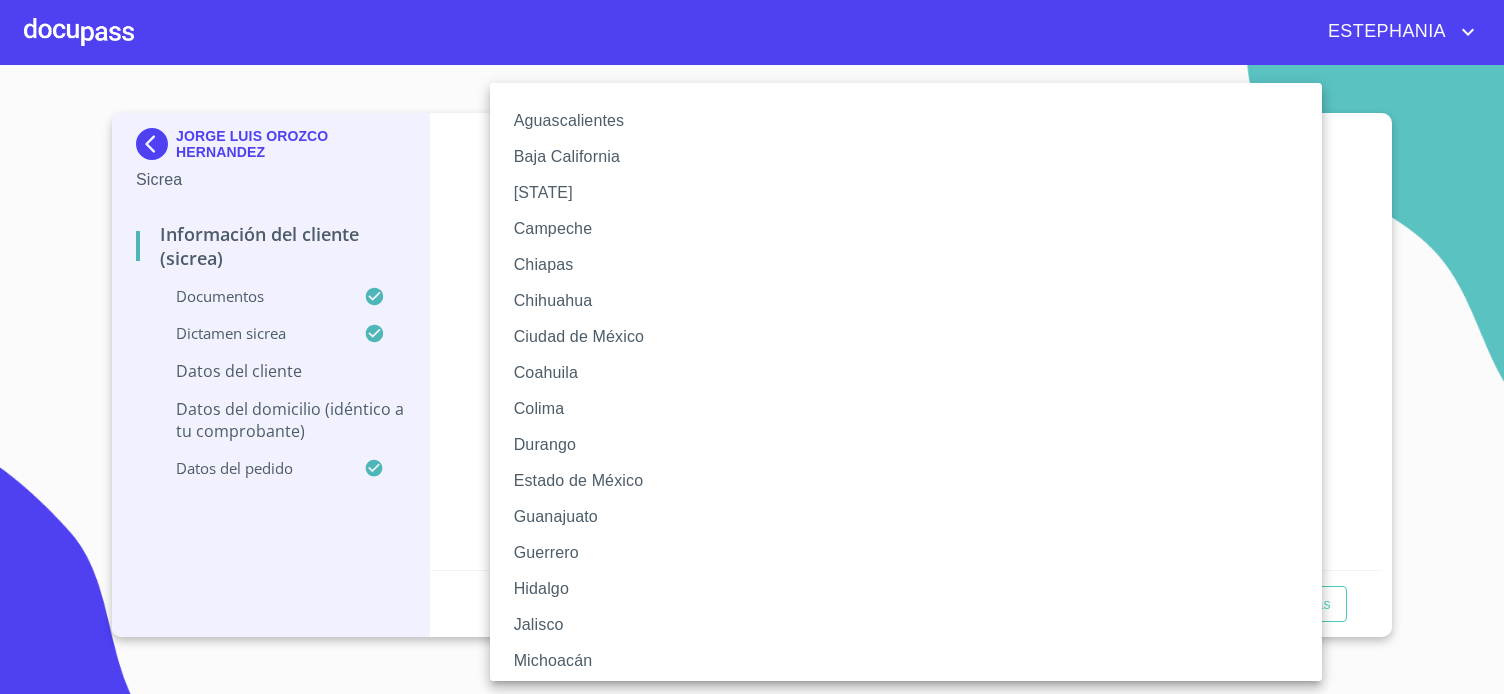 drag, startPoint x: 538, startPoint y: 597, endPoint x: 533, endPoint y: 631, distance: 34.36568 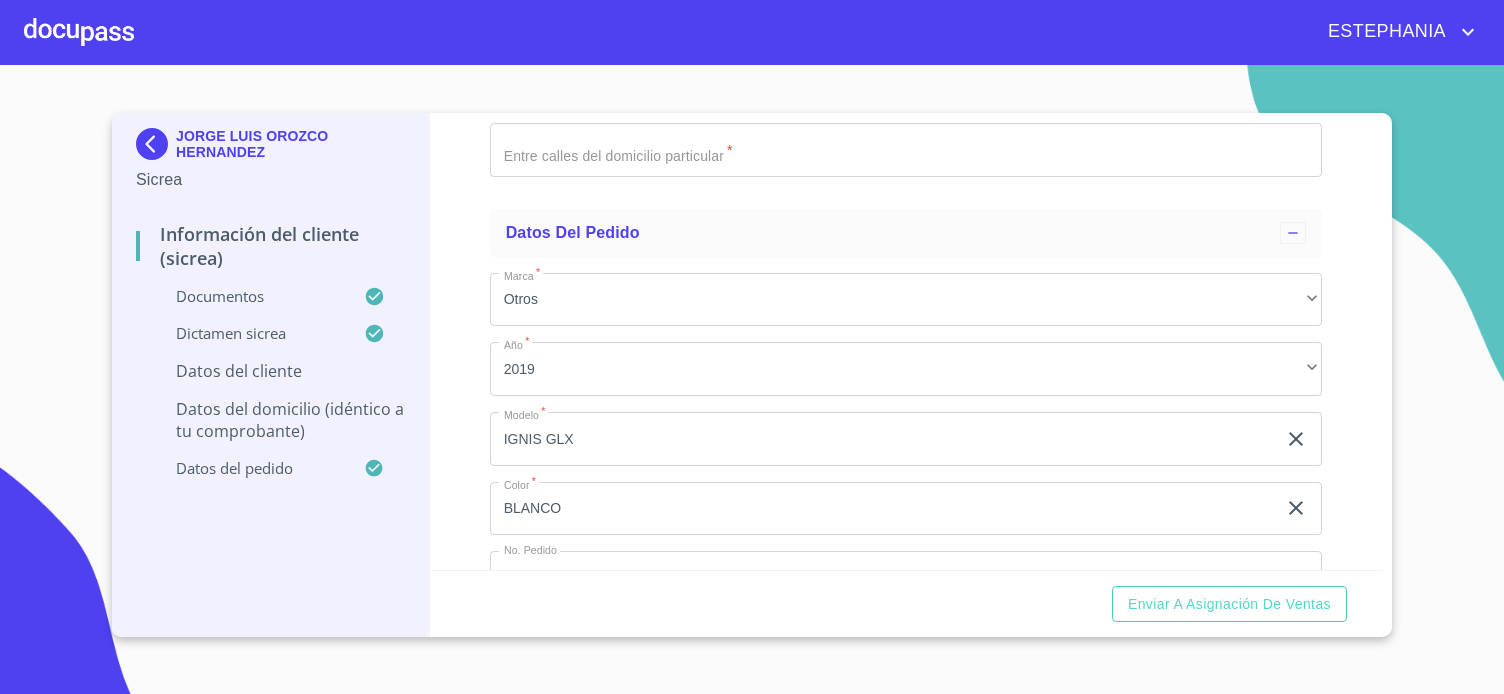 click on "​" at bounding box center (906, -627) 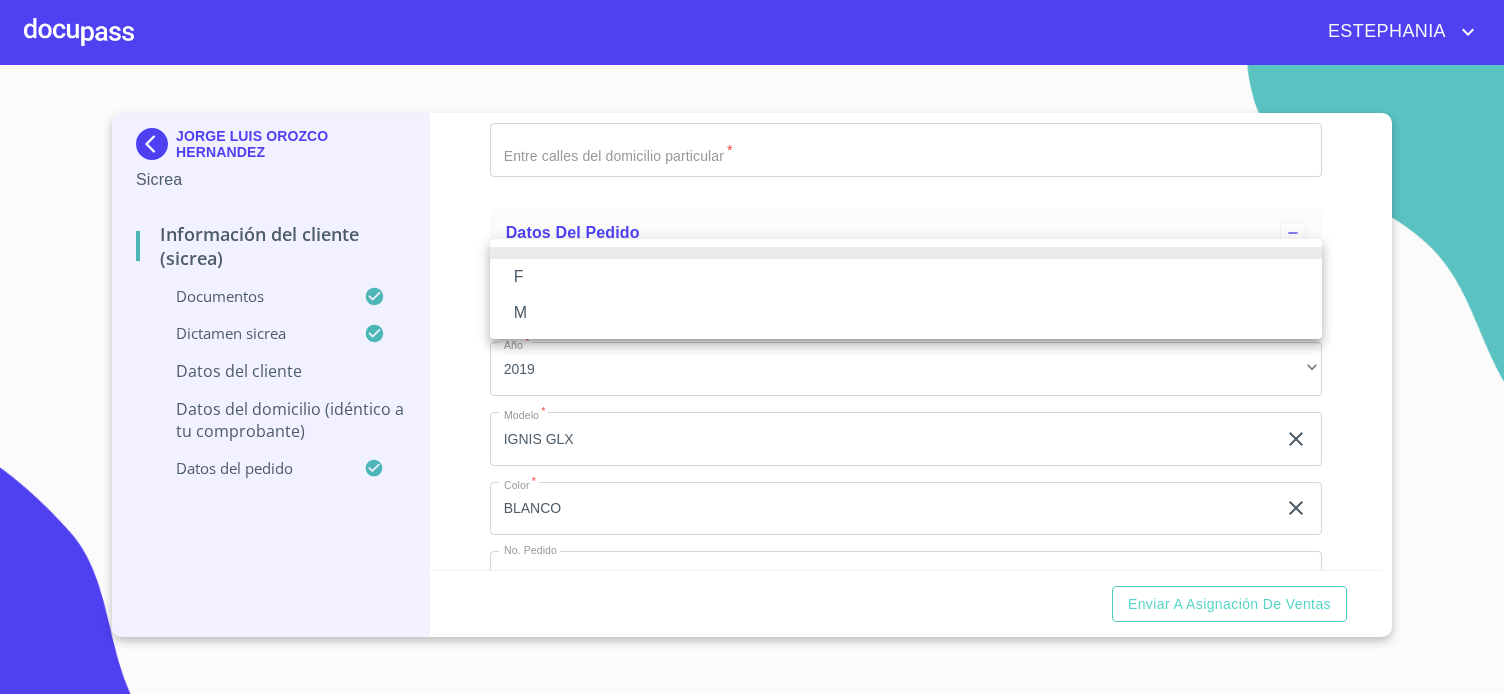 click on "M" at bounding box center [906, 313] 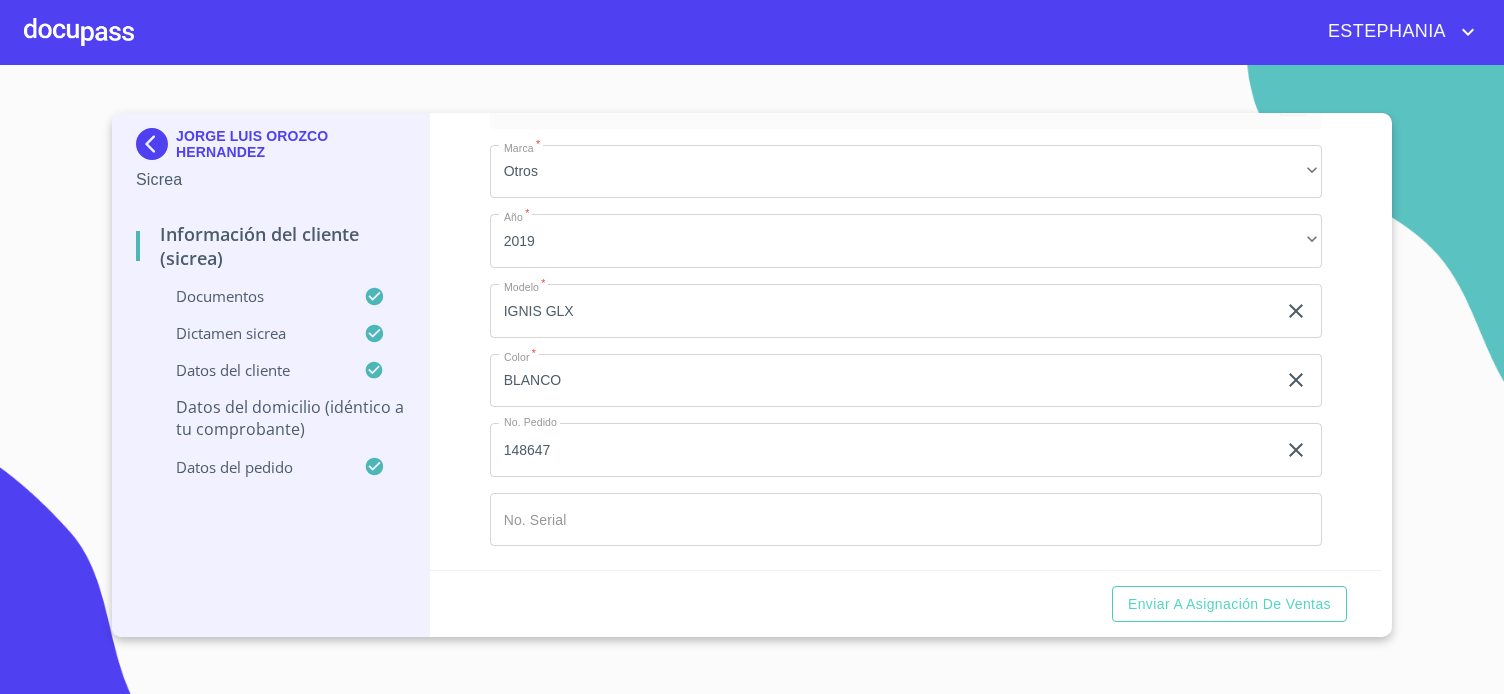 scroll, scrollTop: 6316, scrollLeft: 0, axis: vertical 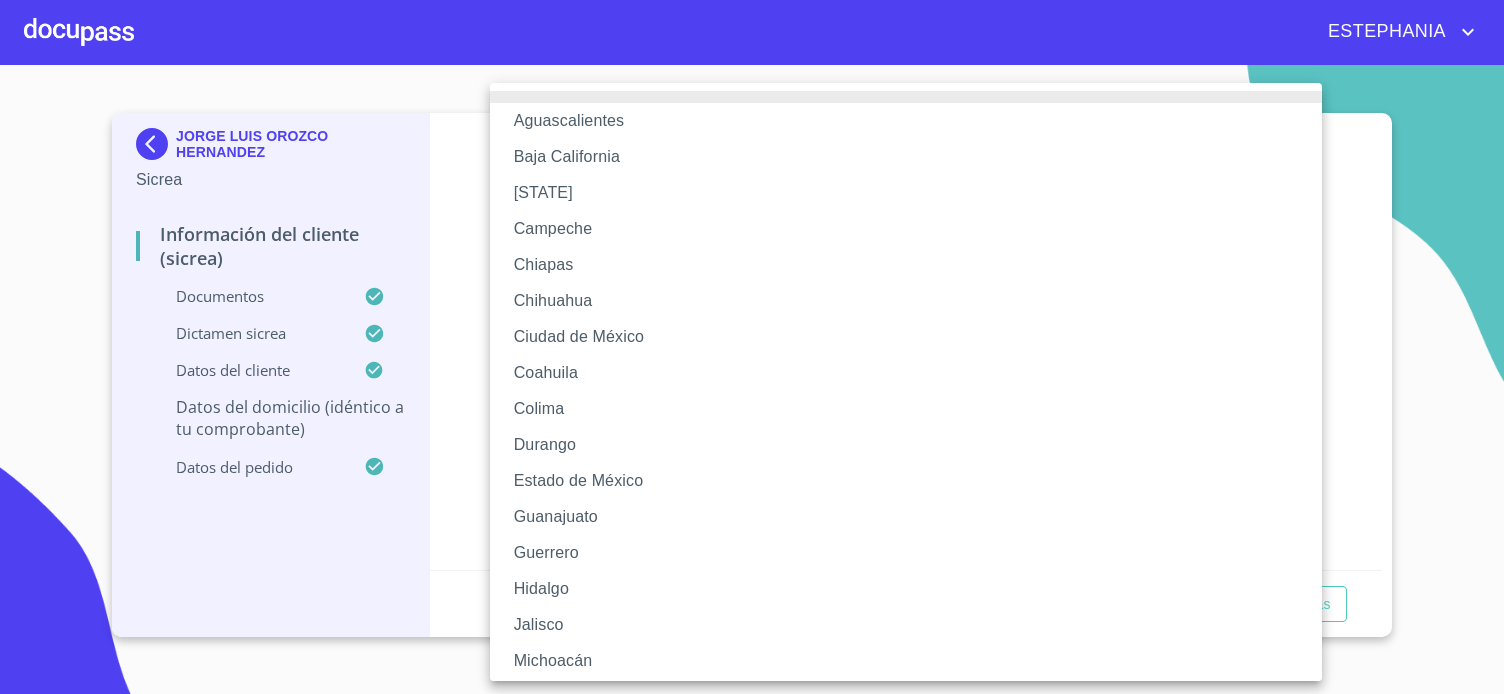 click on "Jalisco" at bounding box center [906, 625] 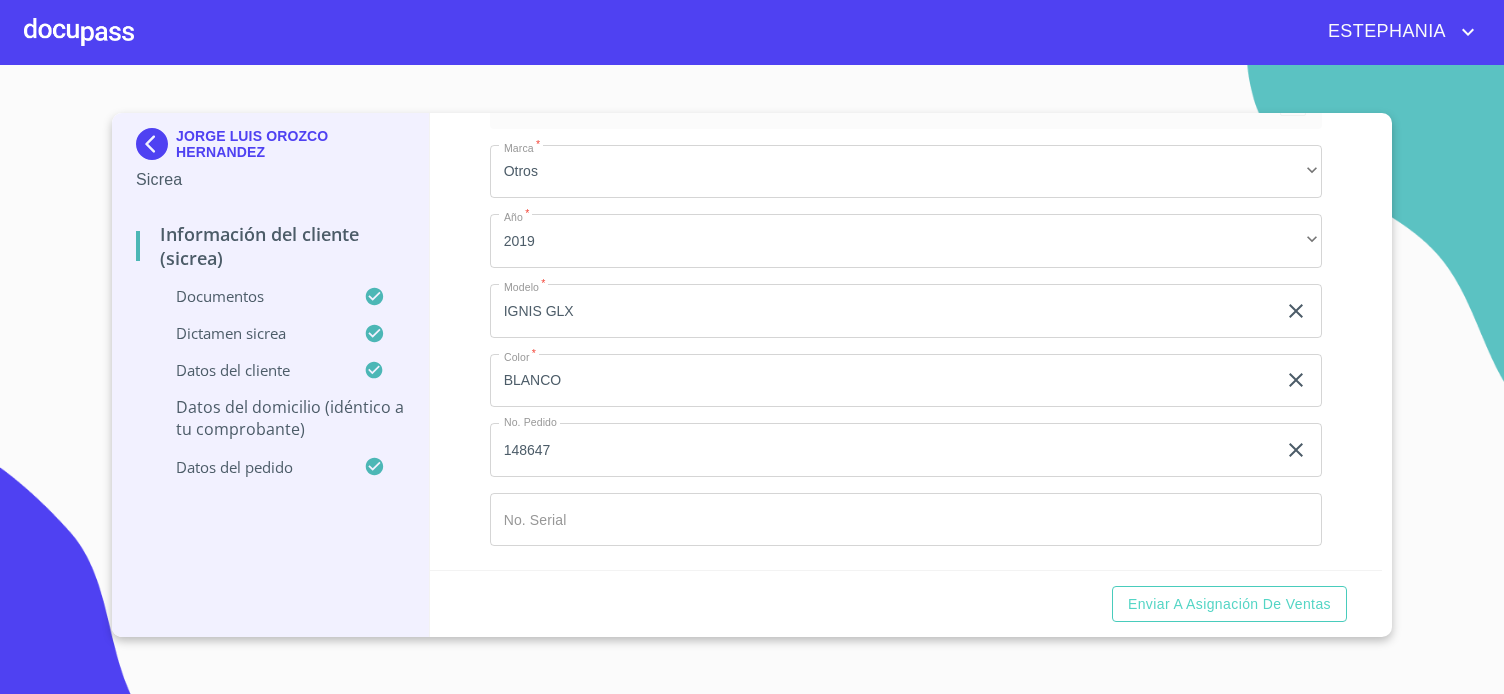 click on "Documento de identificación.   *" at bounding box center (883, -1520) 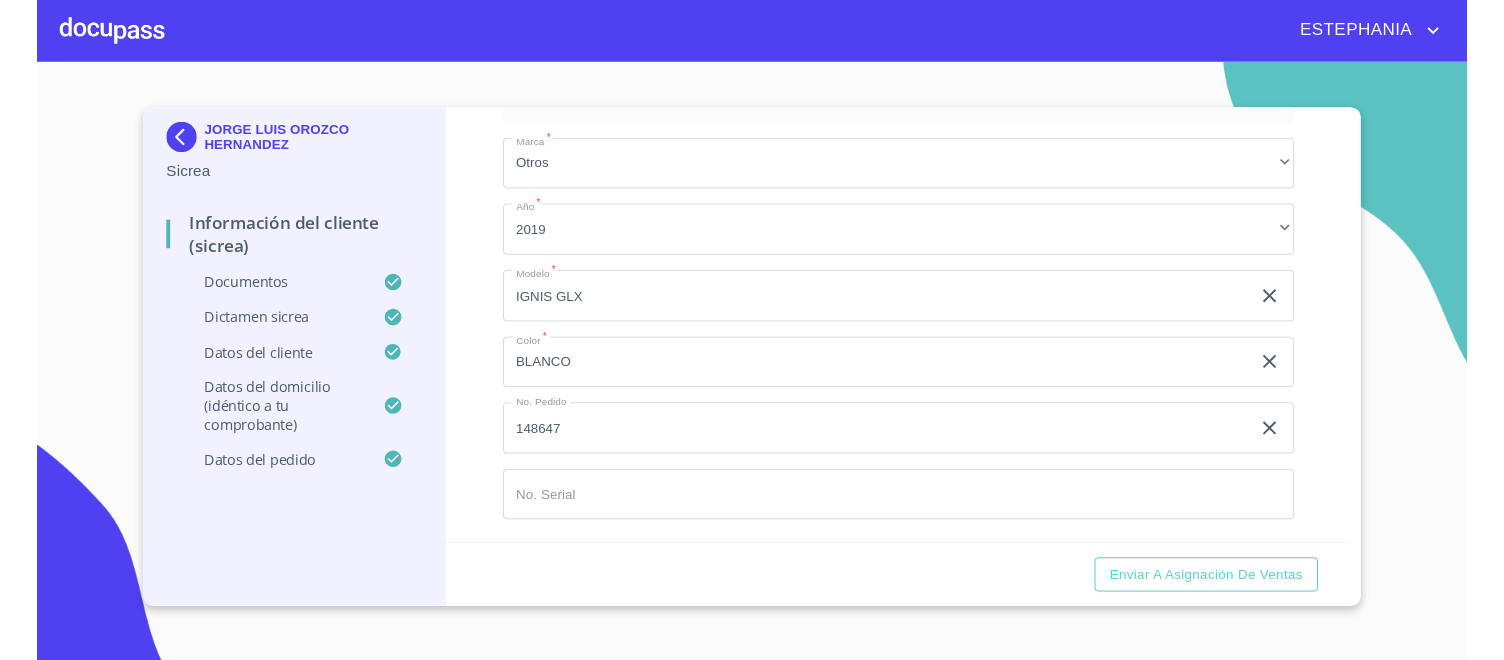 scroll, scrollTop: 7071, scrollLeft: 0, axis: vertical 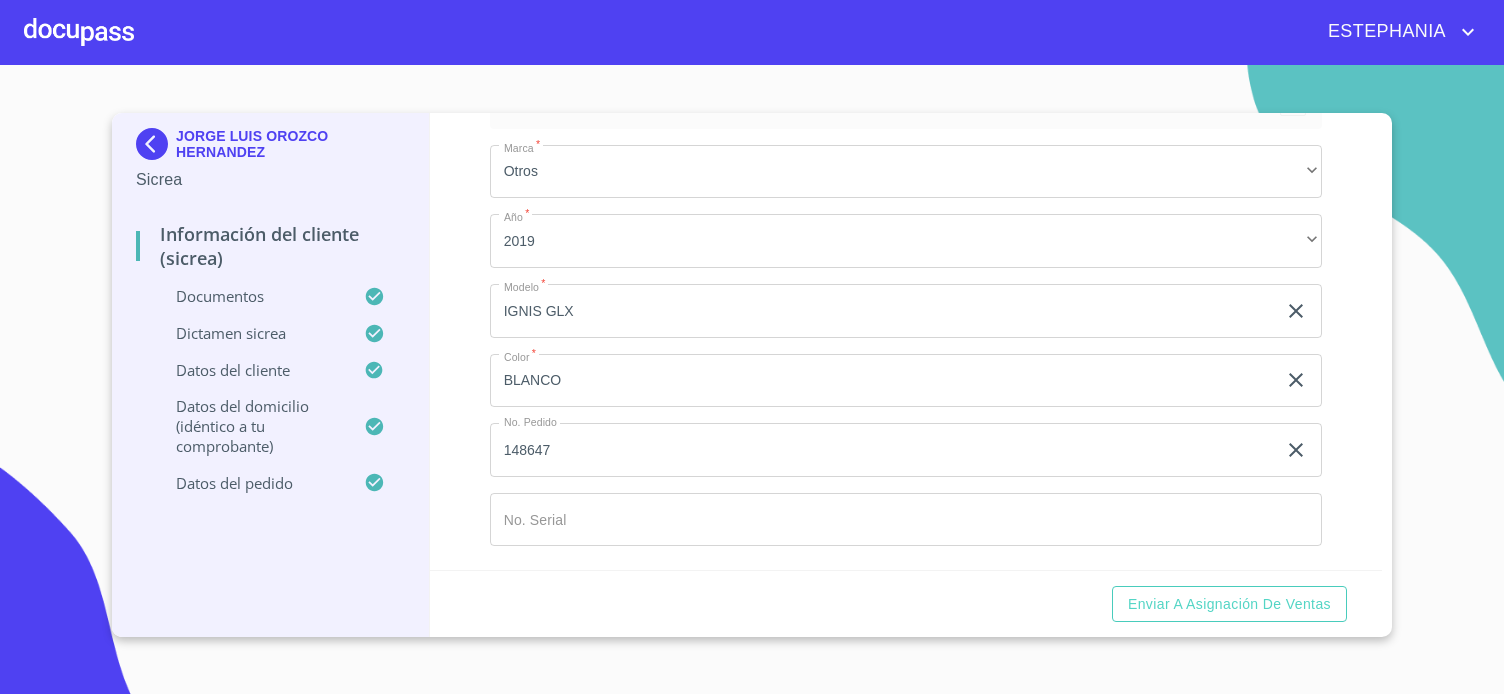 click on "Documento de identificación.   *" at bounding box center [883, -1520] 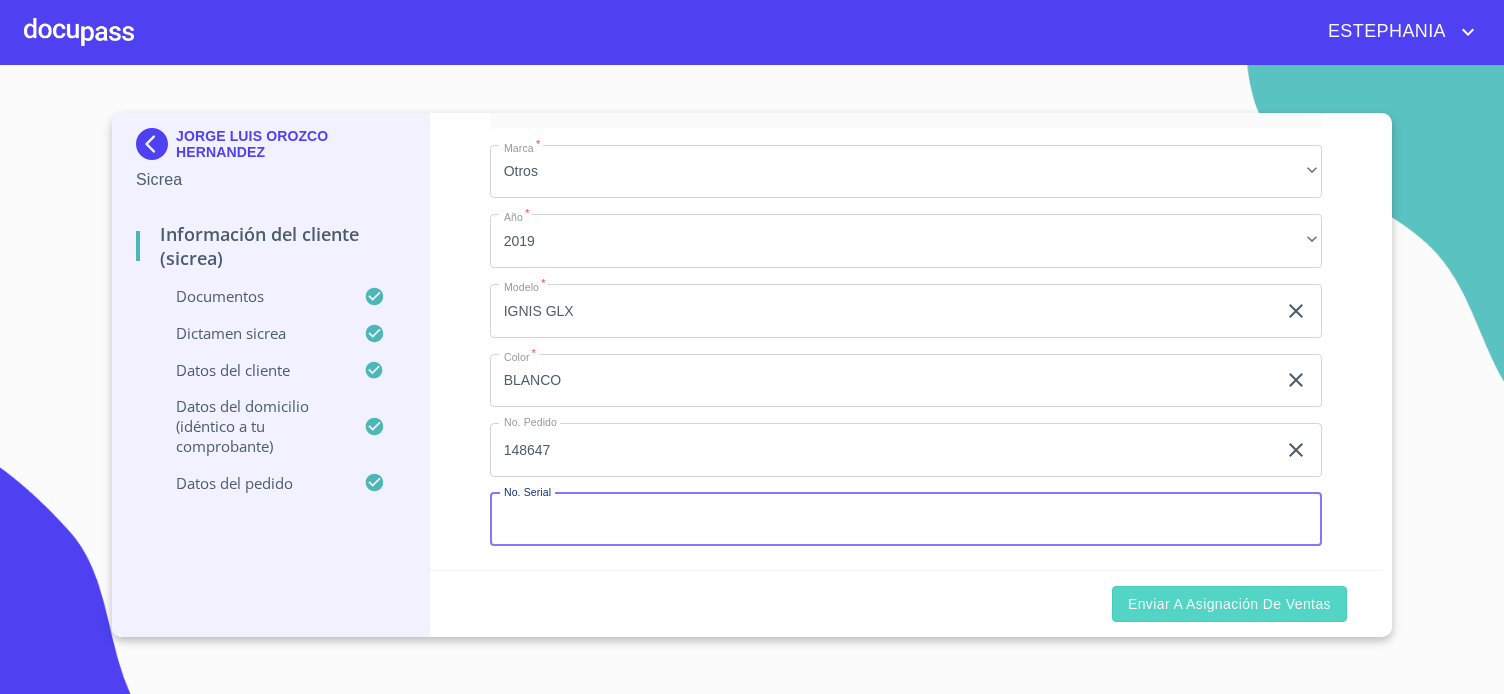 click on "Enviar a Asignación de Ventas" at bounding box center (1229, 604) 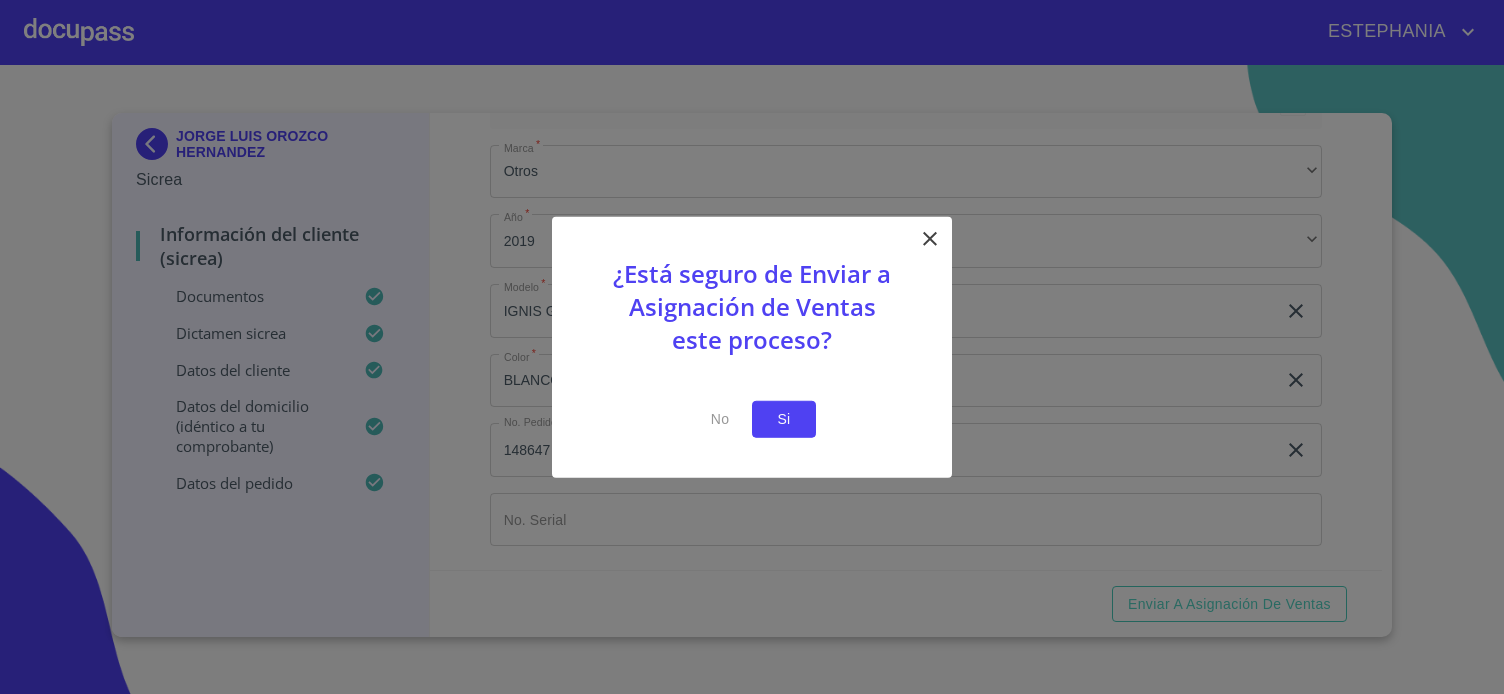 click on "Si" at bounding box center [784, 419] 